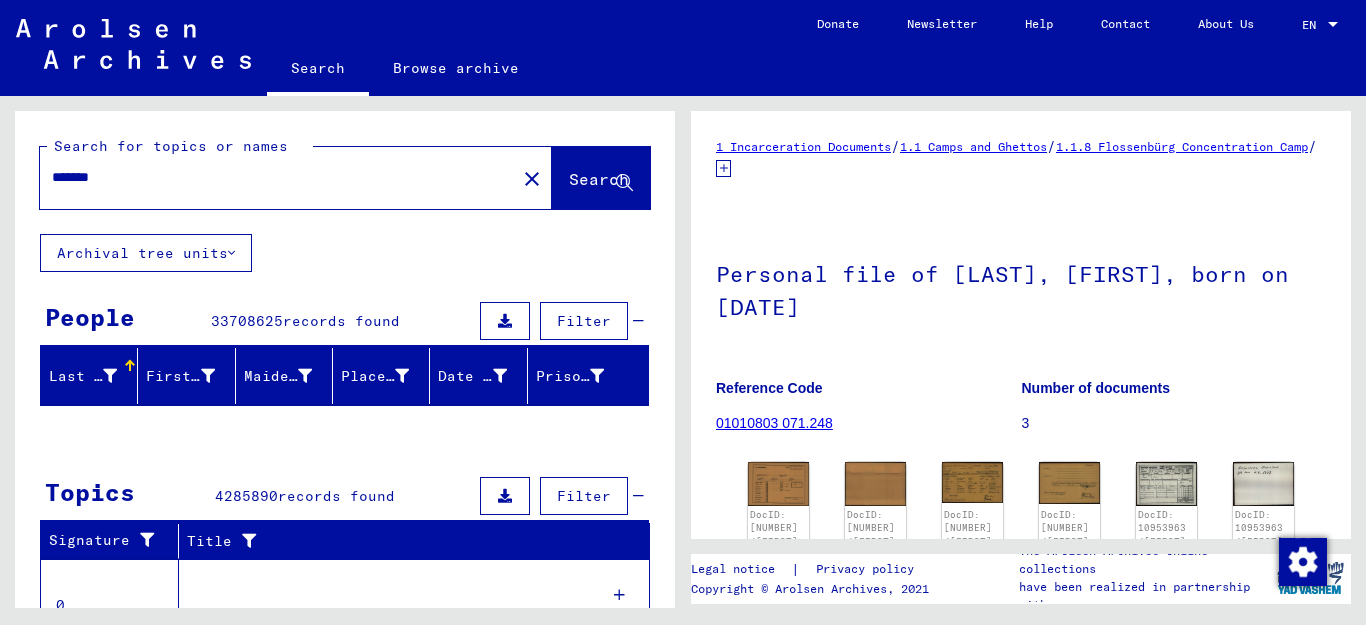 scroll, scrollTop: 0, scrollLeft: 0, axis: both 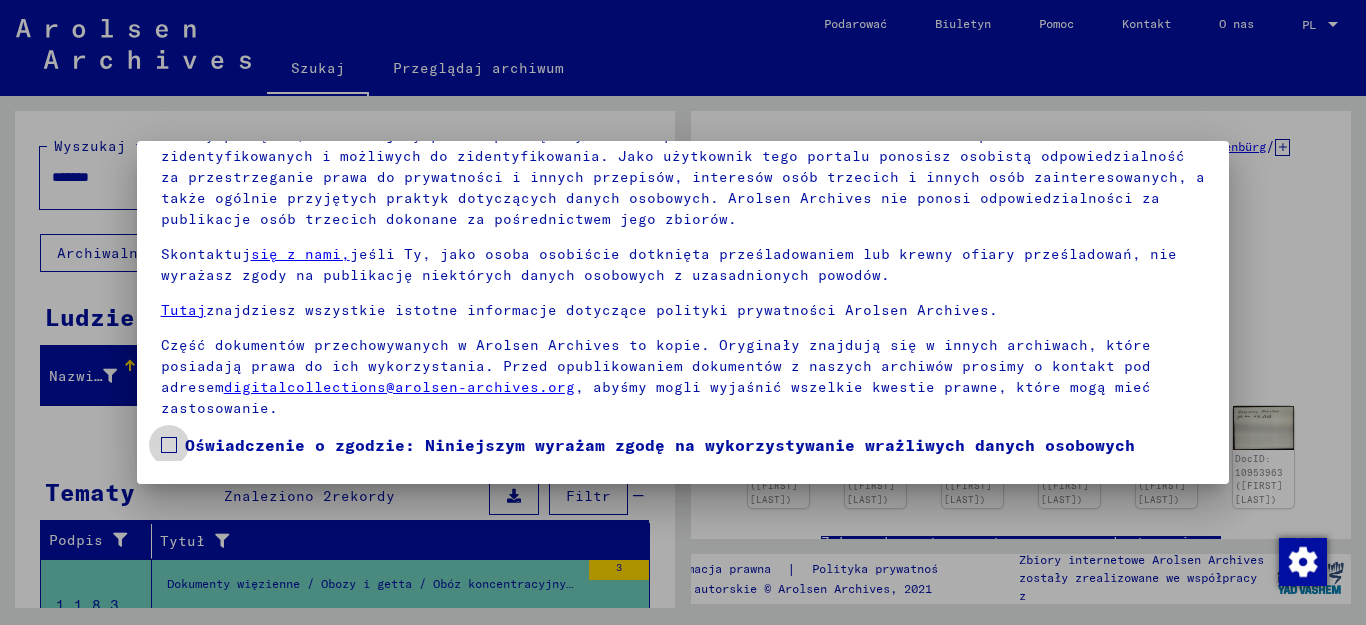 click at bounding box center (169, 445) 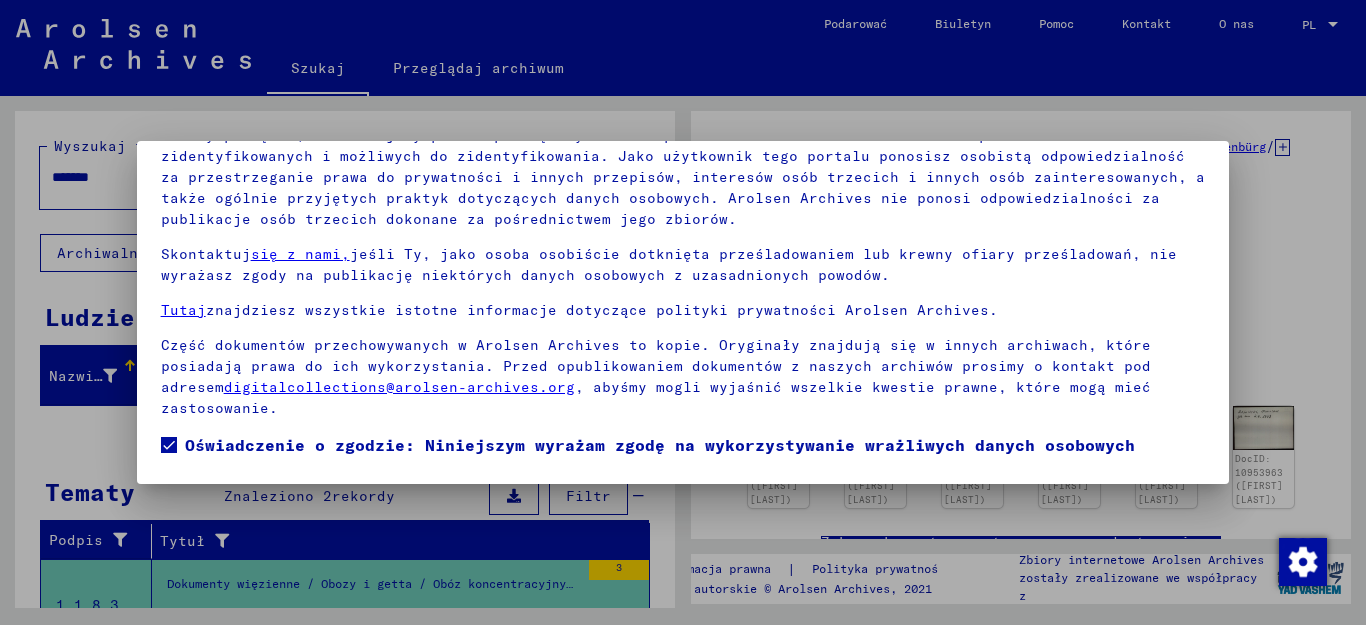 scroll, scrollTop: 0, scrollLeft: 0, axis: both 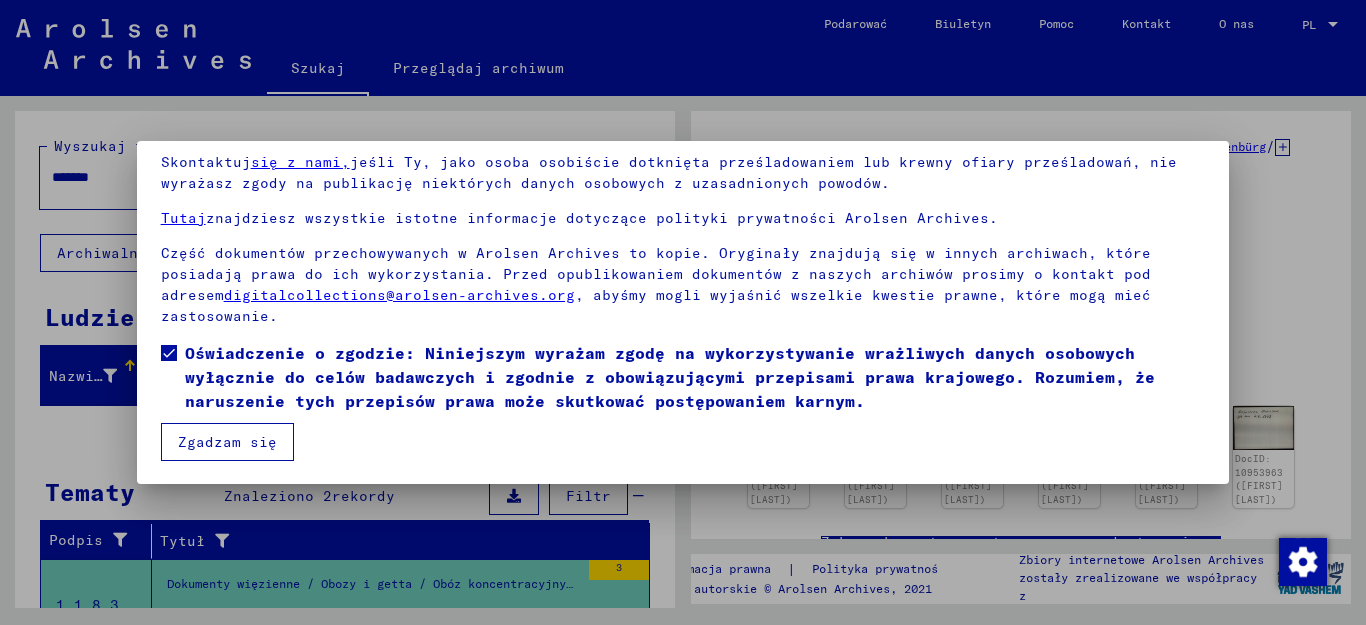 click on "Zgadzam się" at bounding box center (227, 442) 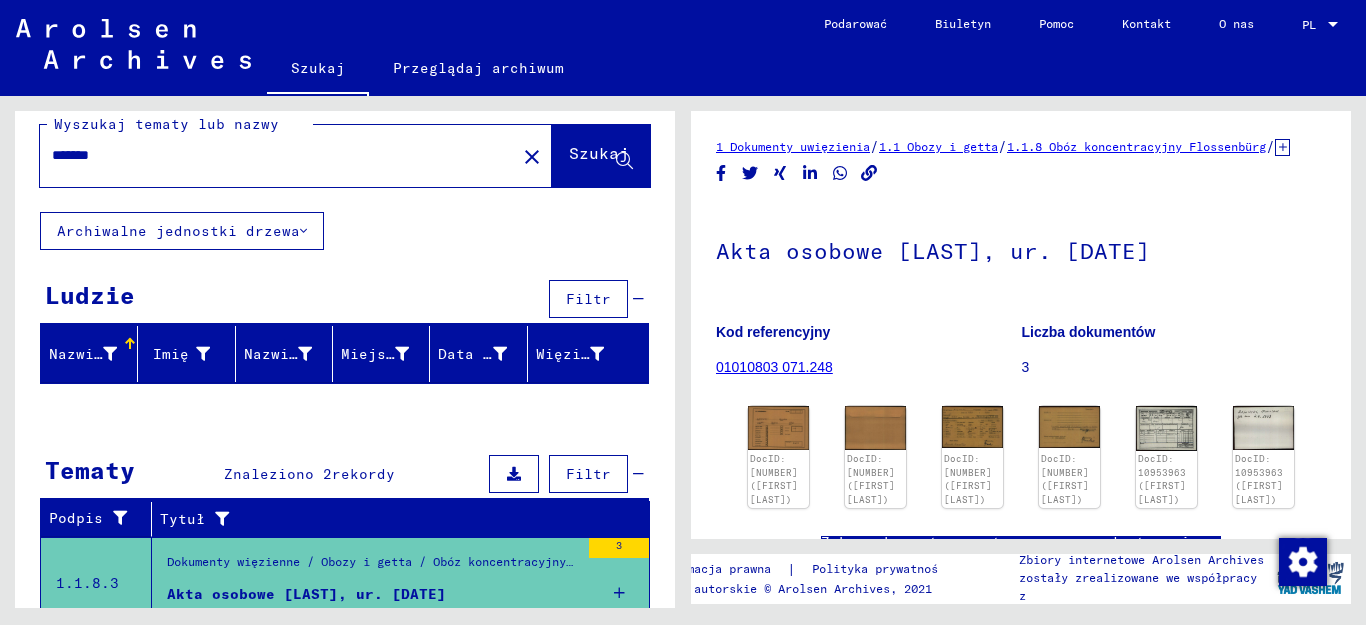 scroll, scrollTop: 0, scrollLeft: 0, axis: both 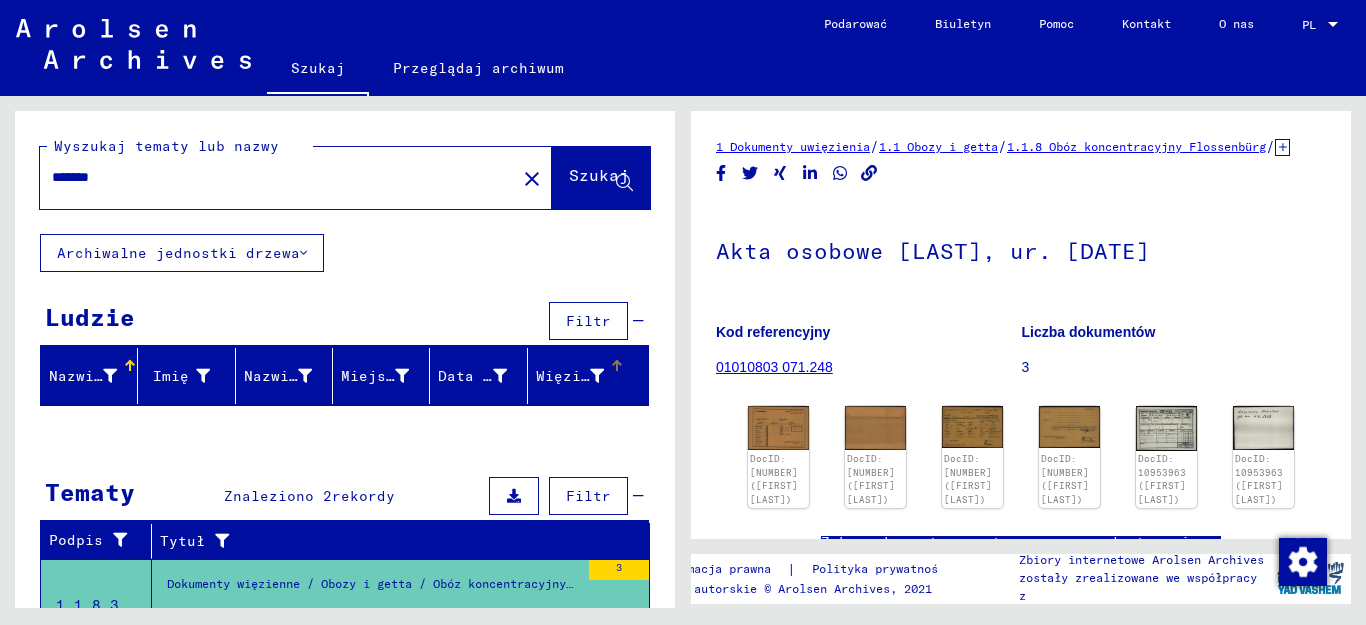 click on "Więzień nr" at bounding box center [582, 376] 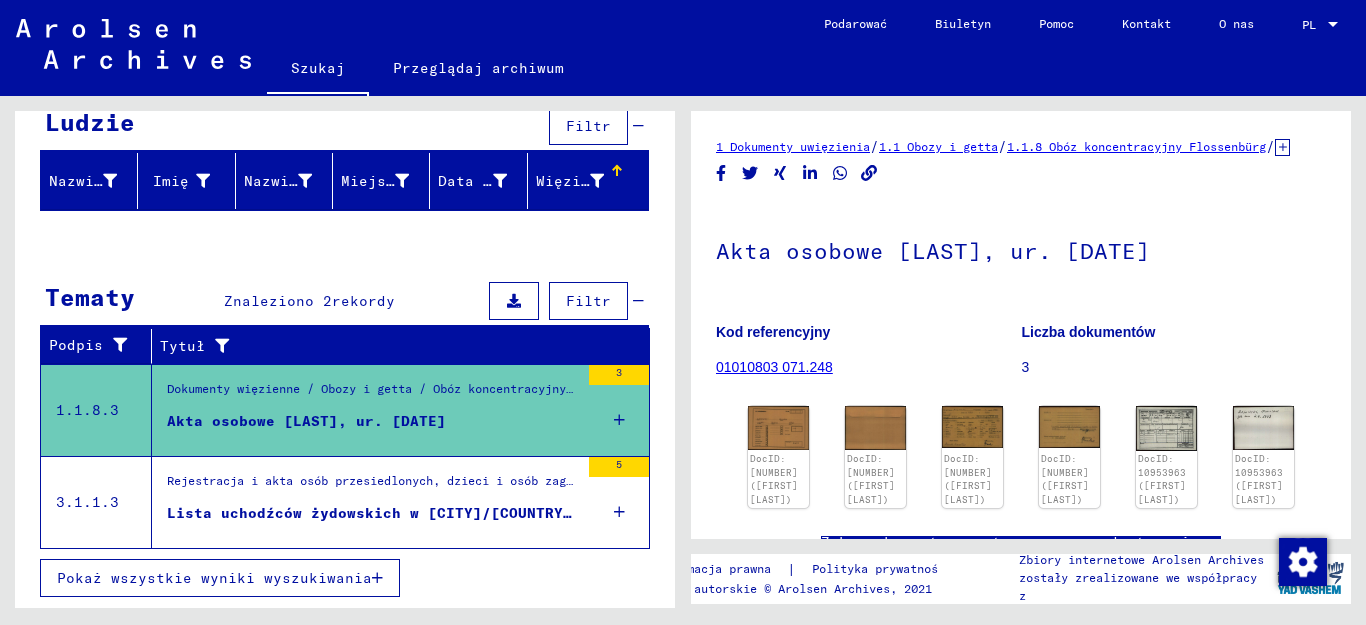 scroll, scrollTop: 0, scrollLeft: 0, axis: both 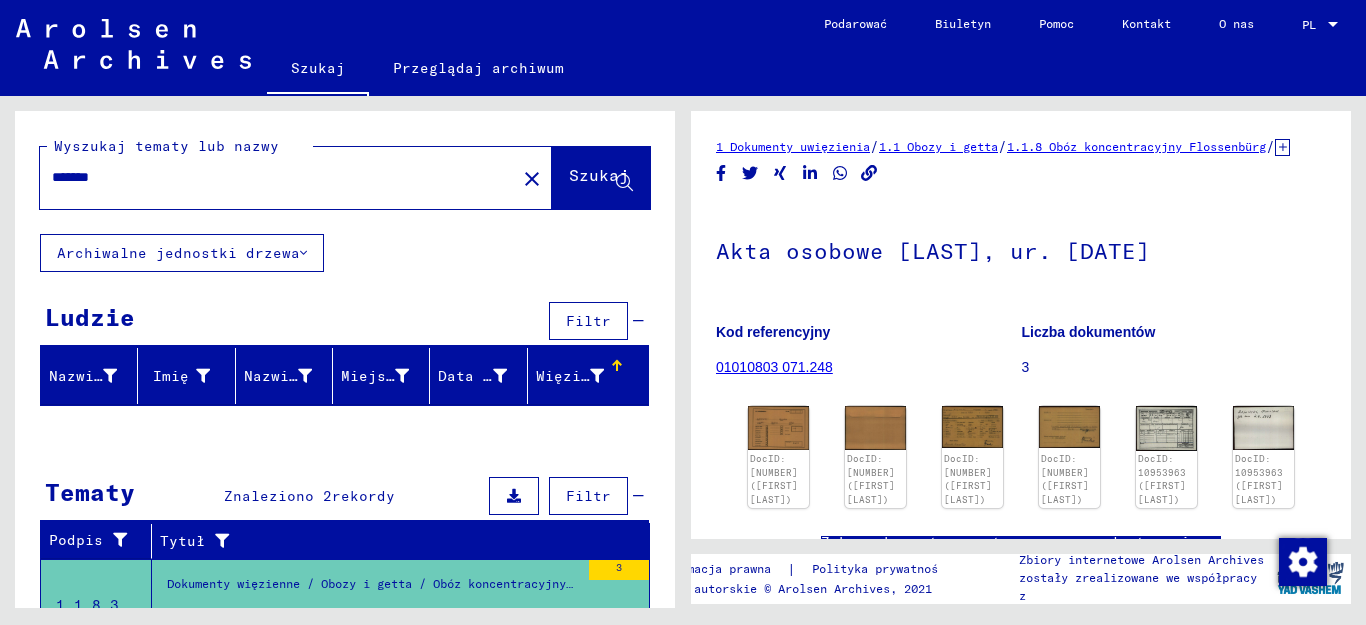click on "Szukaj" 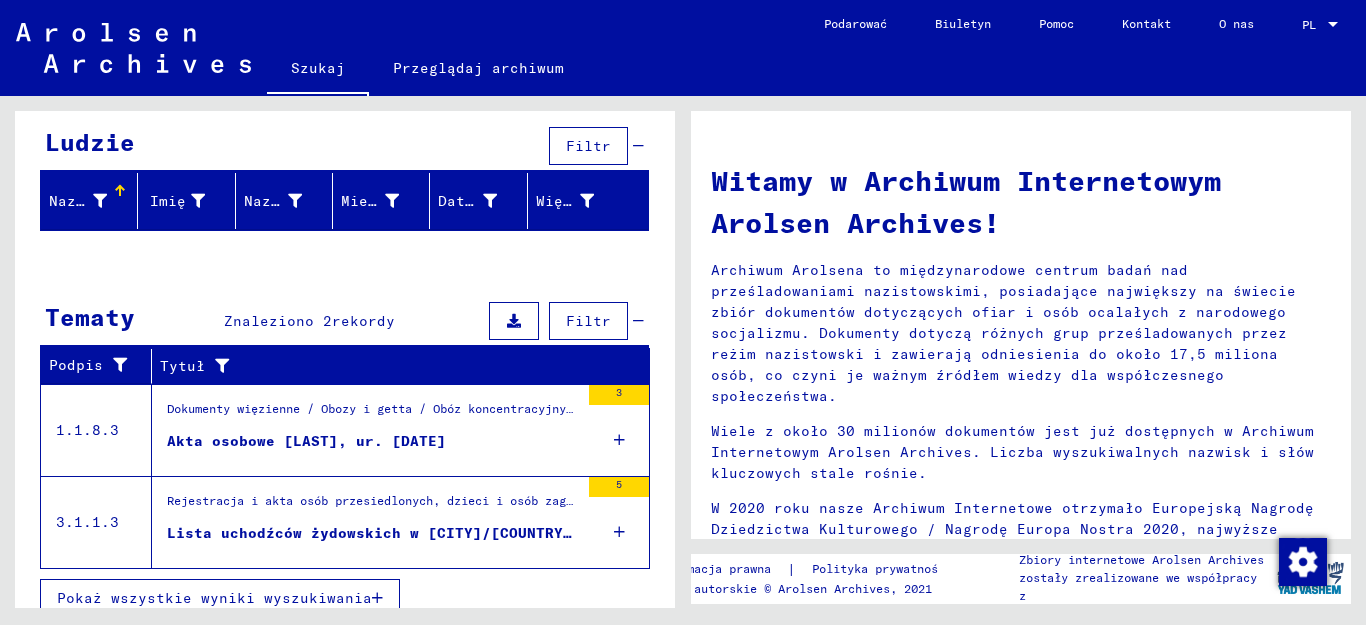 scroll, scrollTop: 195, scrollLeft: 0, axis: vertical 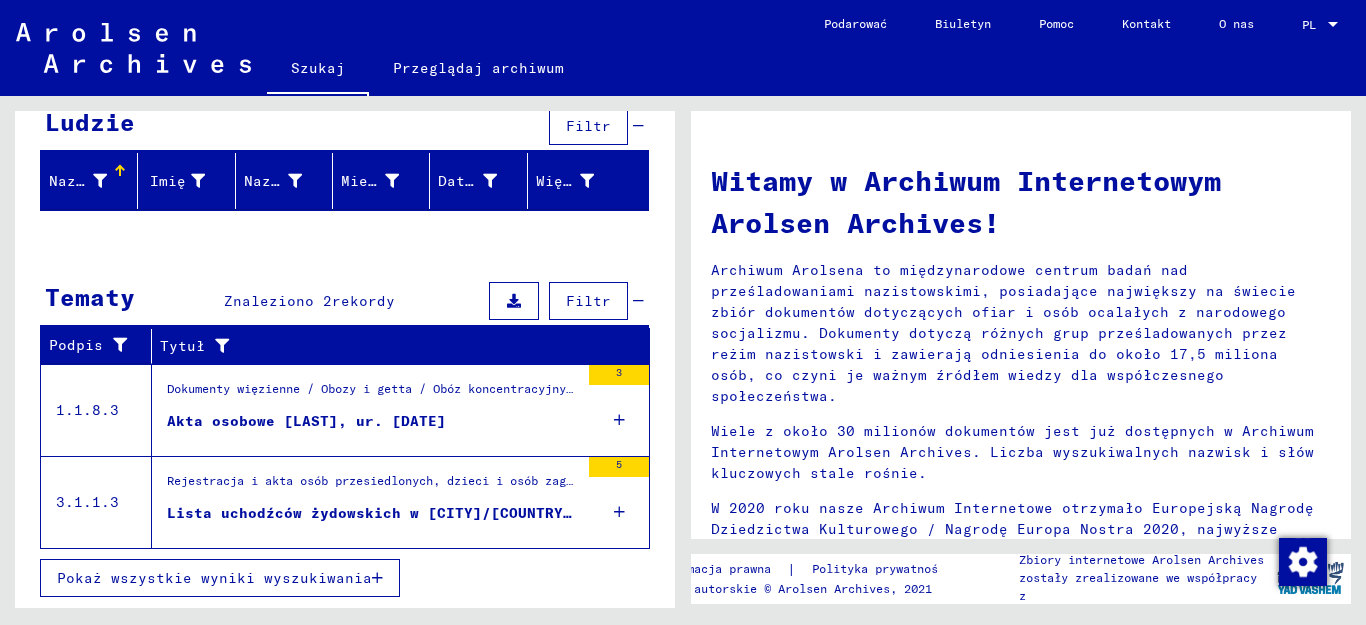 click on "5" at bounding box center [619, 502] 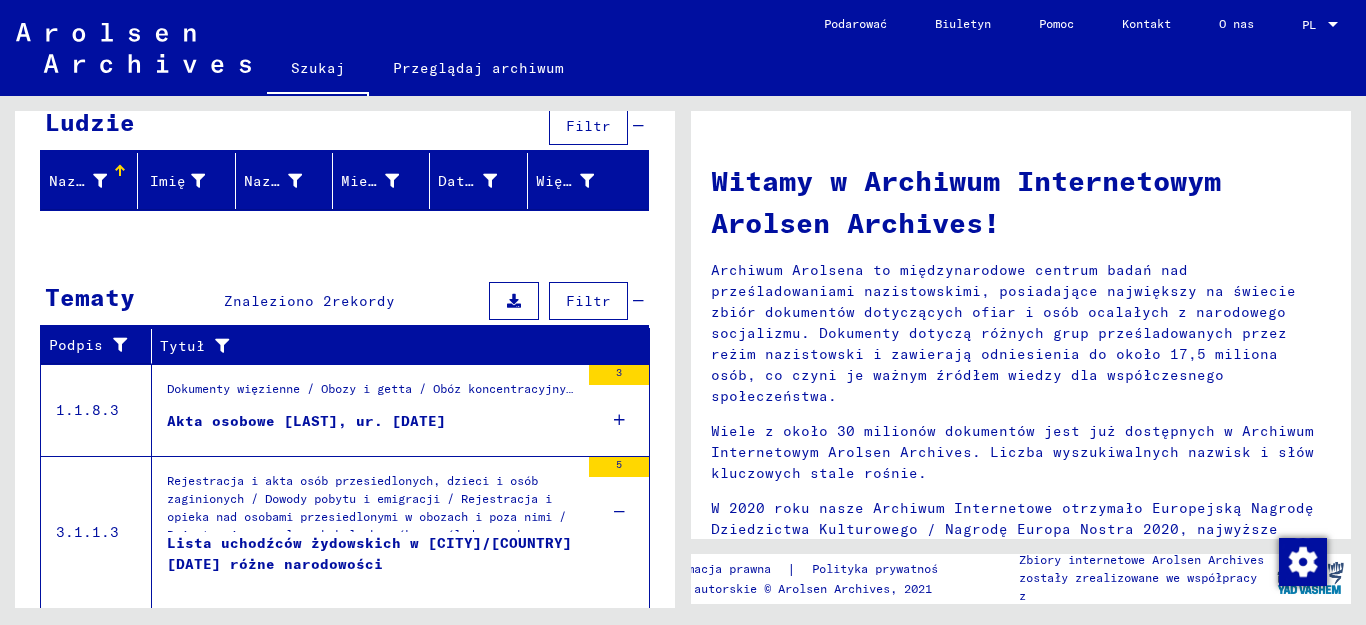 click on "3" at bounding box center (619, 410) 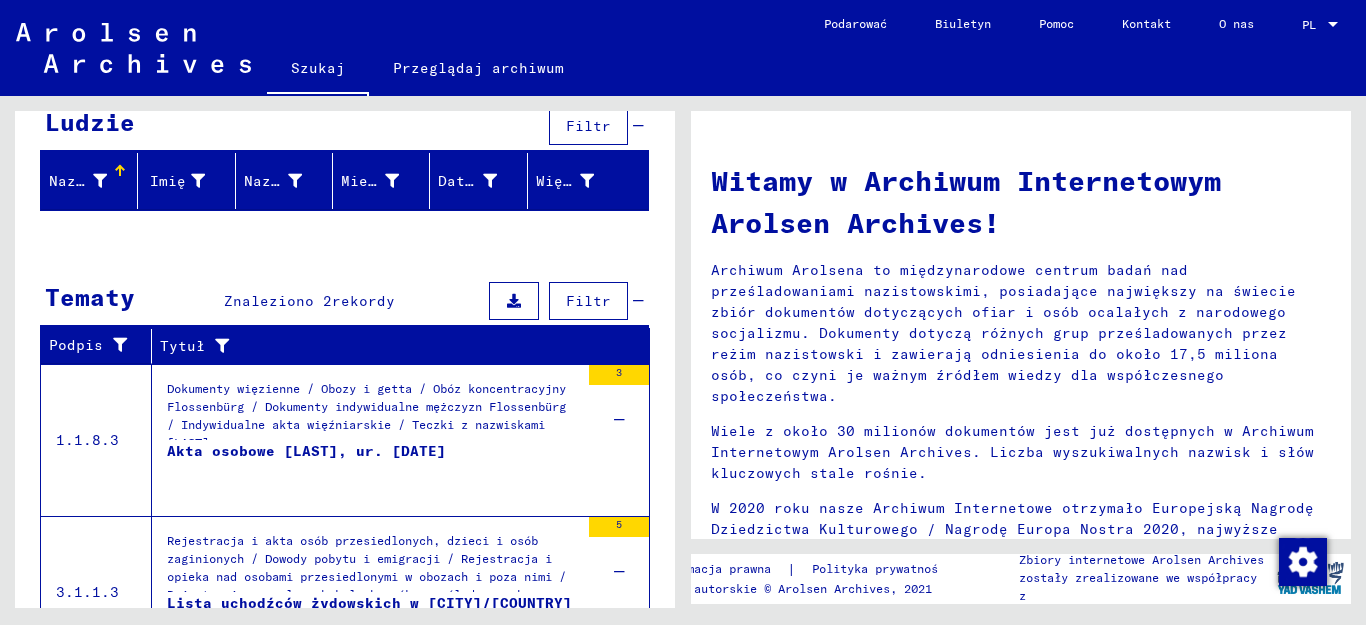 scroll, scrollTop: 315, scrollLeft: 0, axis: vertical 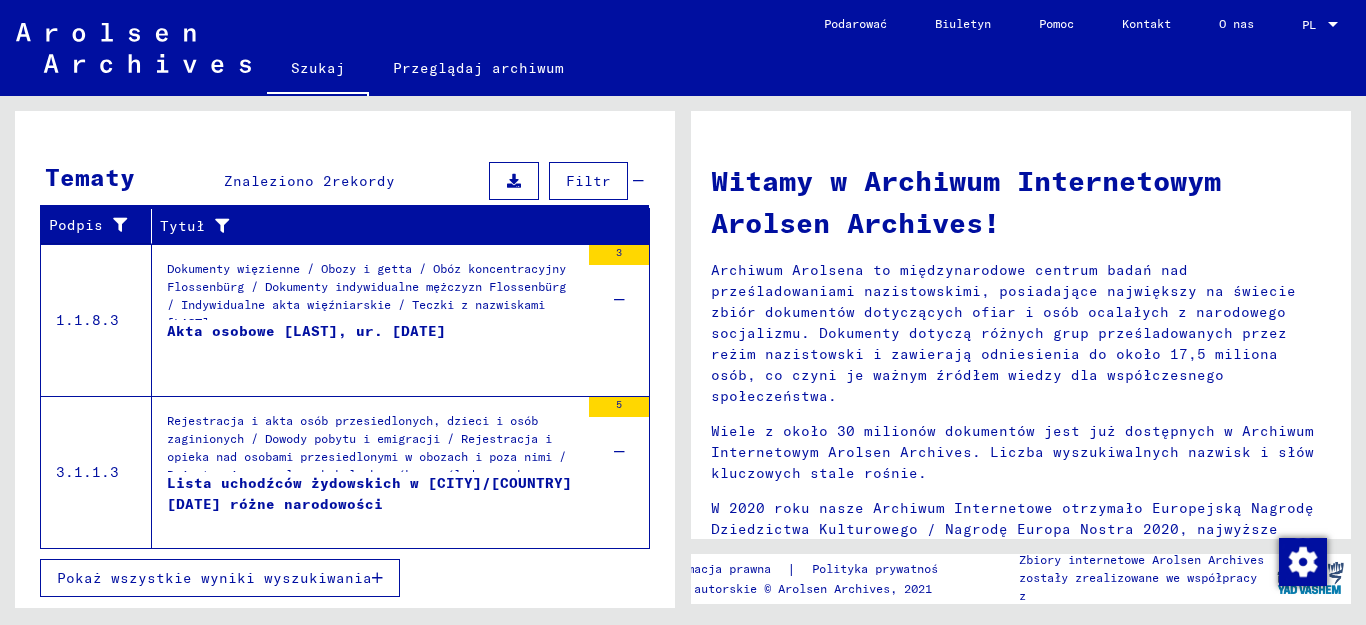 click on "Pokaż wszystkie wyniki wyszukiwania" at bounding box center (214, 578) 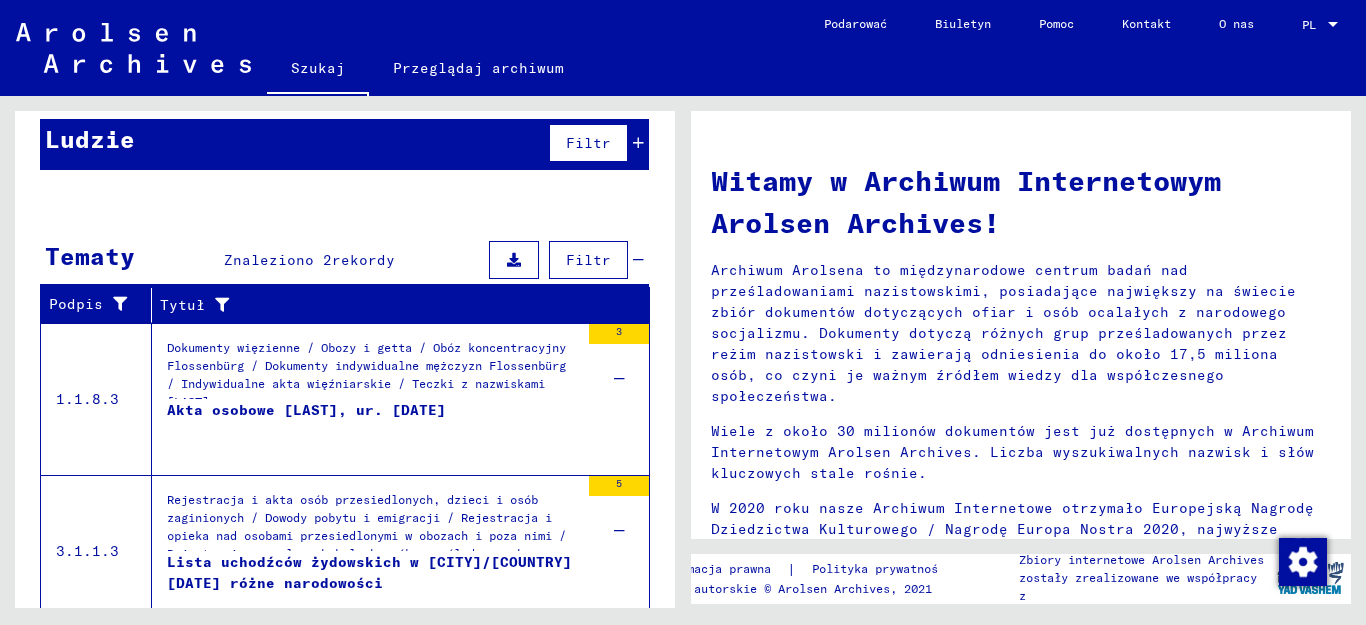 scroll, scrollTop: 0, scrollLeft: 0, axis: both 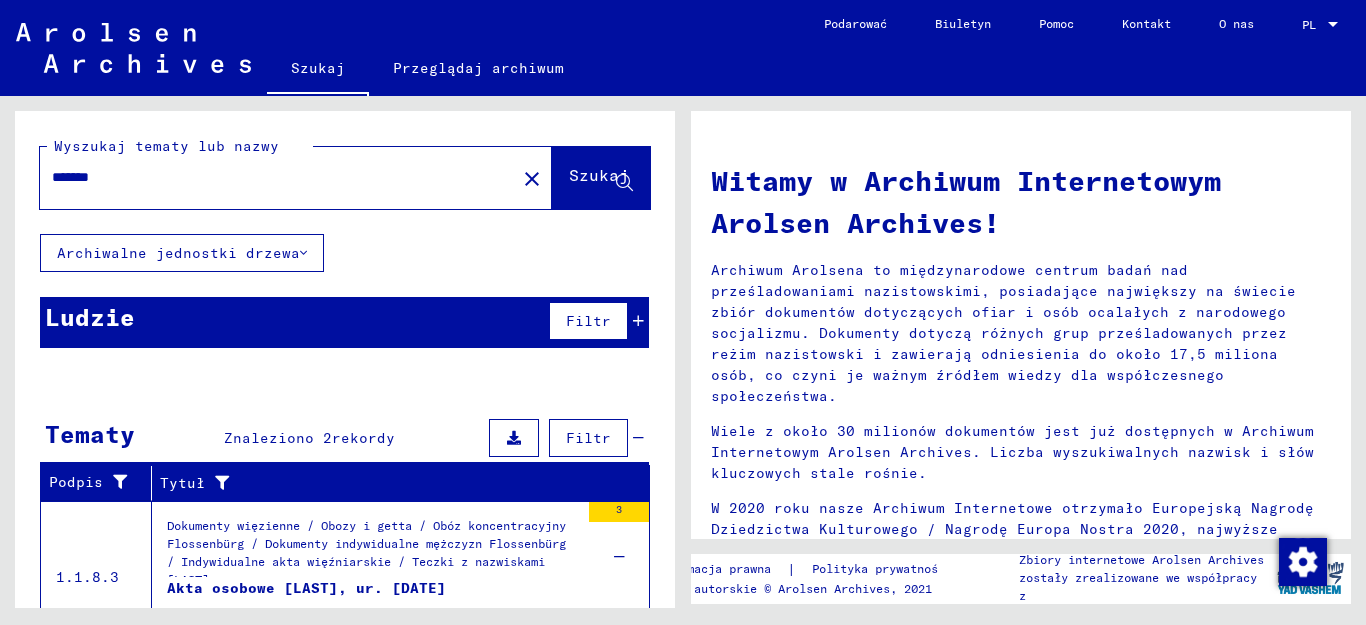 drag, startPoint x: 179, startPoint y: 187, endPoint x: 80, endPoint y: 186, distance: 99.00505 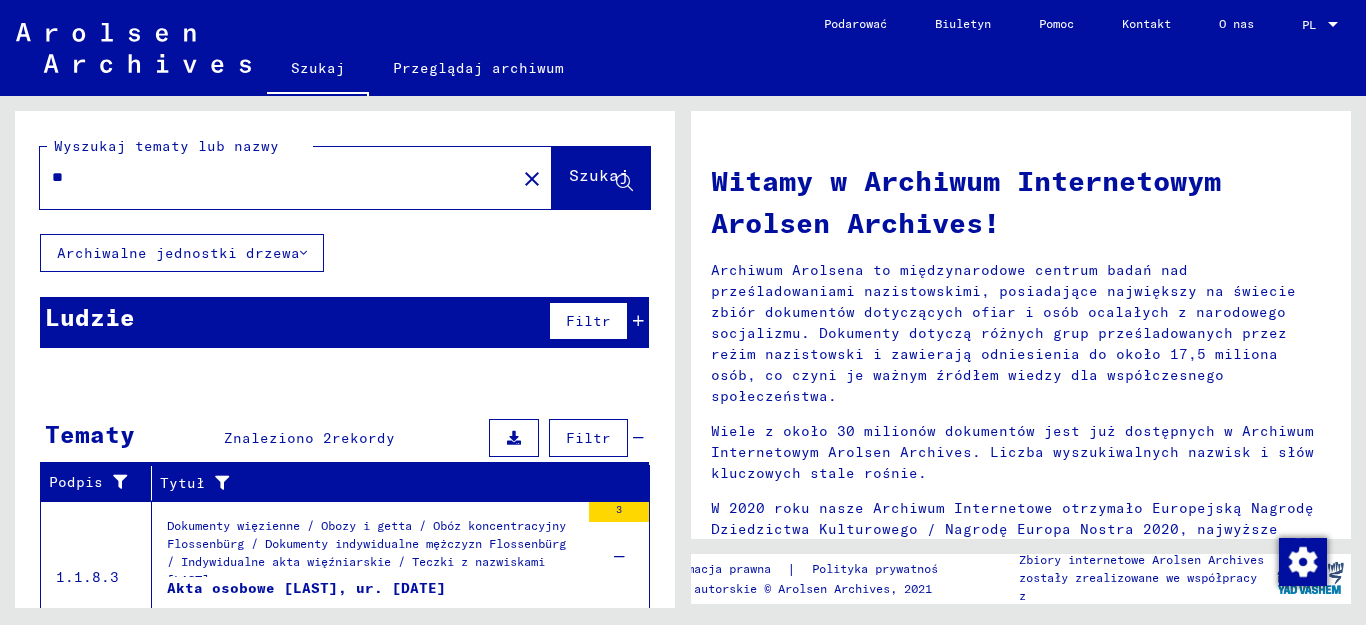 type on "*" 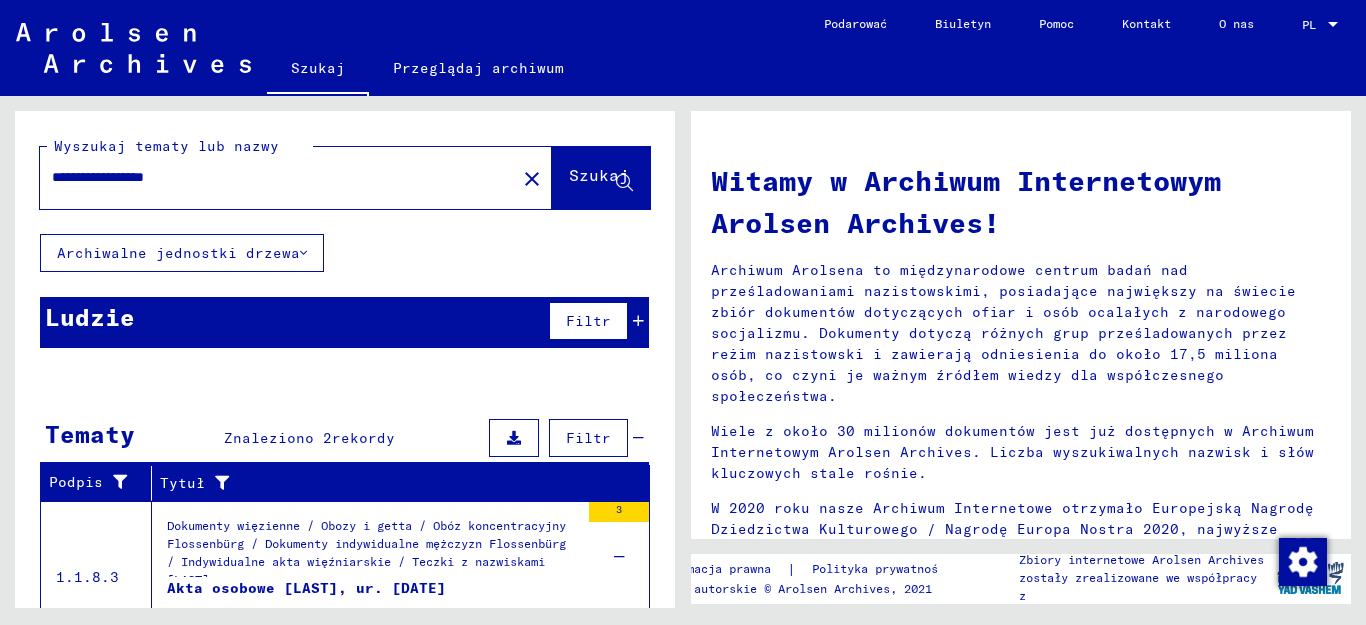 type on "**********" 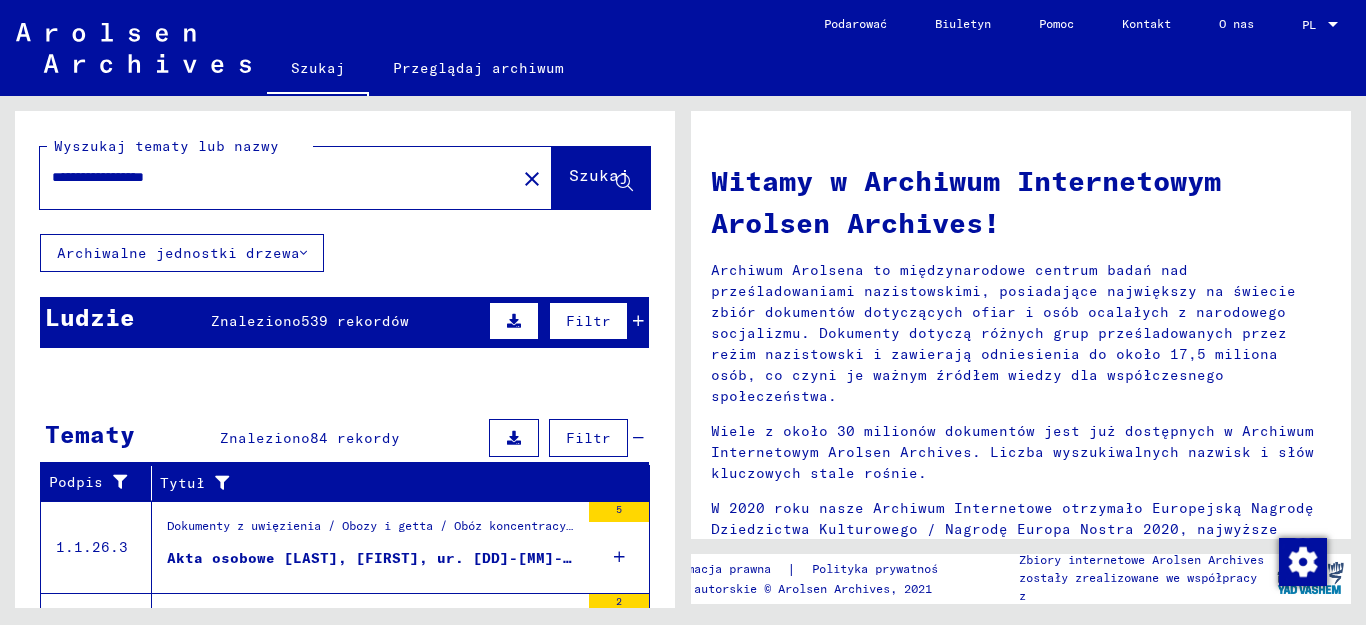 click at bounding box center [638, 321] 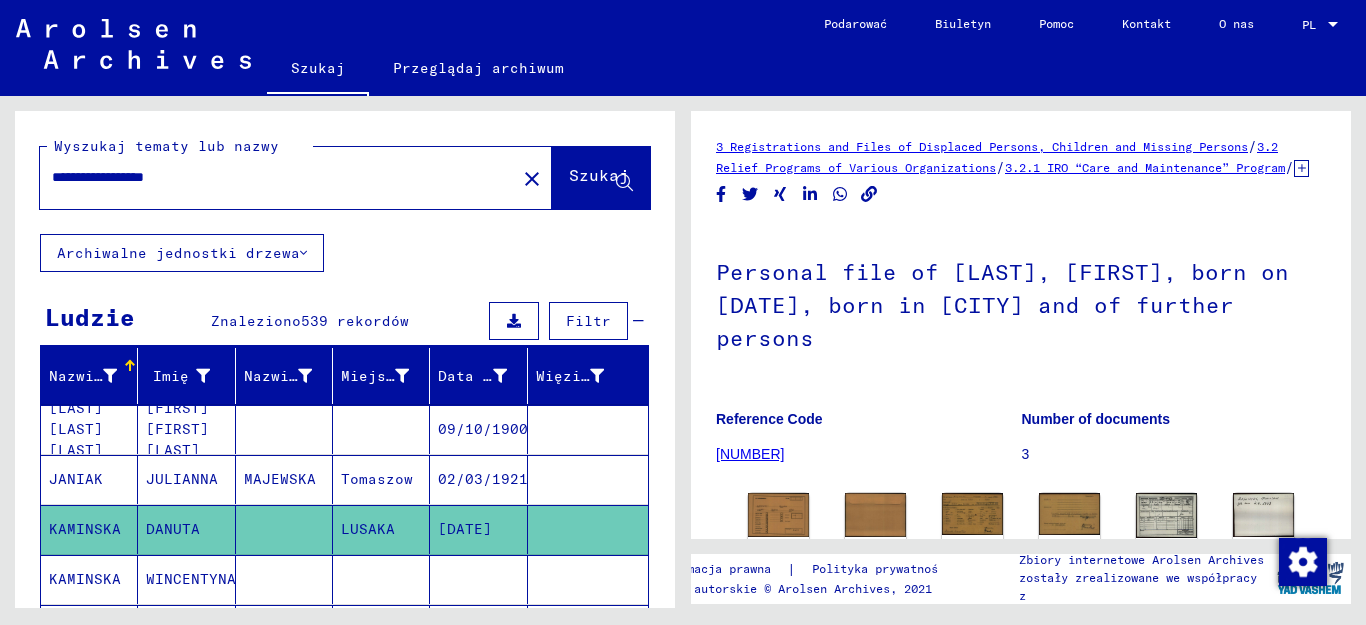 scroll, scrollTop: 1375, scrollLeft: 0, axis: vertical 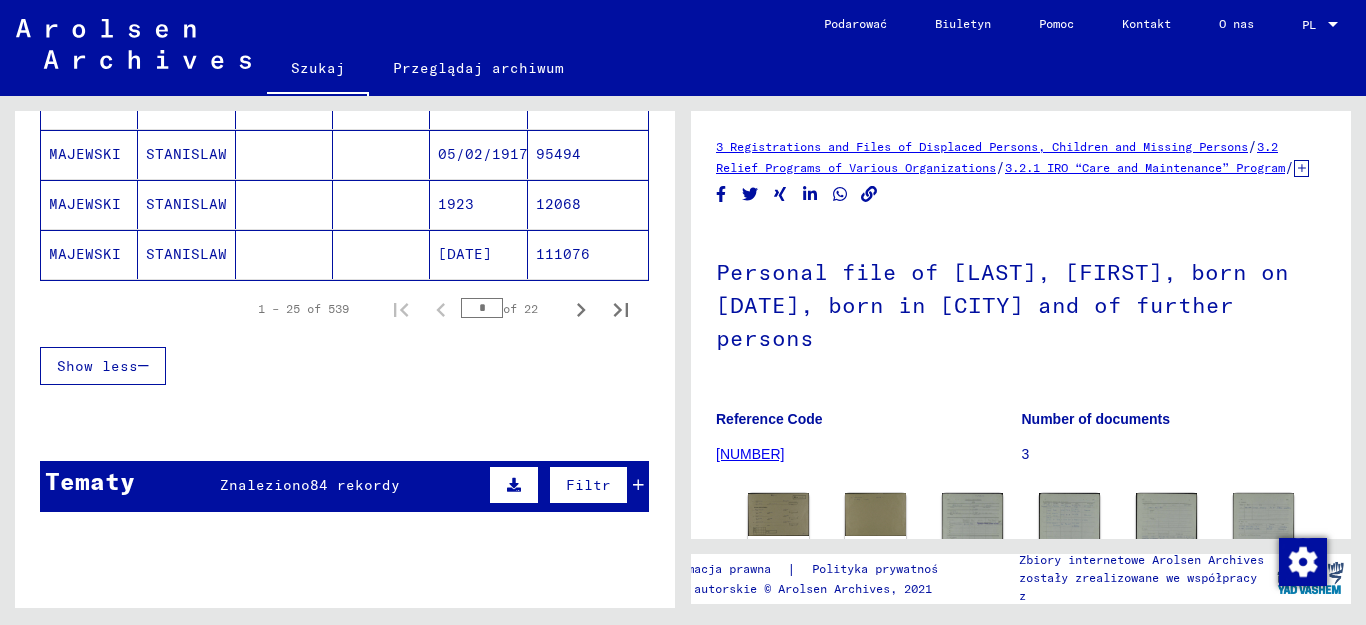 click at bounding box center [638, 485] 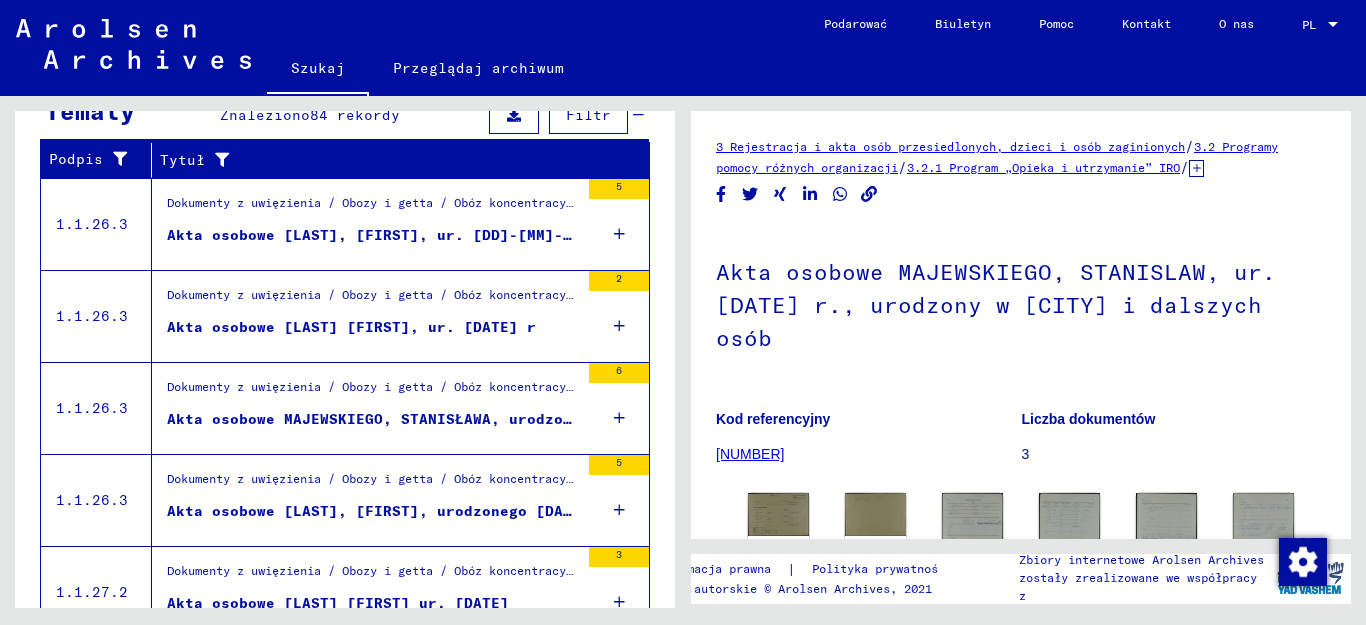 scroll, scrollTop: 1835, scrollLeft: 0, axis: vertical 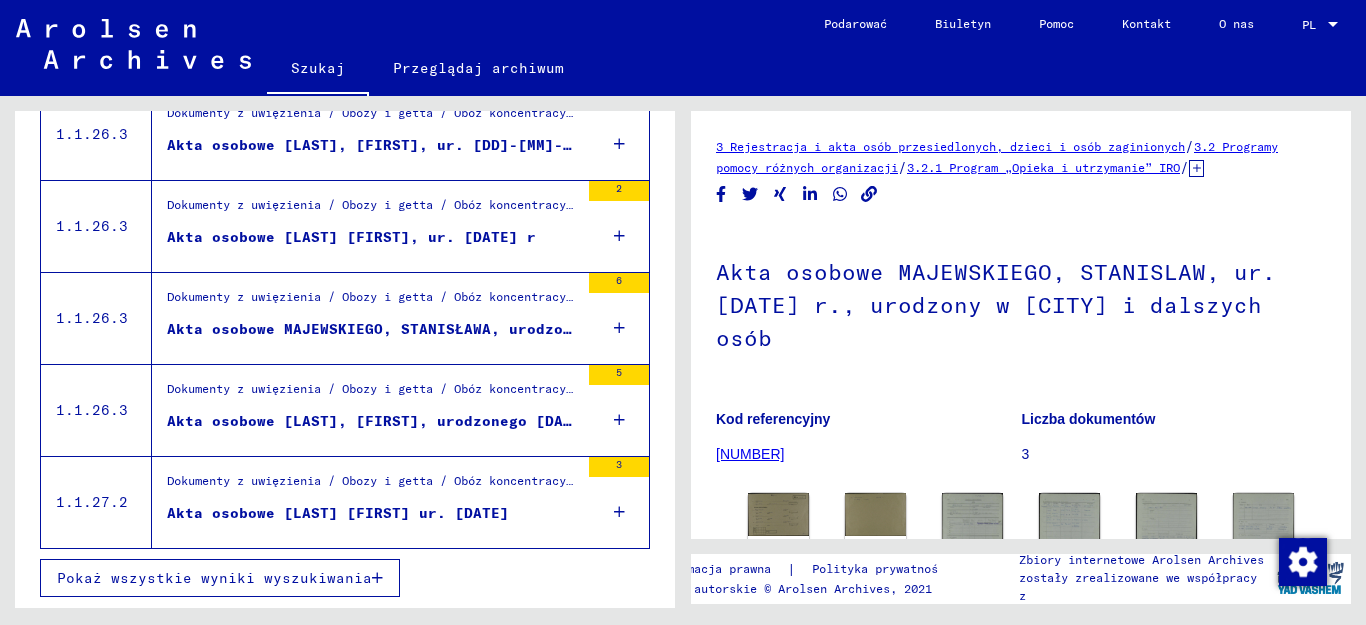 click at bounding box center (619, 512) 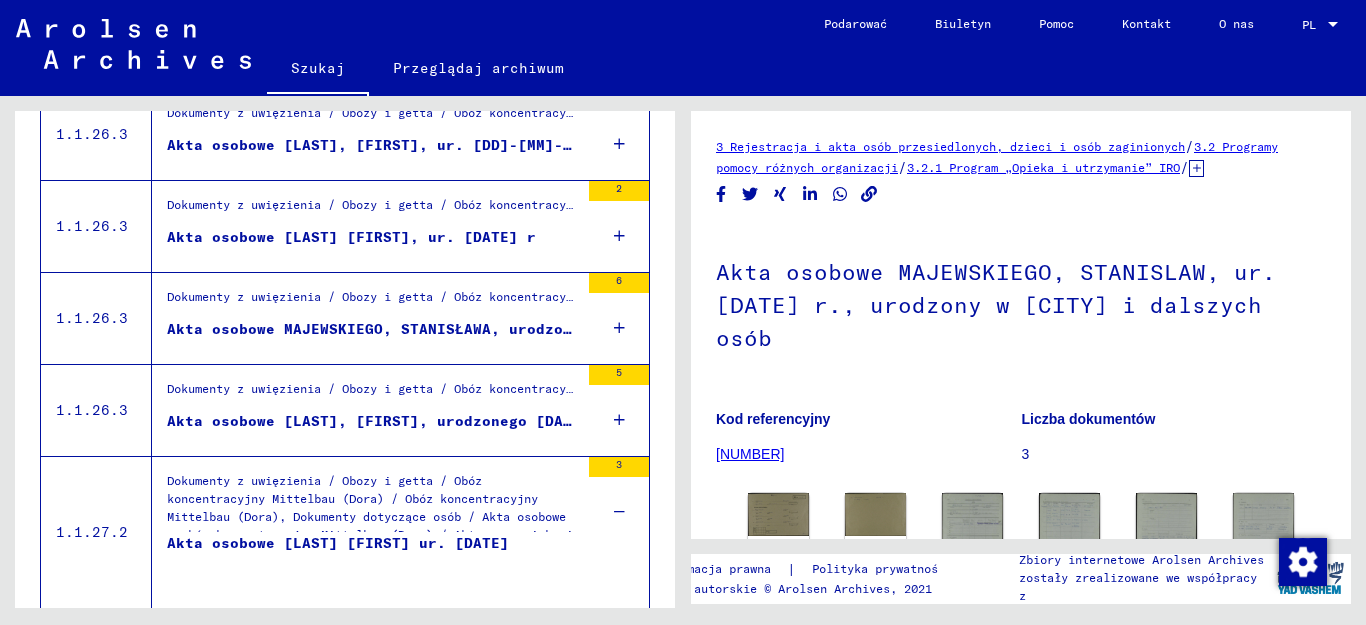 scroll, scrollTop: 1895, scrollLeft: 0, axis: vertical 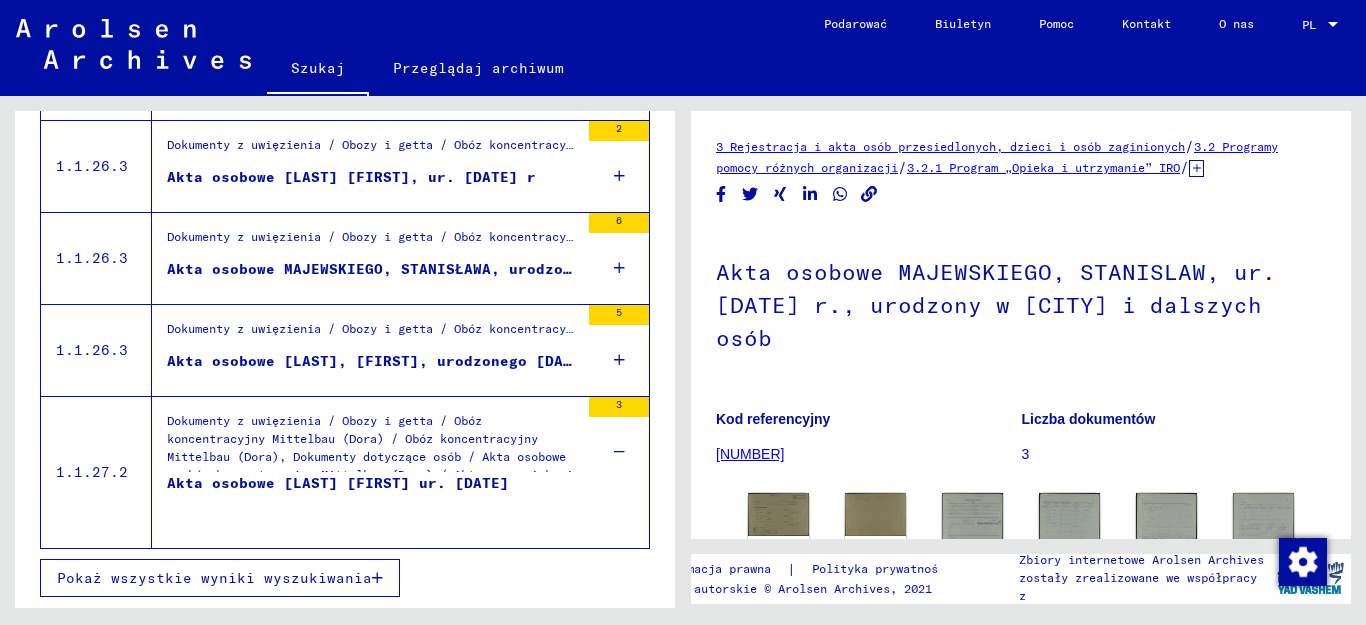 click on "Pokaż wszystkie wyniki wyszukiwania" at bounding box center (214, 578) 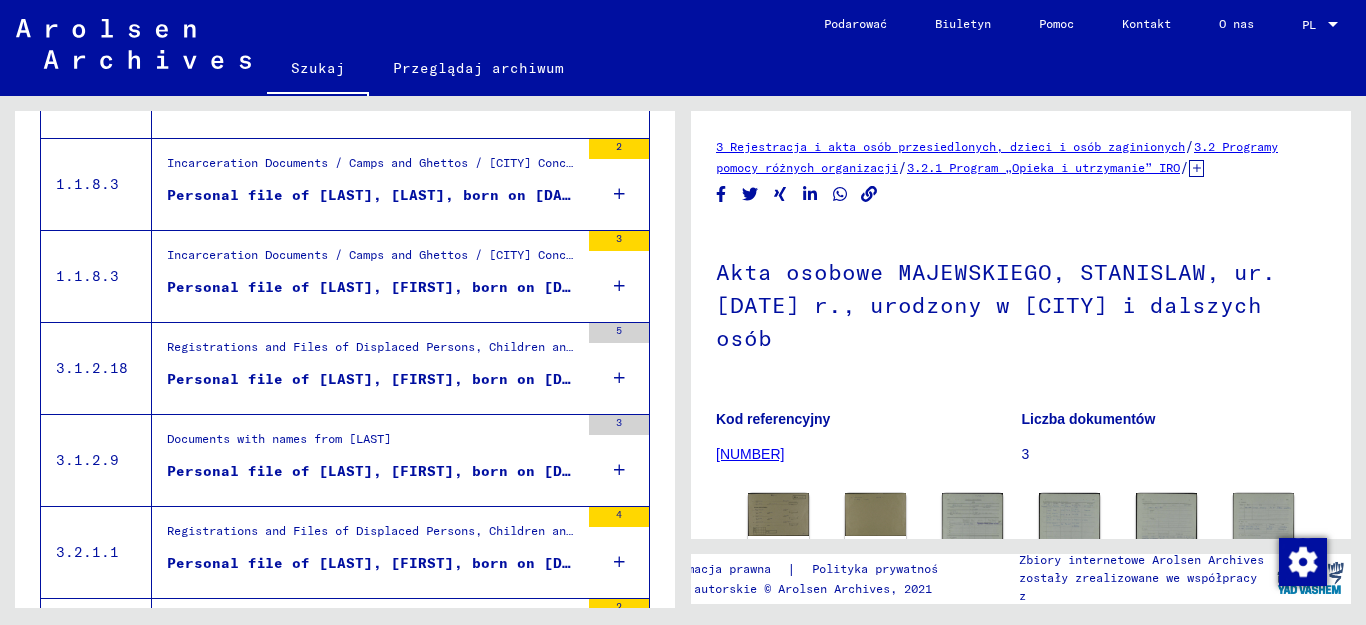scroll, scrollTop: 1268, scrollLeft: 0, axis: vertical 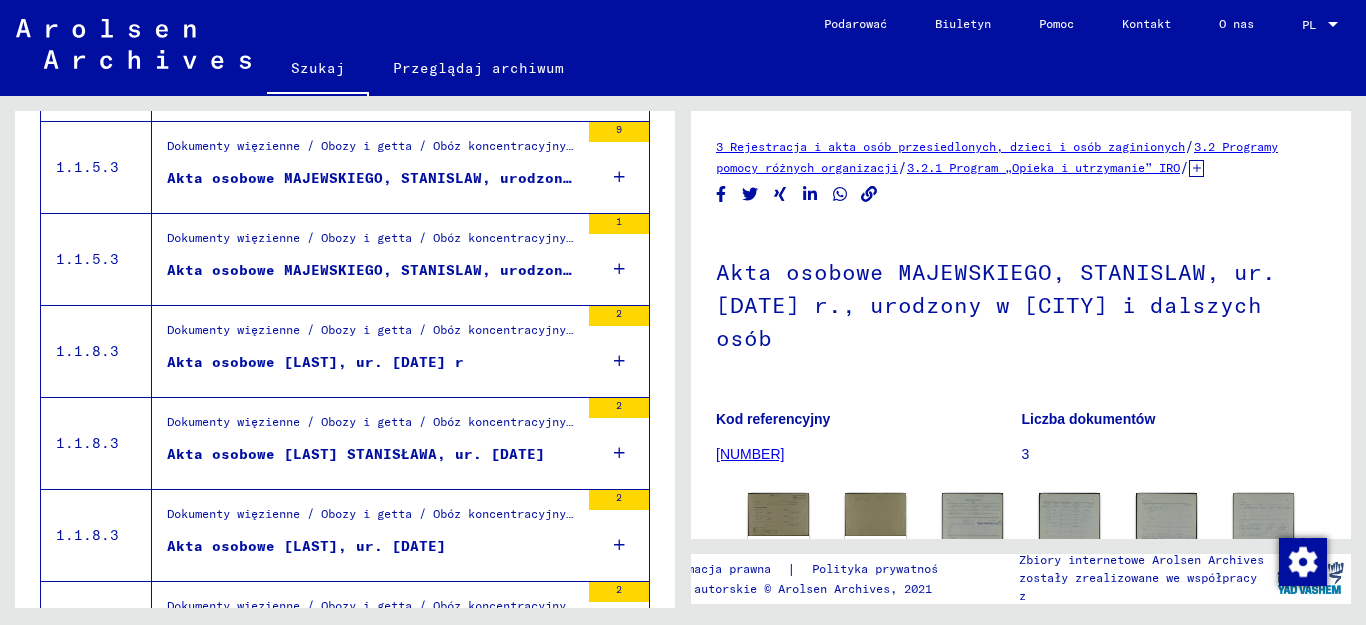 click on "Pokaż mniej" at bounding box center (344, 473) 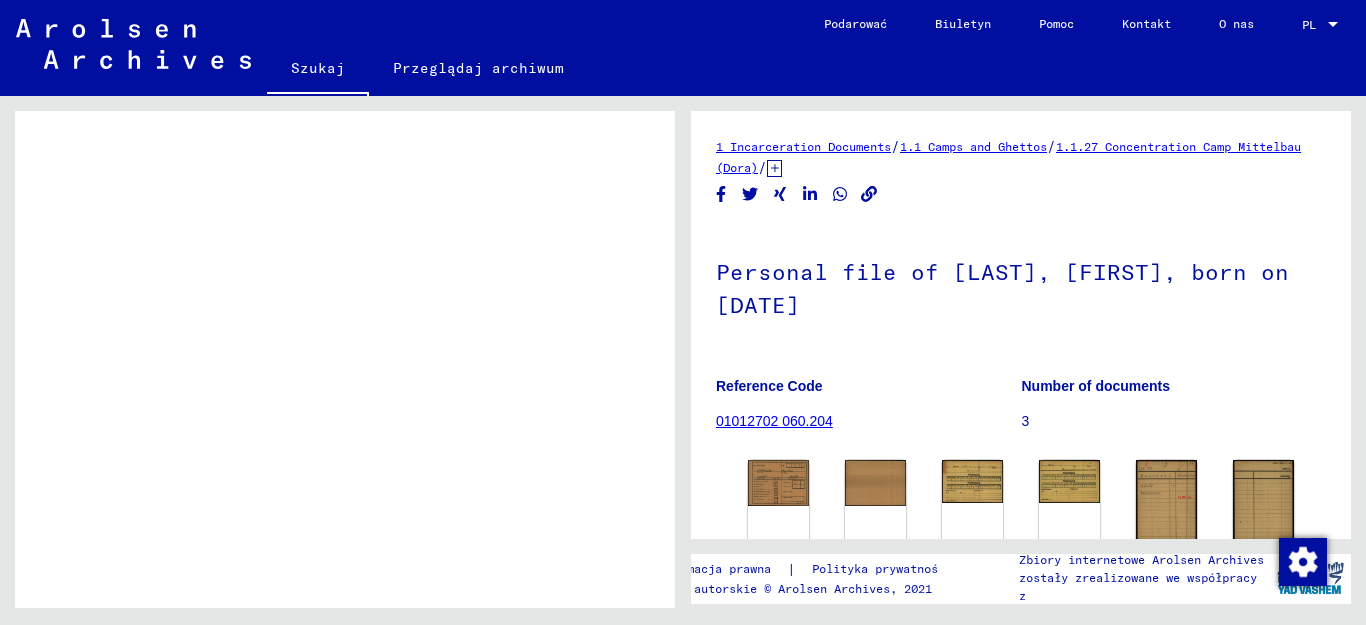 scroll, scrollTop: 0, scrollLeft: 0, axis: both 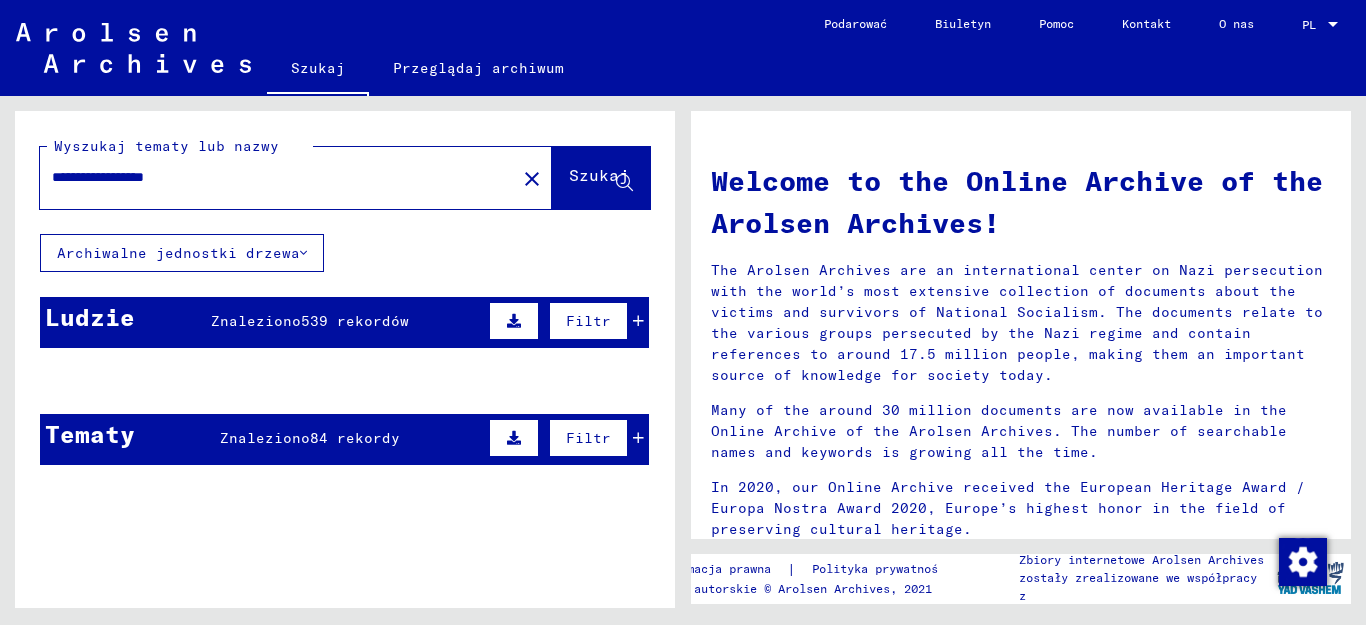 click at bounding box center [638, 321] 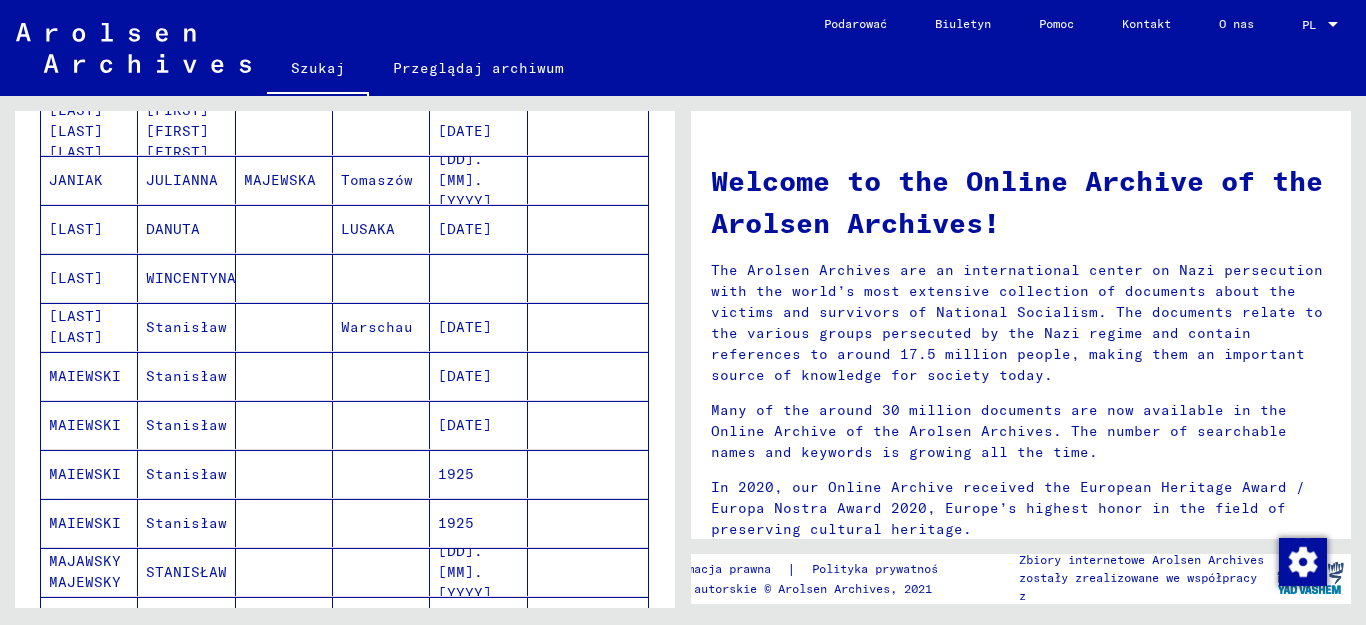 scroll, scrollTop: 0, scrollLeft: 0, axis: both 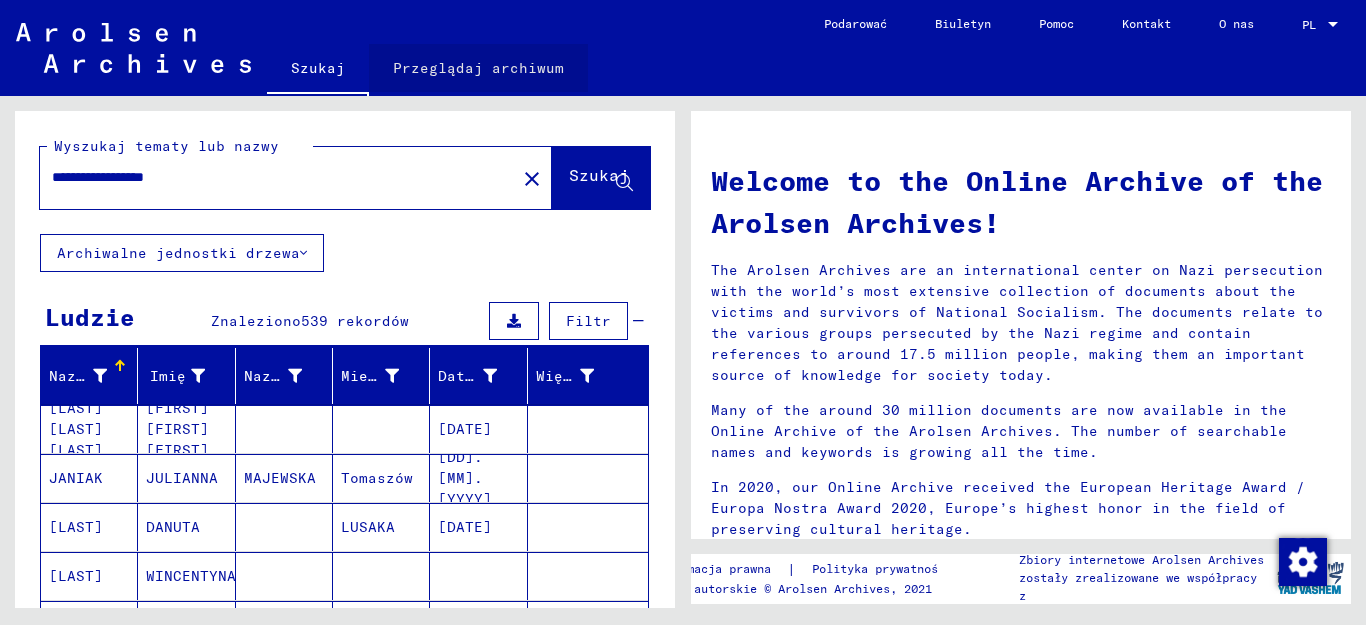 click on "Przeglądaj archiwum" 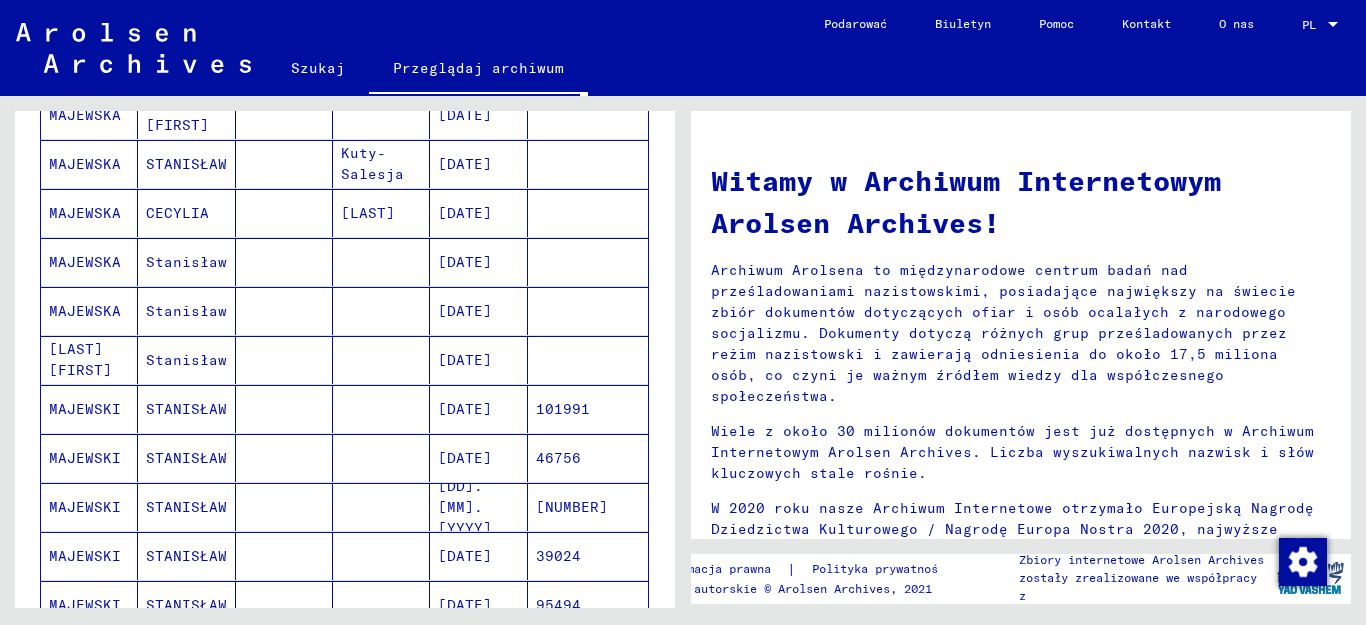scroll, scrollTop: 1200, scrollLeft: 0, axis: vertical 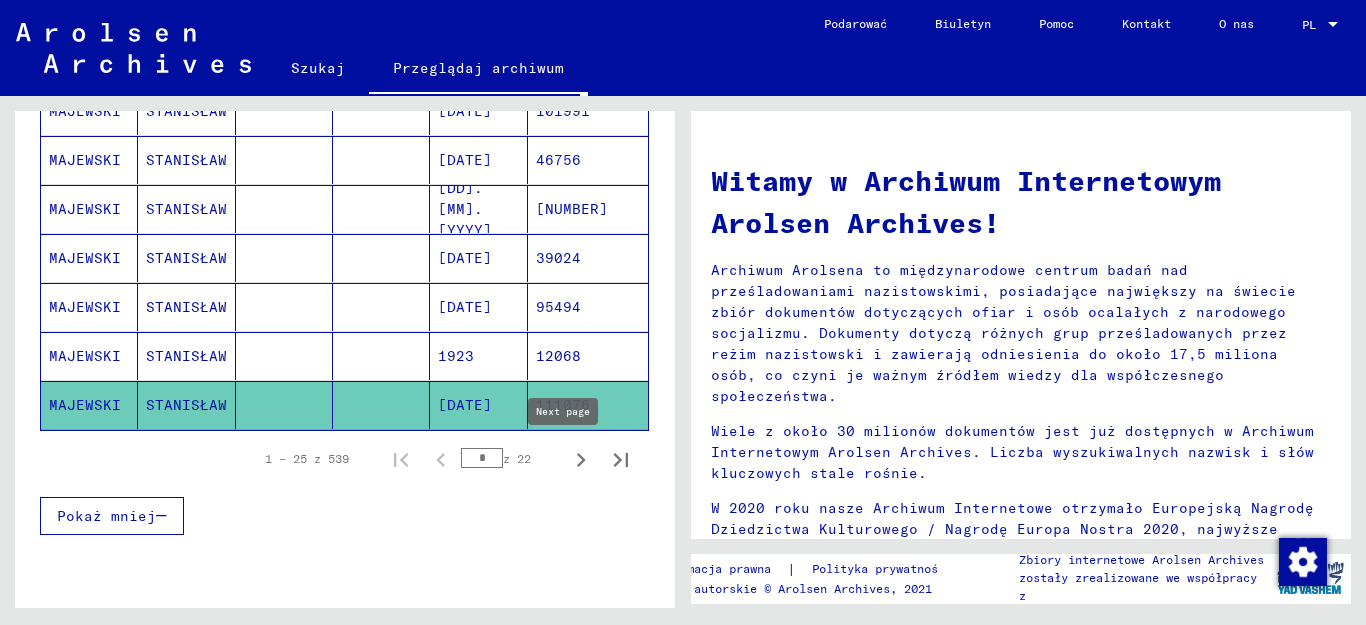 click 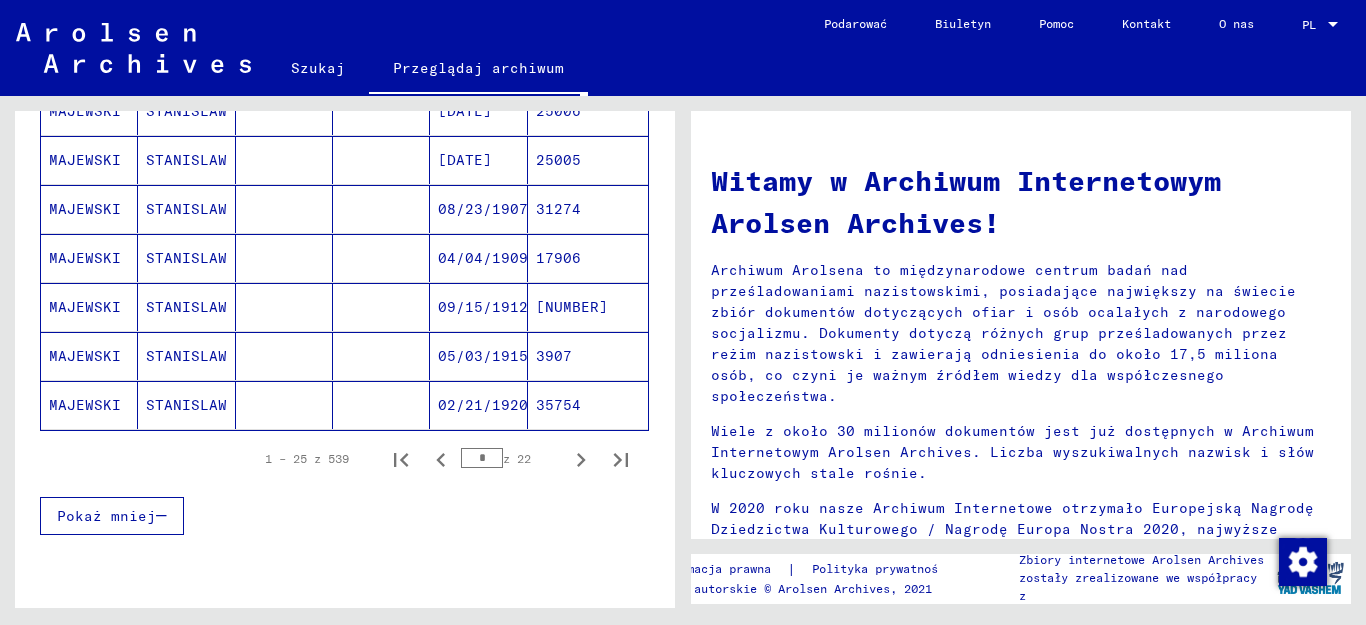 click 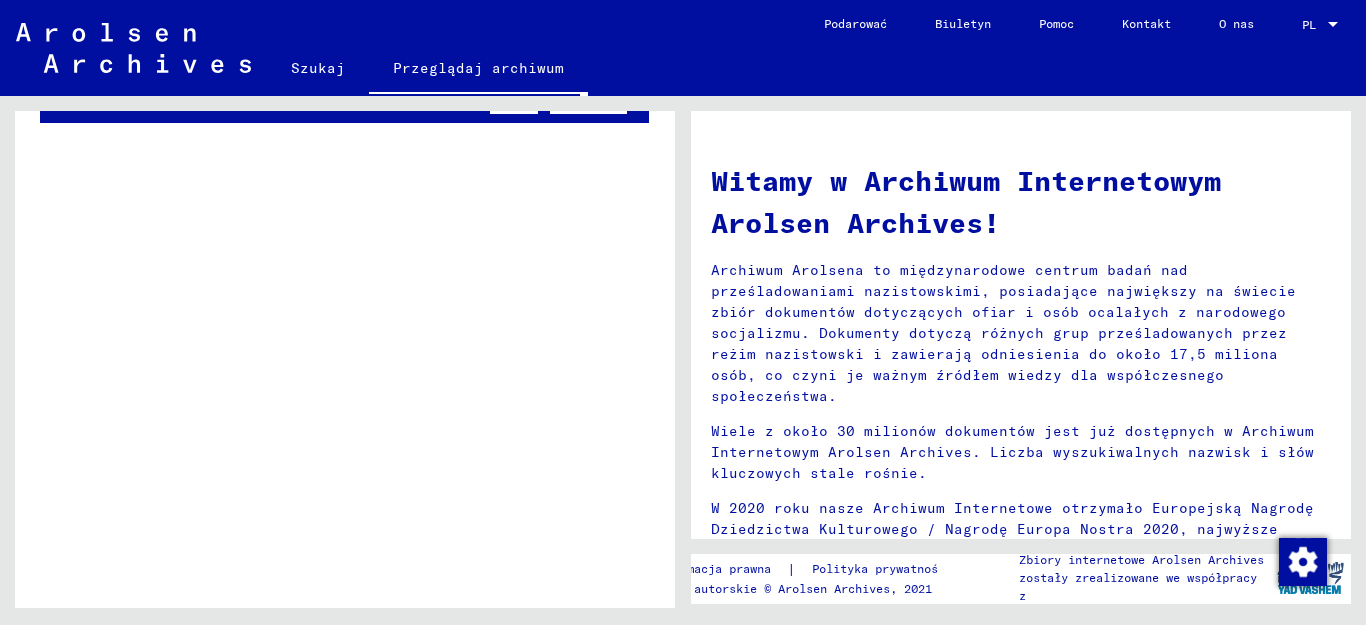 scroll, scrollTop: 700, scrollLeft: 0, axis: vertical 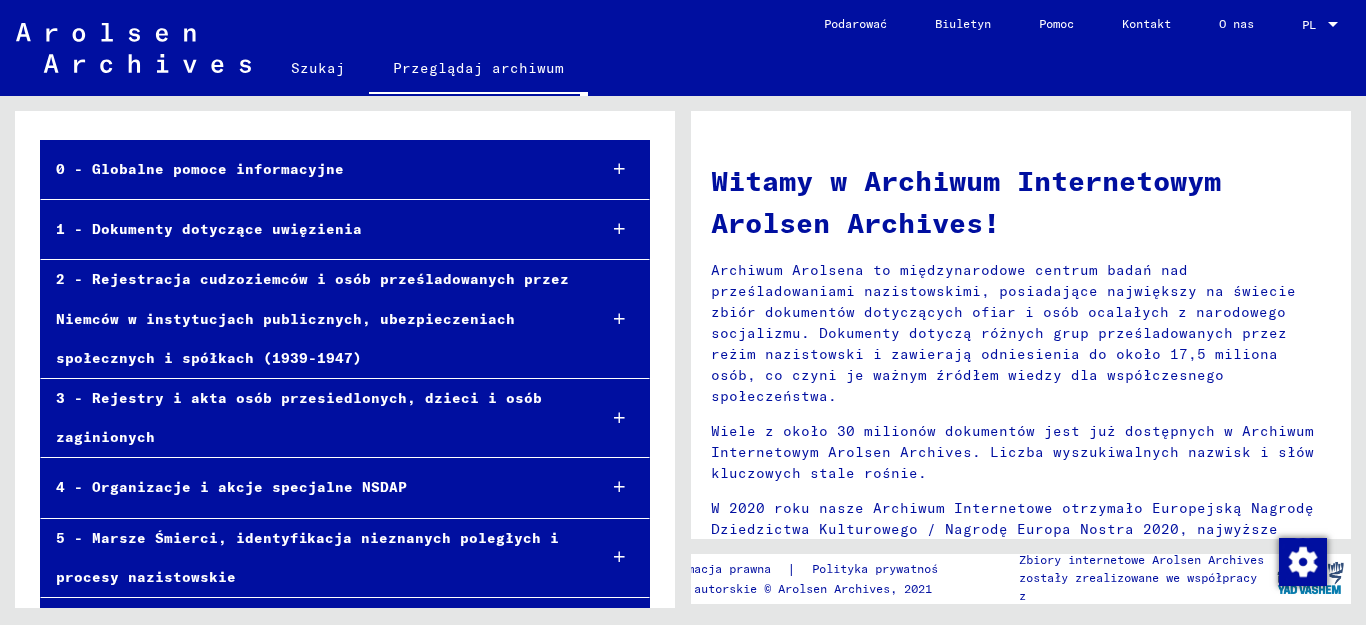 click at bounding box center [619, 229] 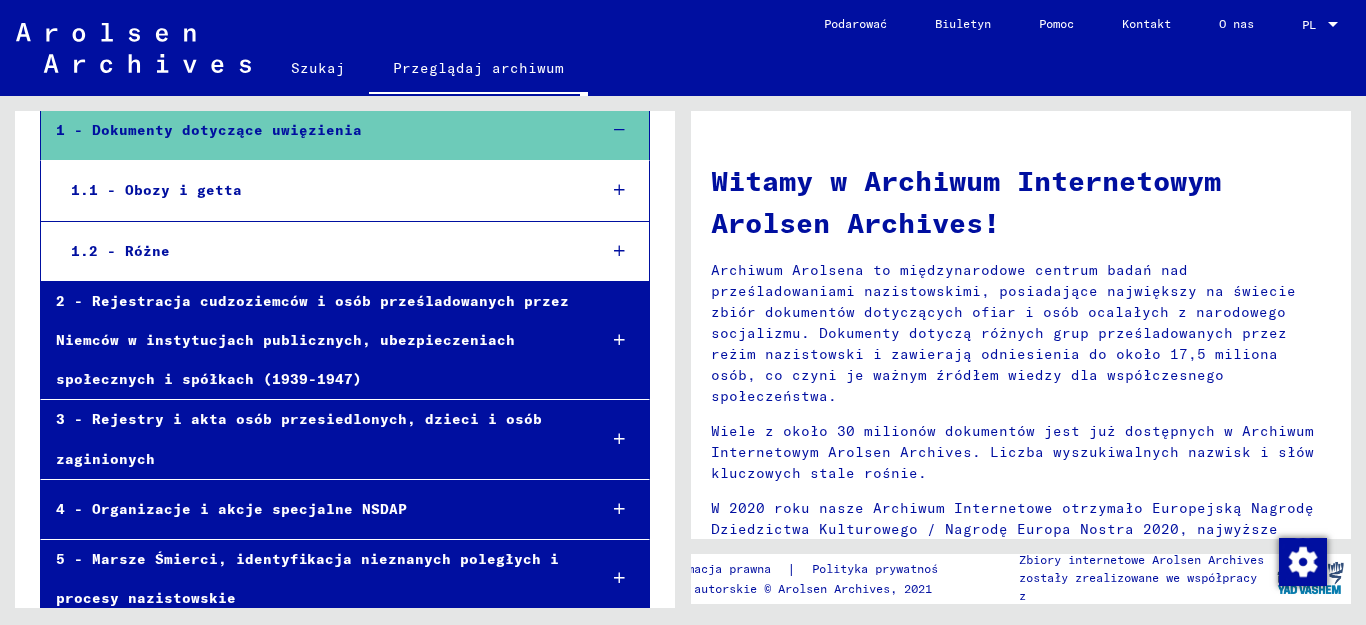 scroll, scrollTop: 121, scrollLeft: 0, axis: vertical 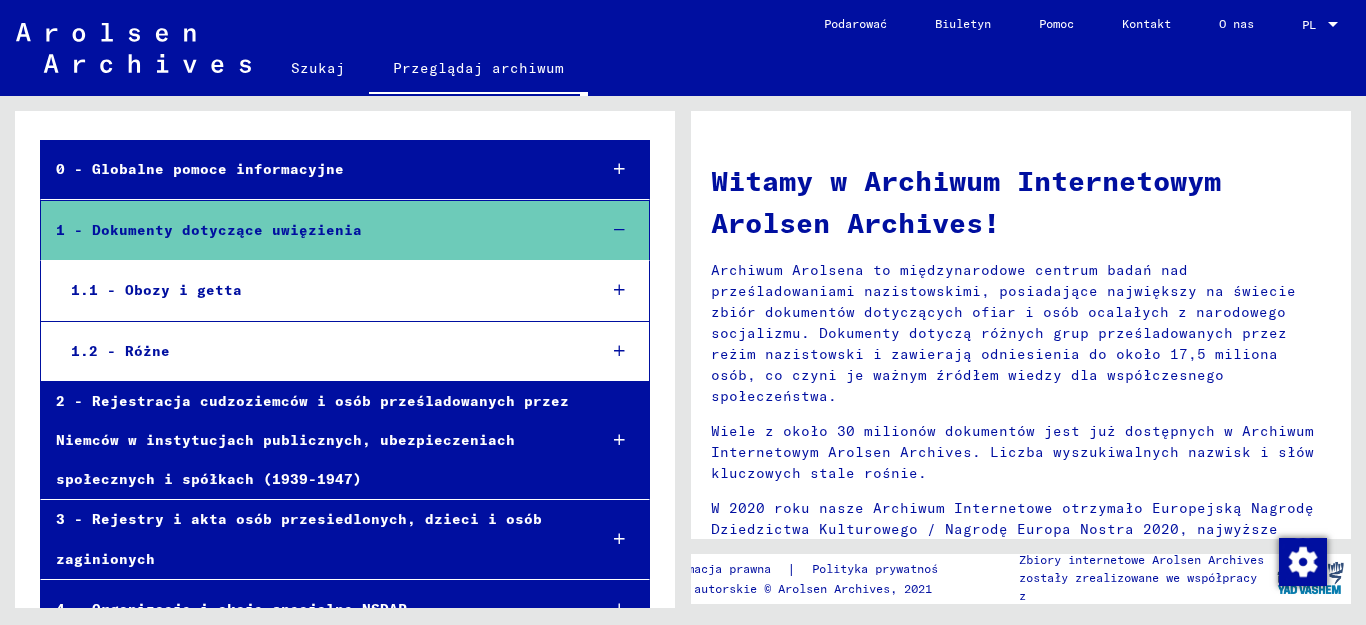 click at bounding box center [619, 169] 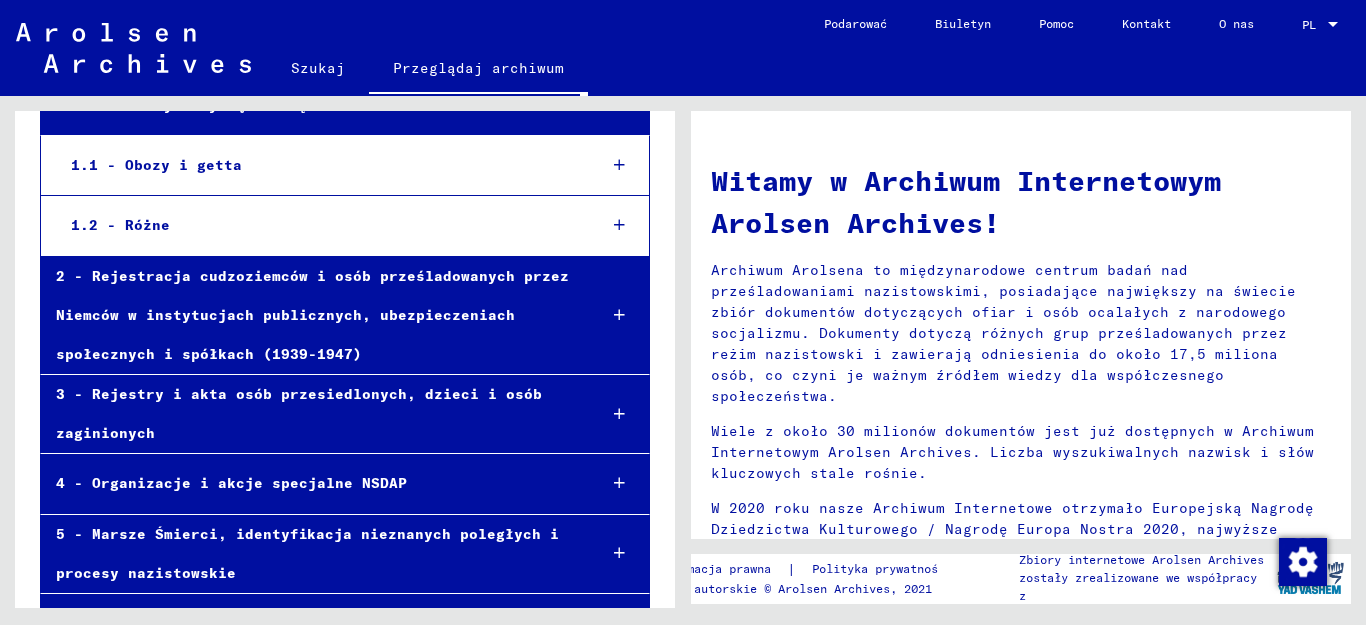 scroll, scrollTop: 521, scrollLeft: 0, axis: vertical 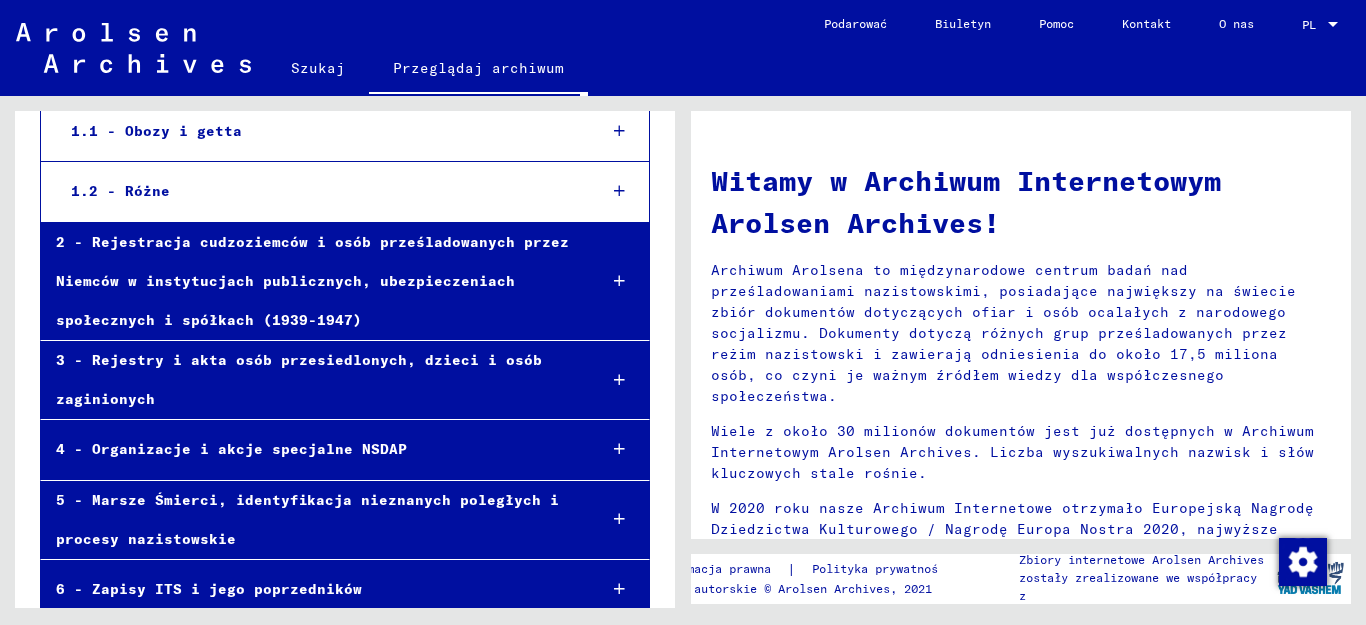 click at bounding box center (619, 281) 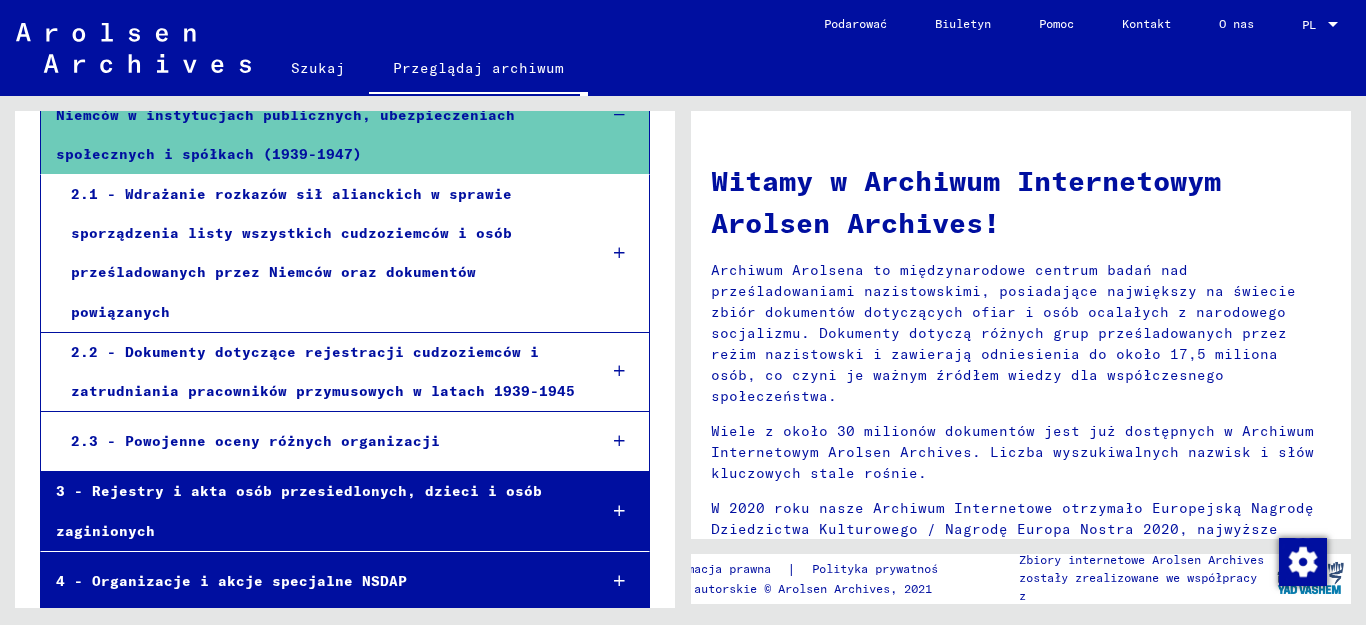scroll, scrollTop: 720, scrollLeft: 0, axis: vertical 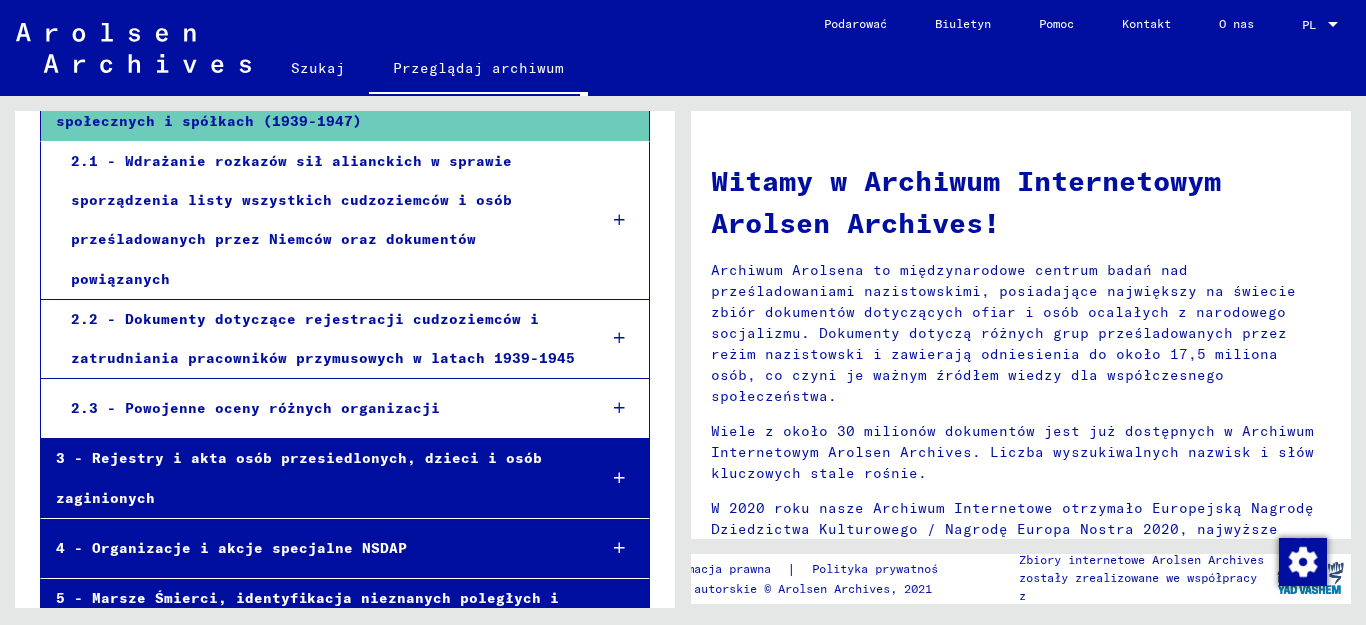 click at bounding box center [619, 338] 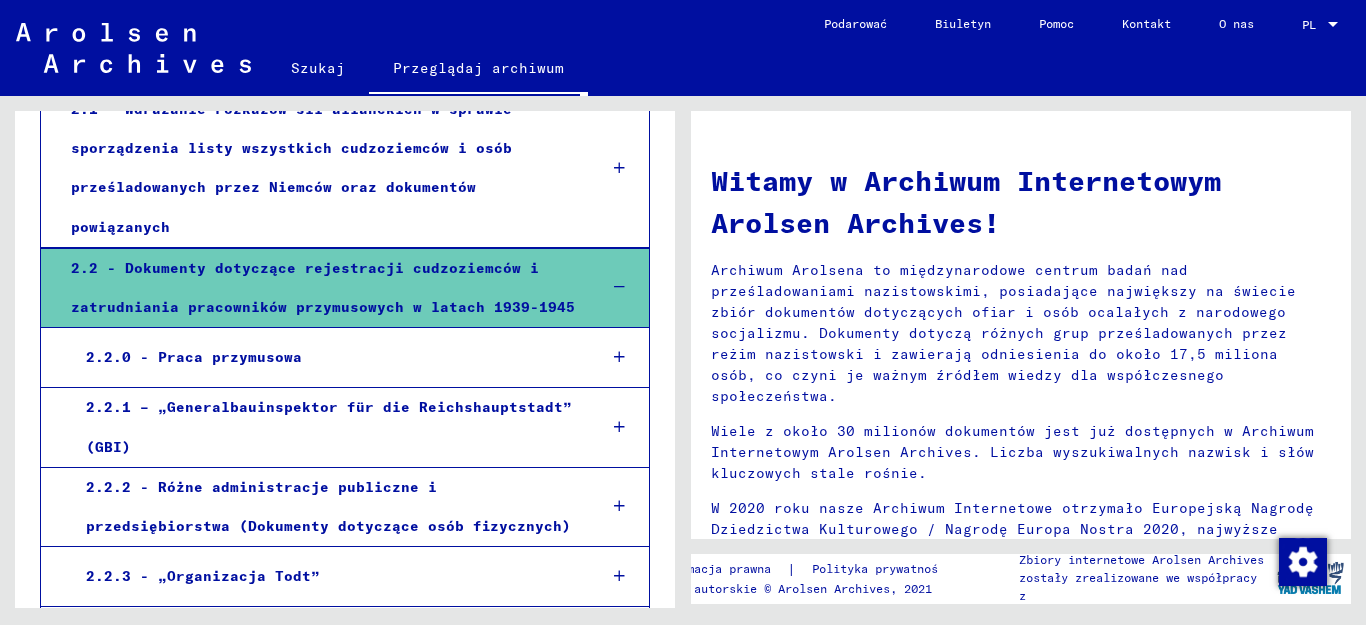 scroll, scrollTop: 819, scrollLeft: 0, axis: vertical 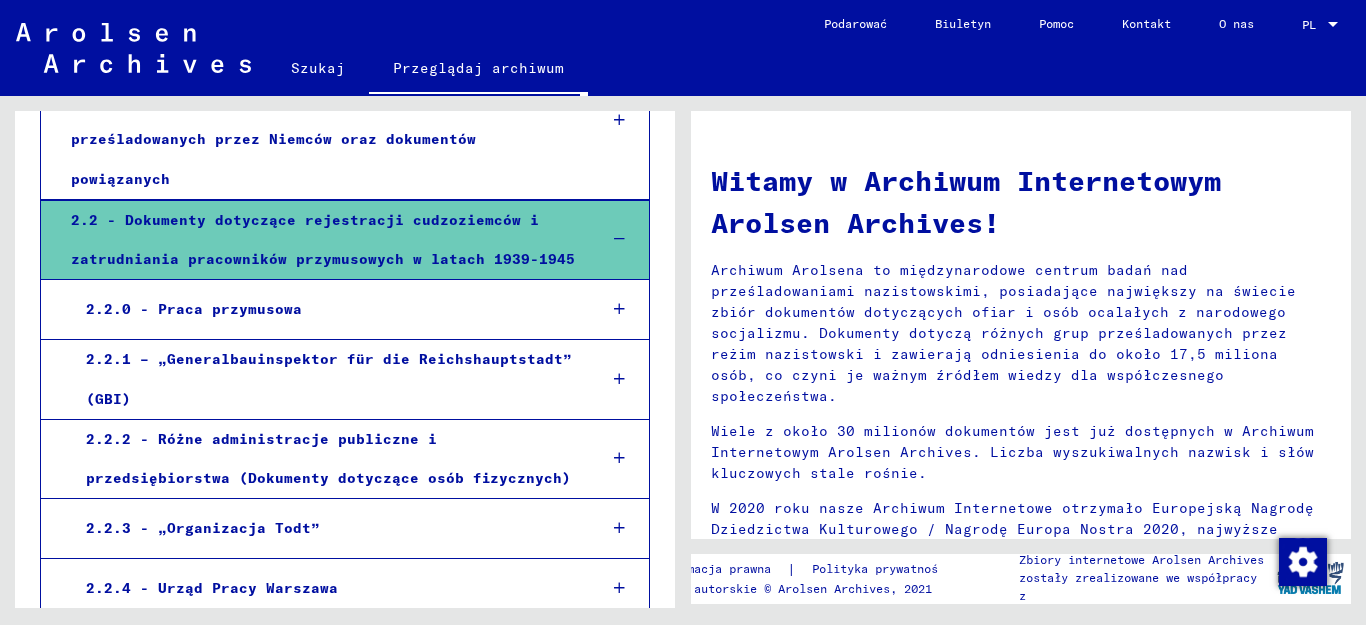 click at bounding box center [619, 309] 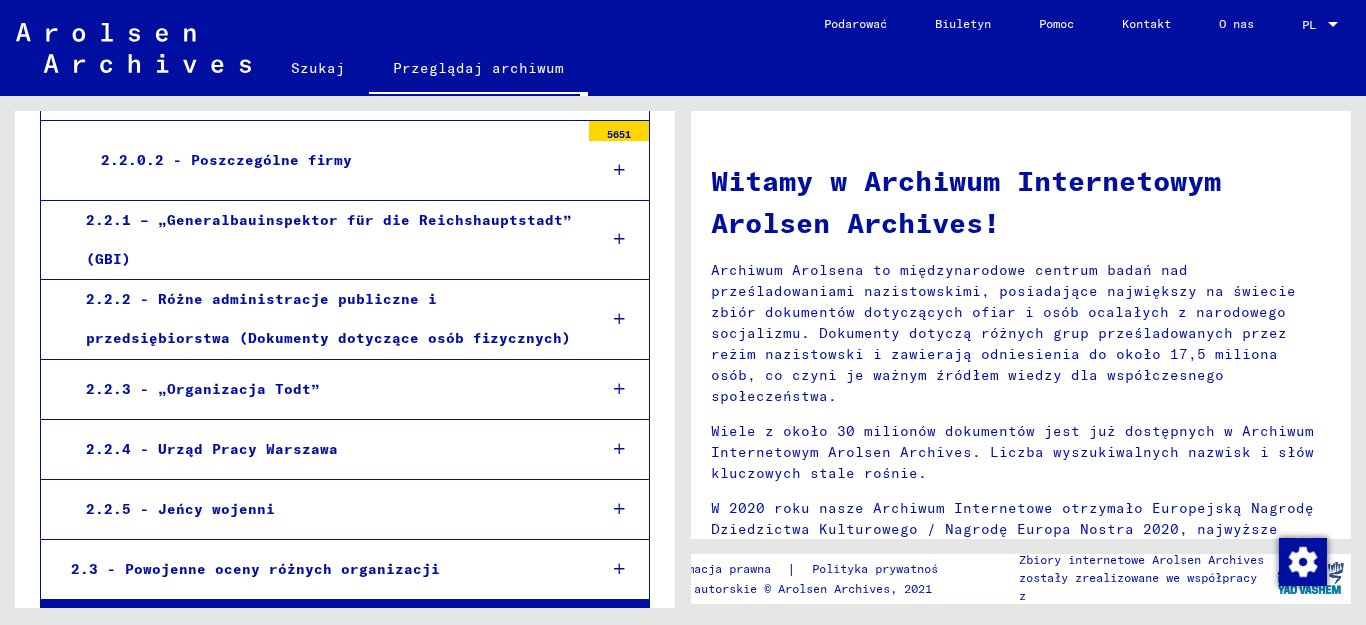 scroll, scrollTop: 1219, scrollLeft: 0, axis: vertical 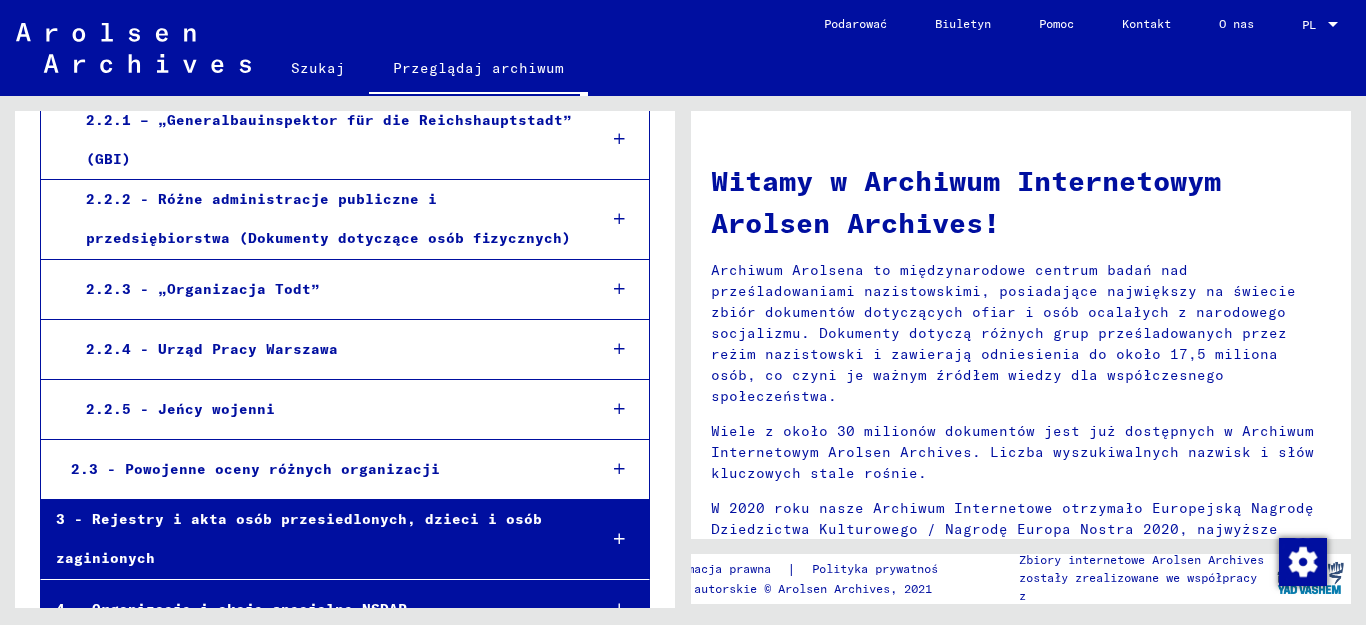 click at bounding box center (619, 349) 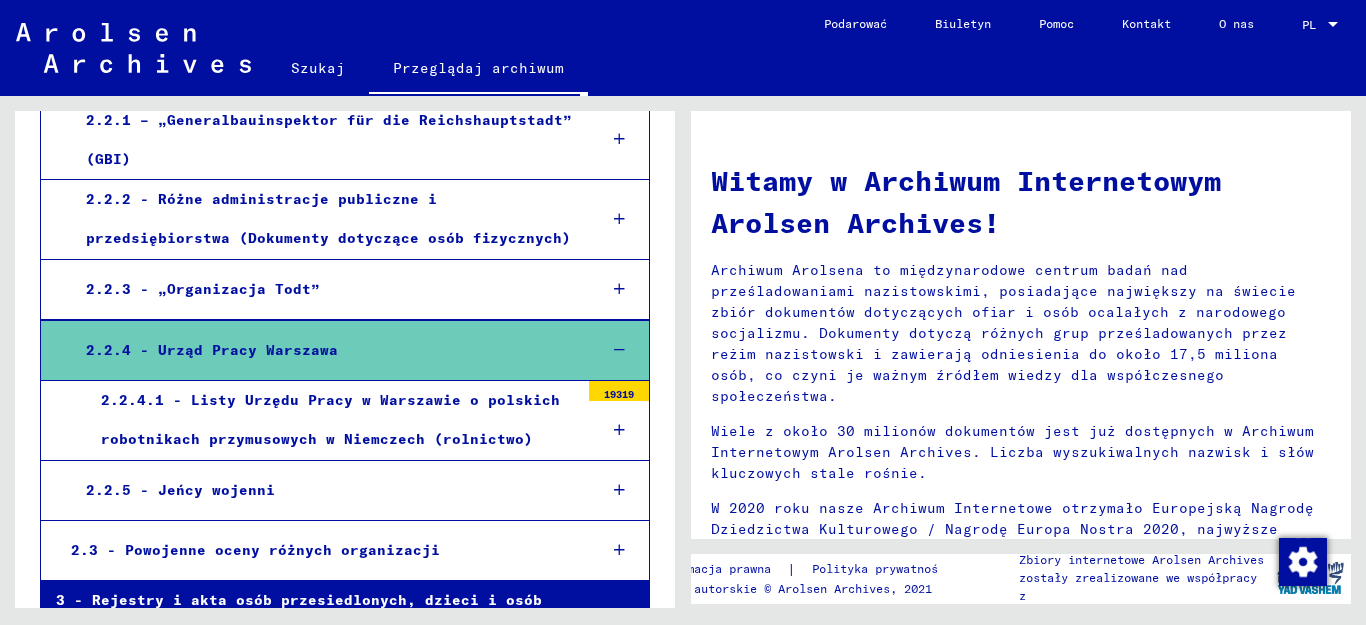 scroll, scrollTop: 1318, scrollLeft: 0, axis: vertical 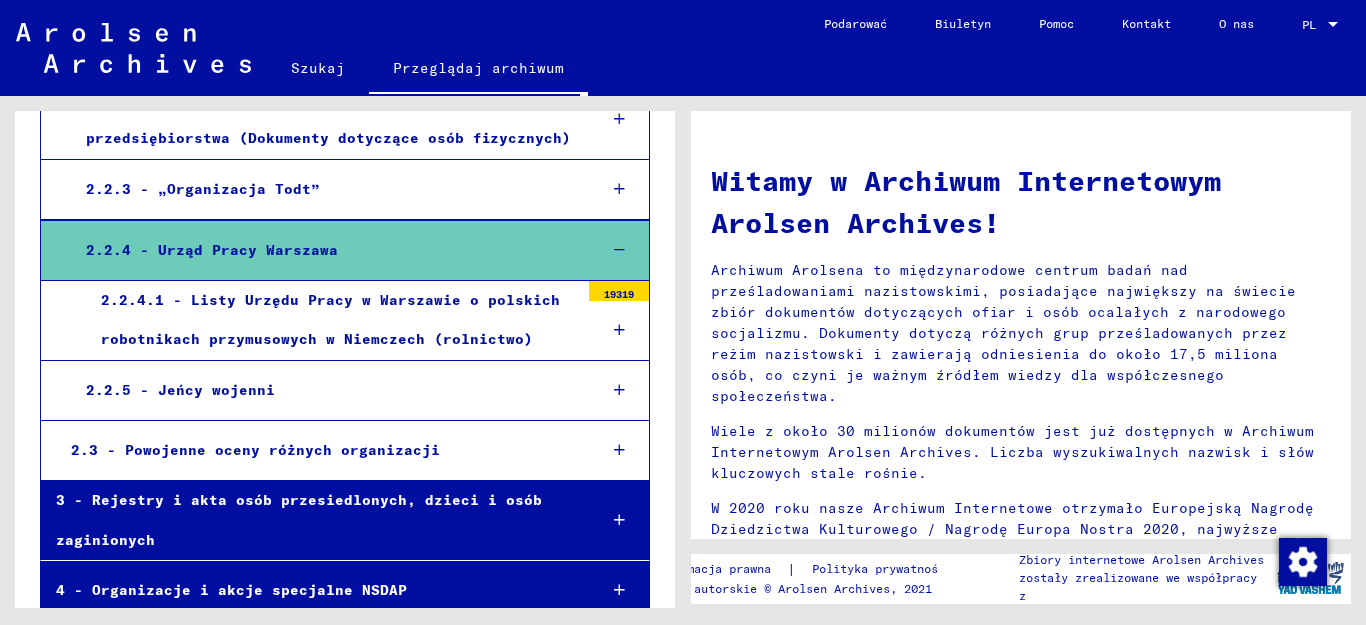 click at bounding box center [619, 390] 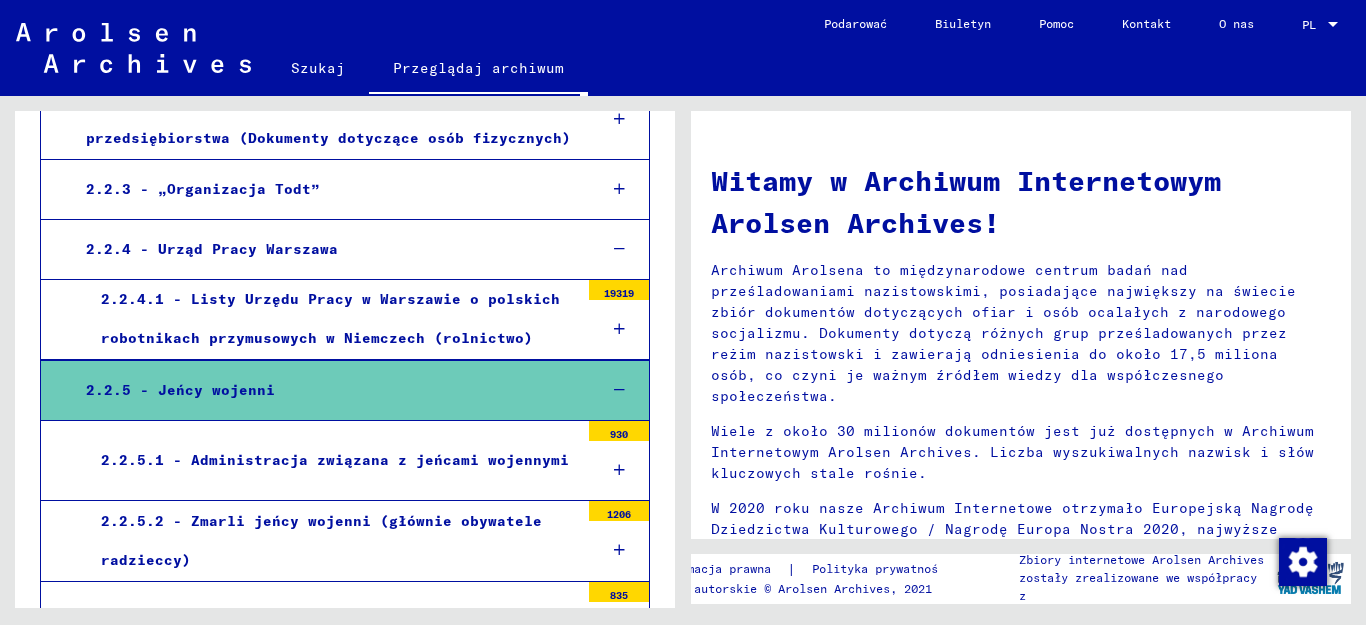 click on "2.2.4.1 - Listy Urzędu Pracy w Warszawie o polskich robotnikach przymusowych w Niemczech (rolnictwo)" at bounding box center (330, 318) 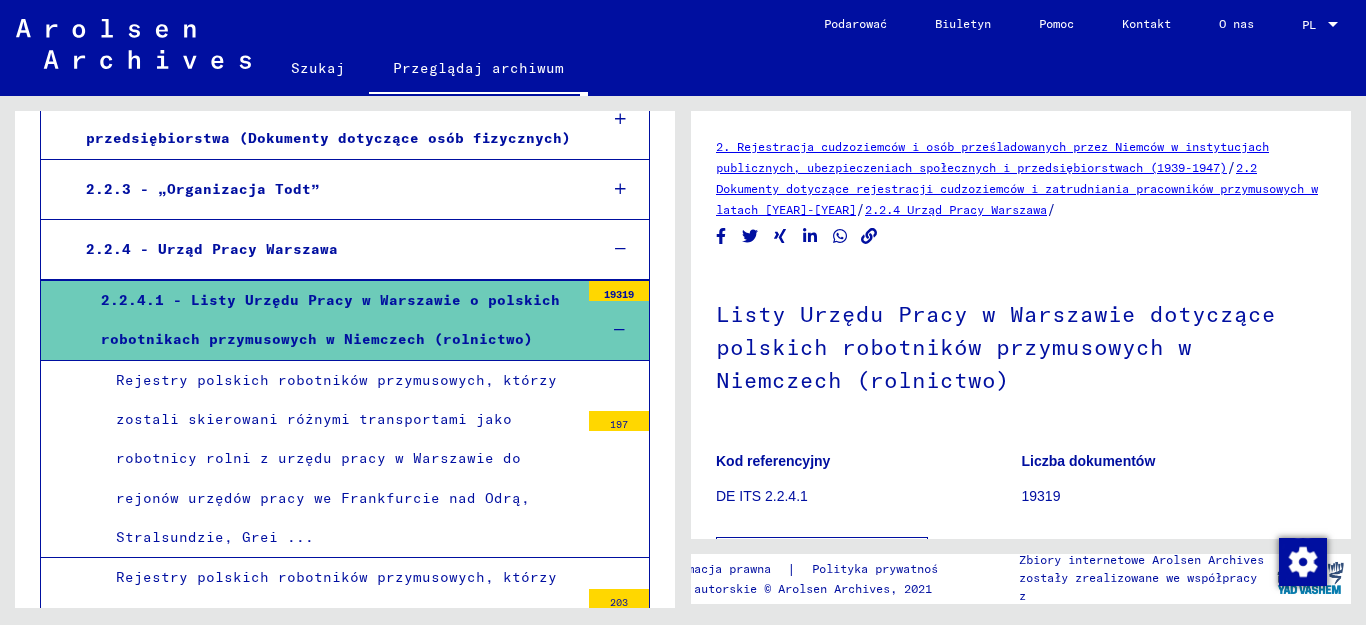 click on "Szukaj" 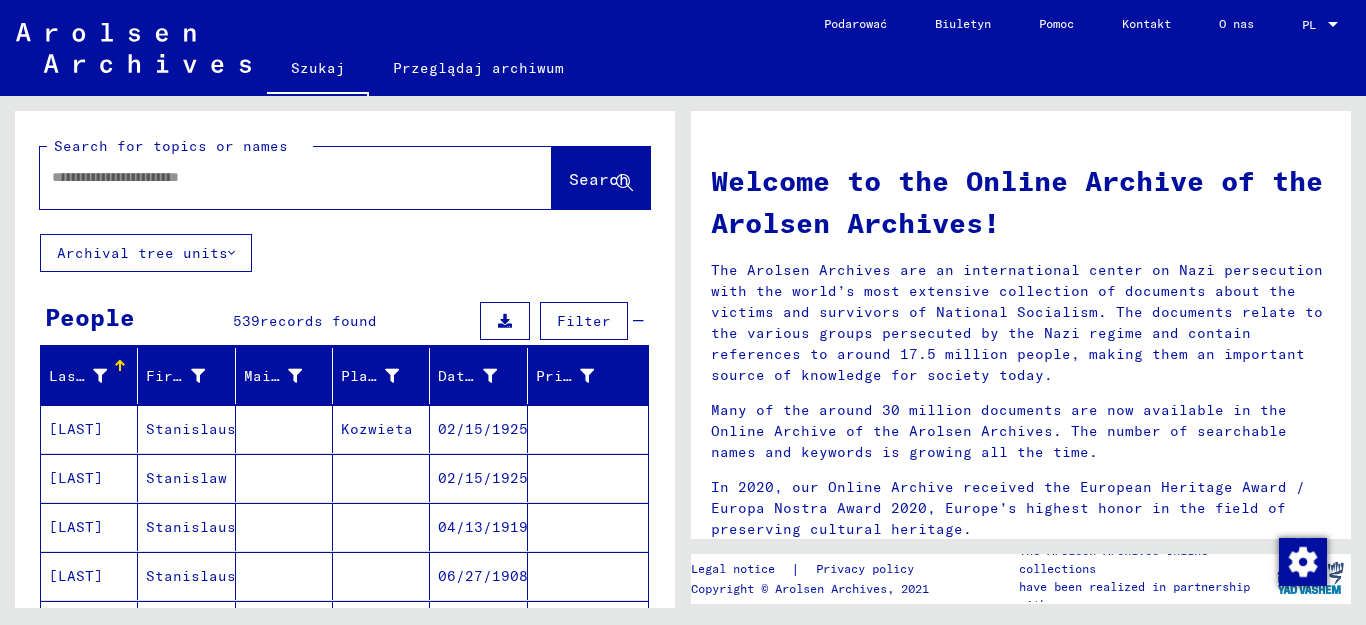 click at bounding box center (272, 177) 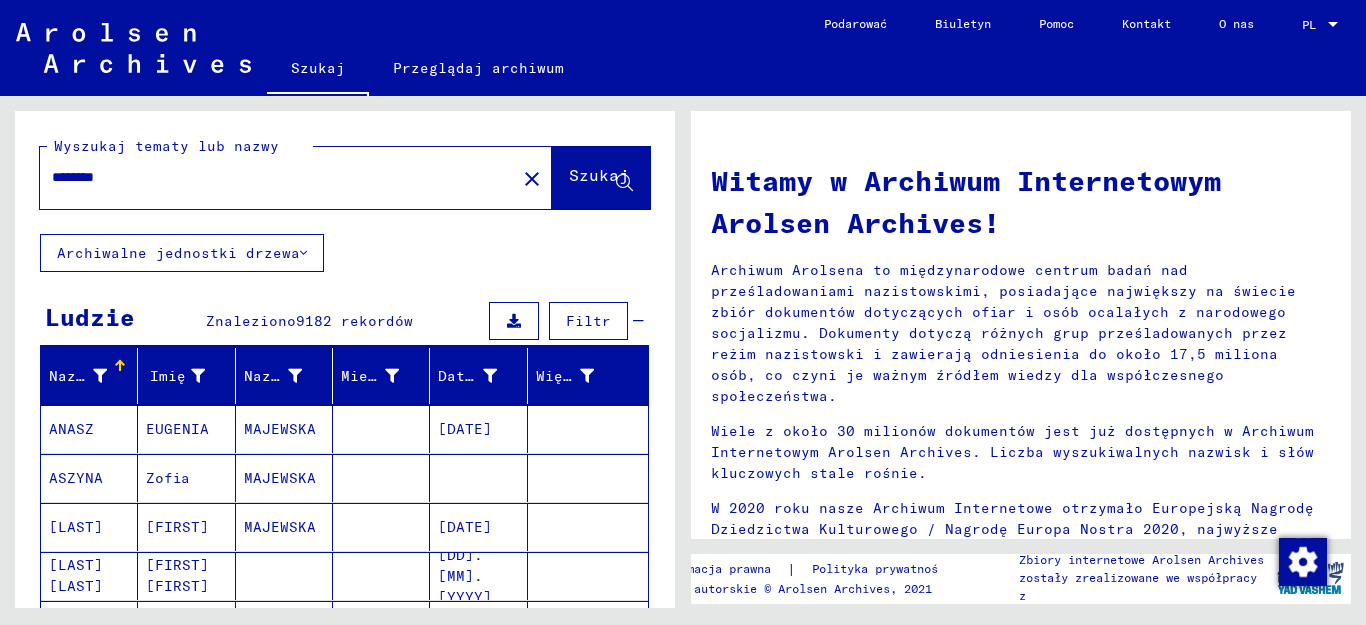 click on "Pokaż wszystkie wyniki wyszukiwania" at bounding box center [214, 680] 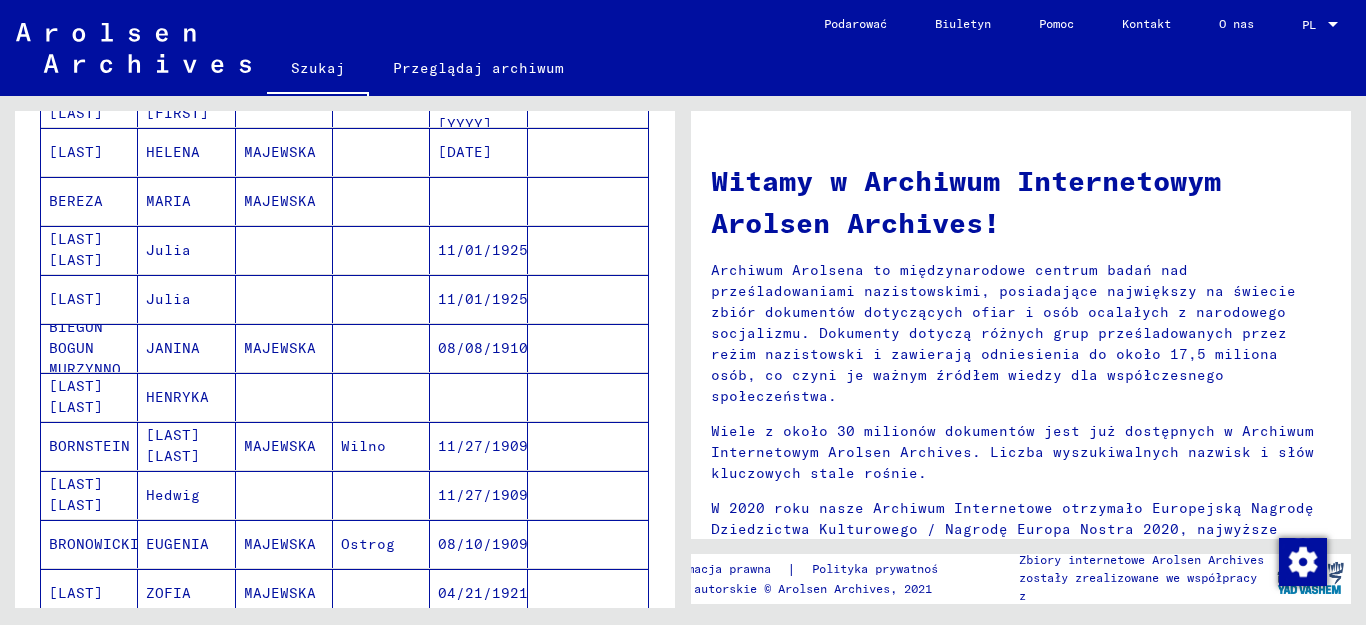 scroll, scrollTop: 0, scrollLeft: 0, axis: both 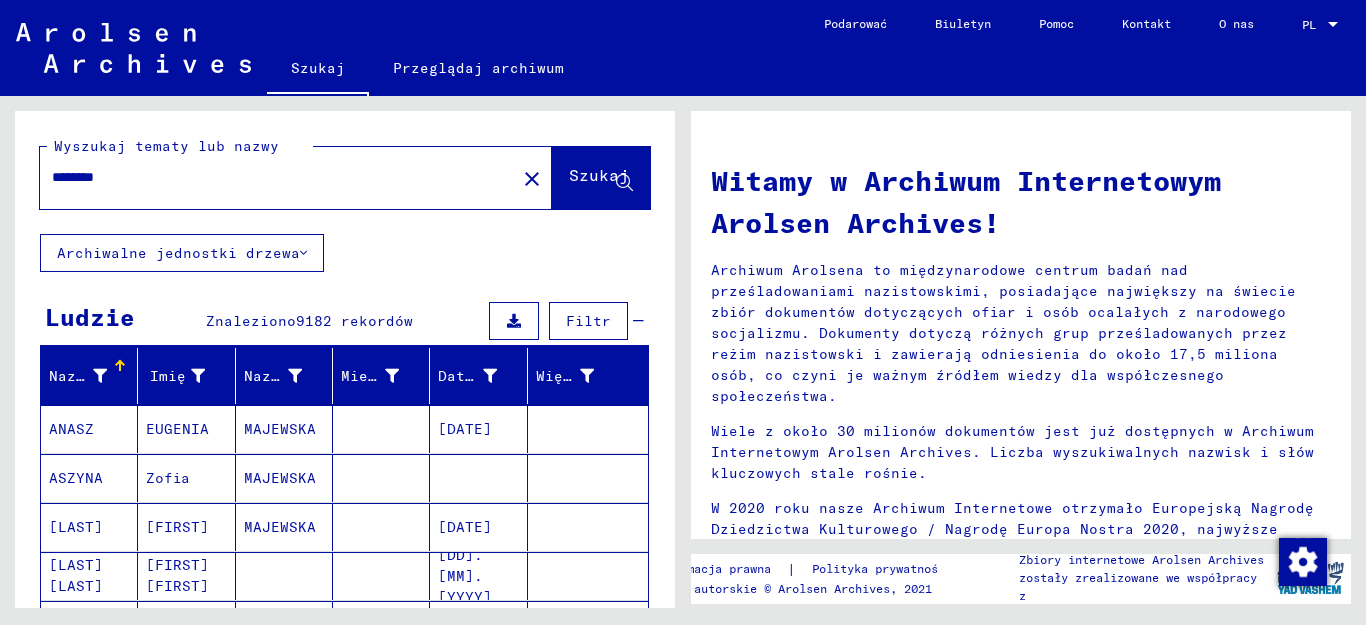 click on "********" at bounding box center (272, 177) 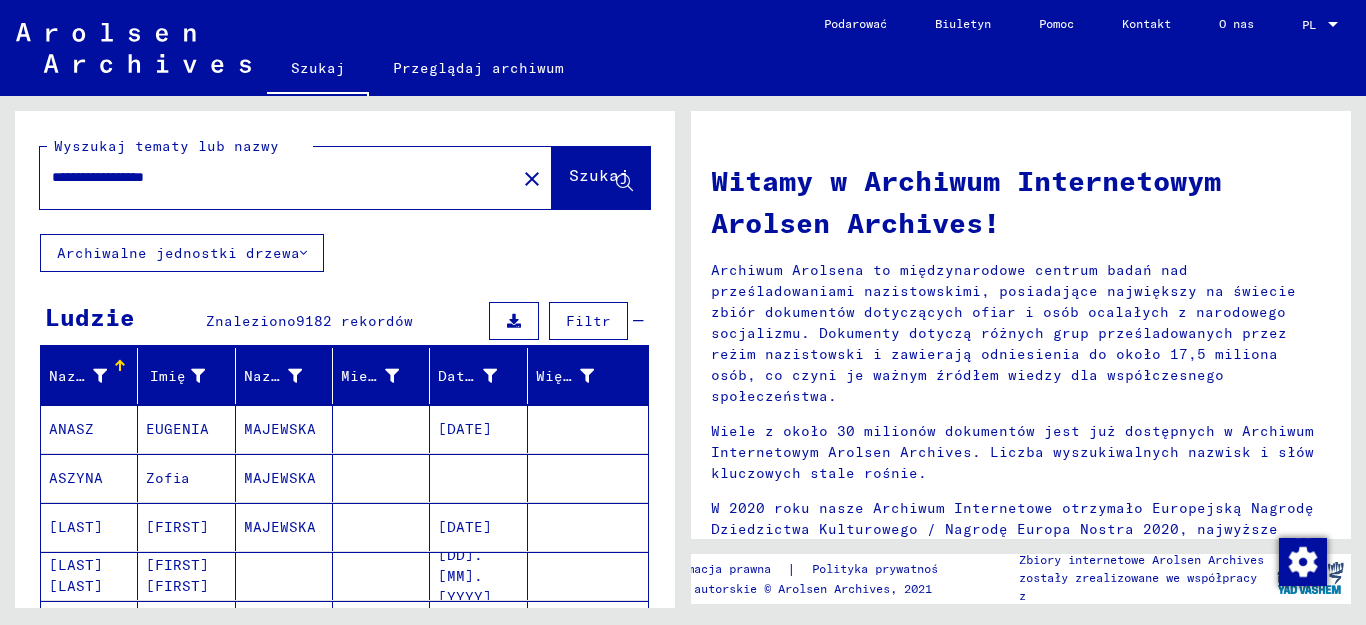 type on "**********" 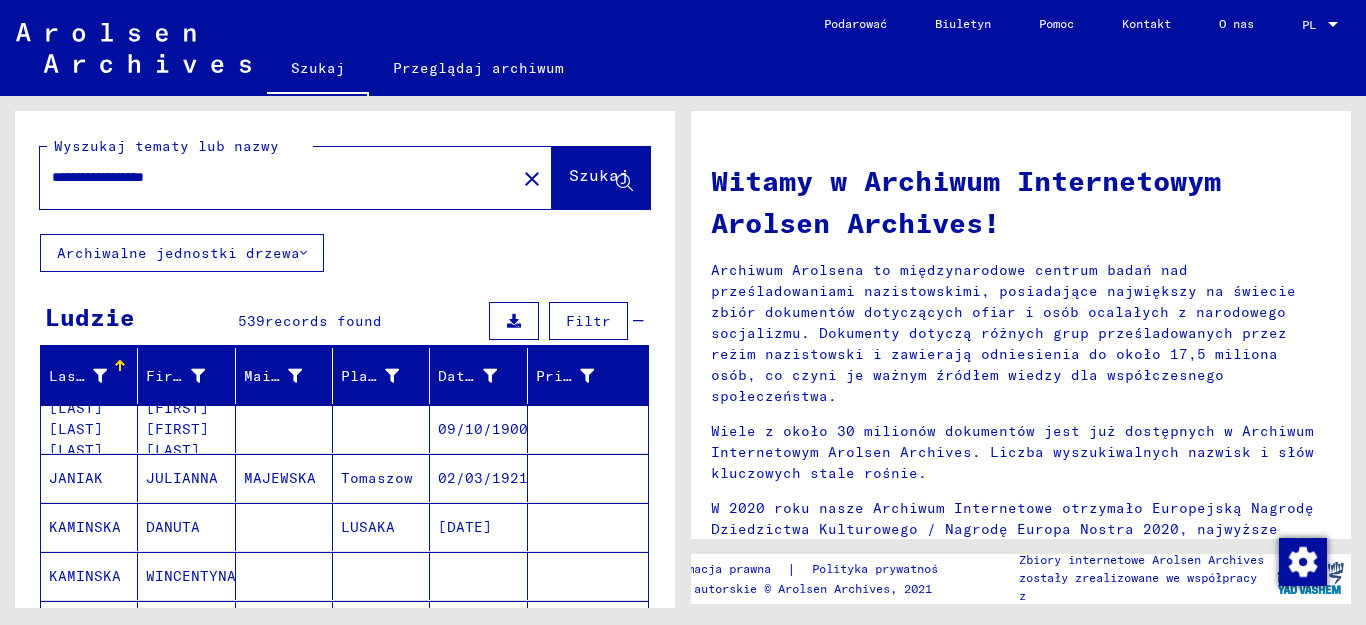 scroll, scrollTop: 269, scrollLeft: 0, axis: vertical 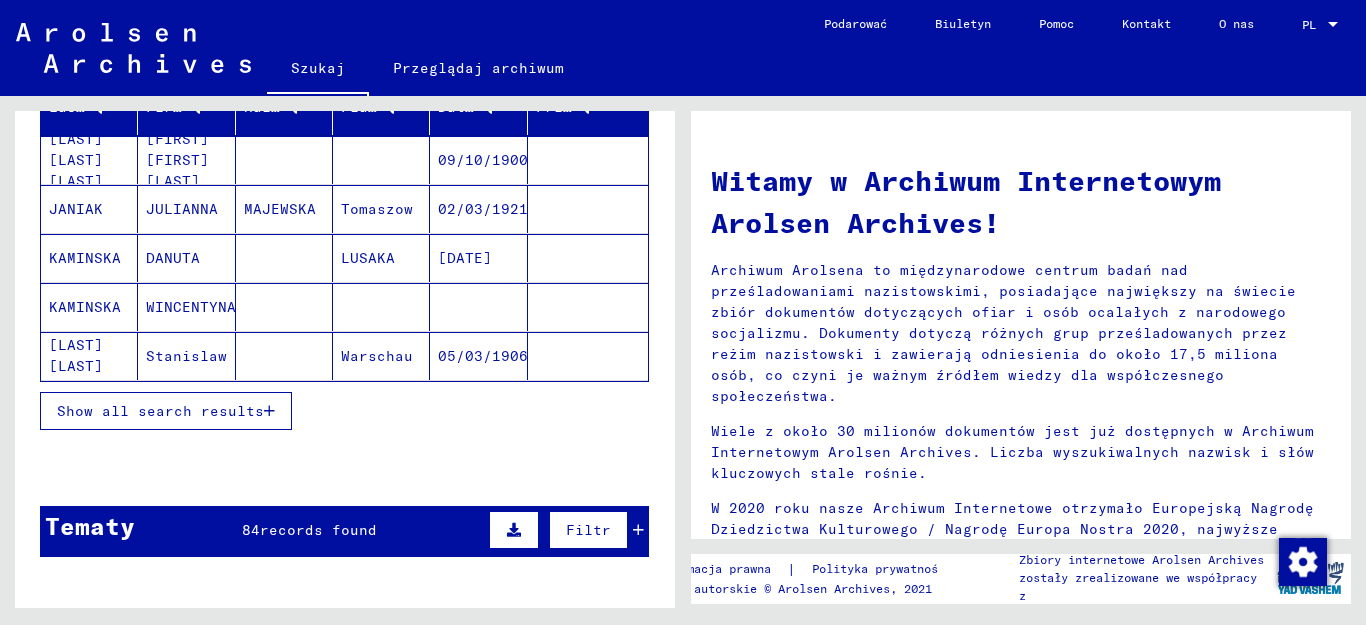 click on "Show all search results" at bounding box center (160, 411) 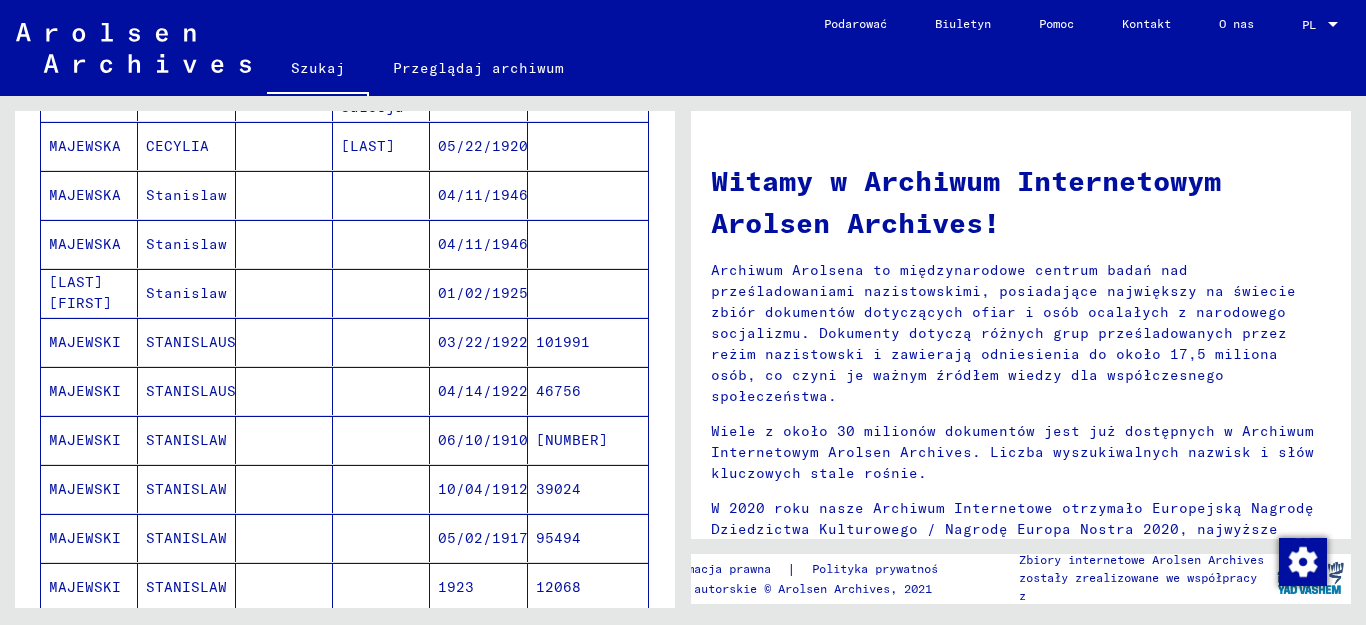 scroll, scrollTop: 1169, scrollLeft: 0, axis: vertical 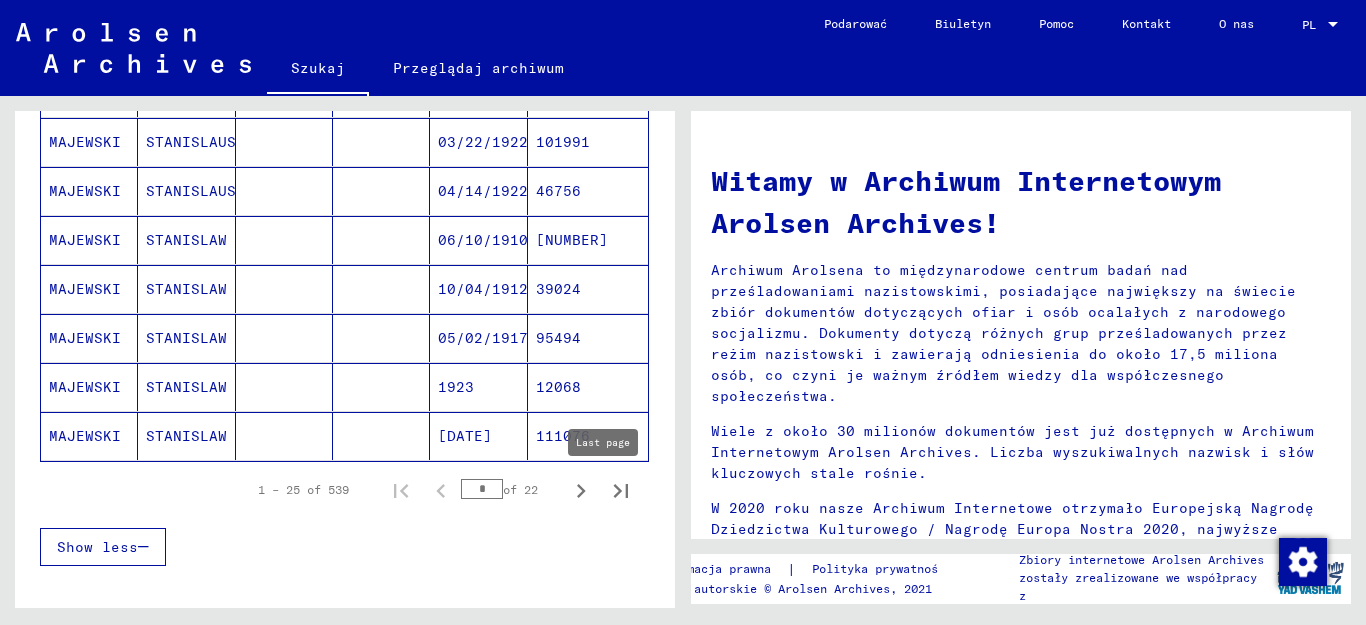 click 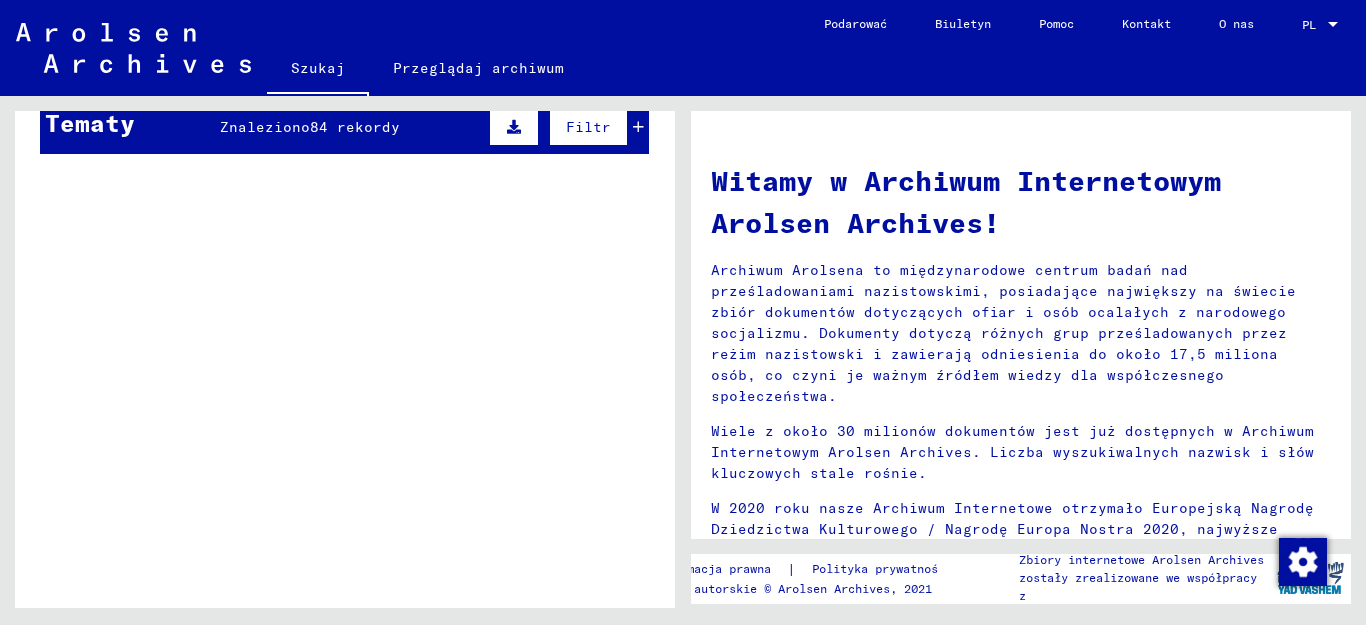 scroll, scrollTop: 769, scrollLeft: 0, axis: vertical 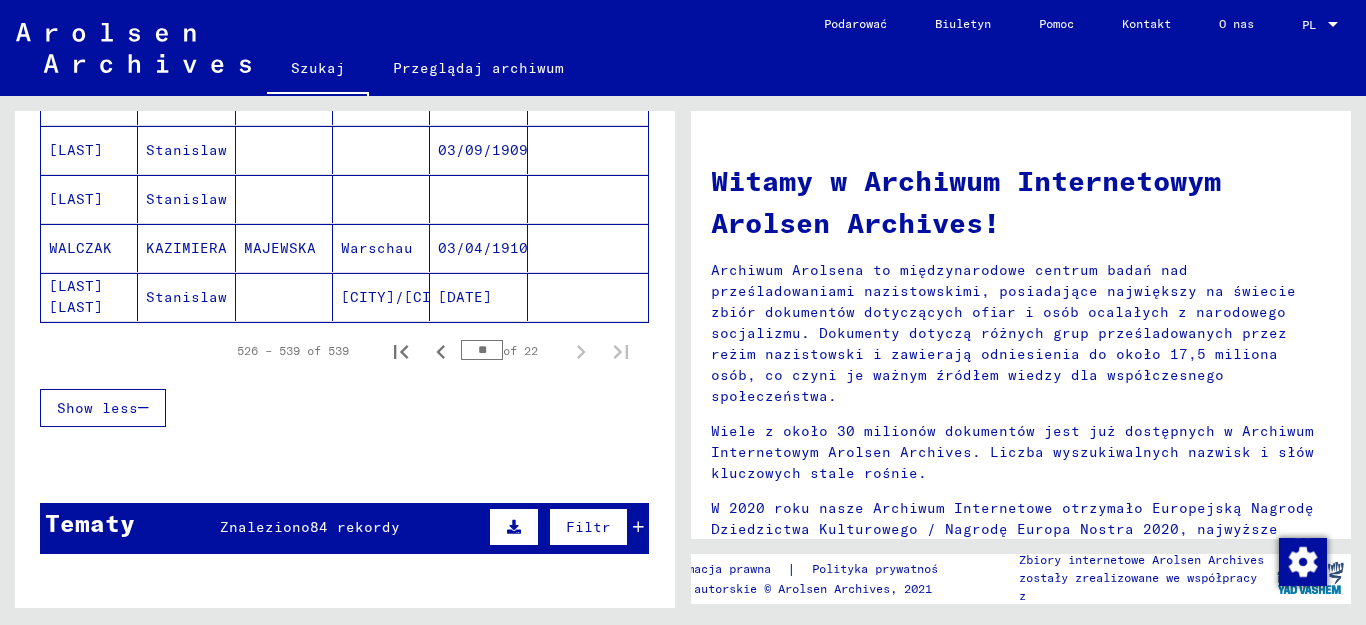 click at bounding box center (638, 527) 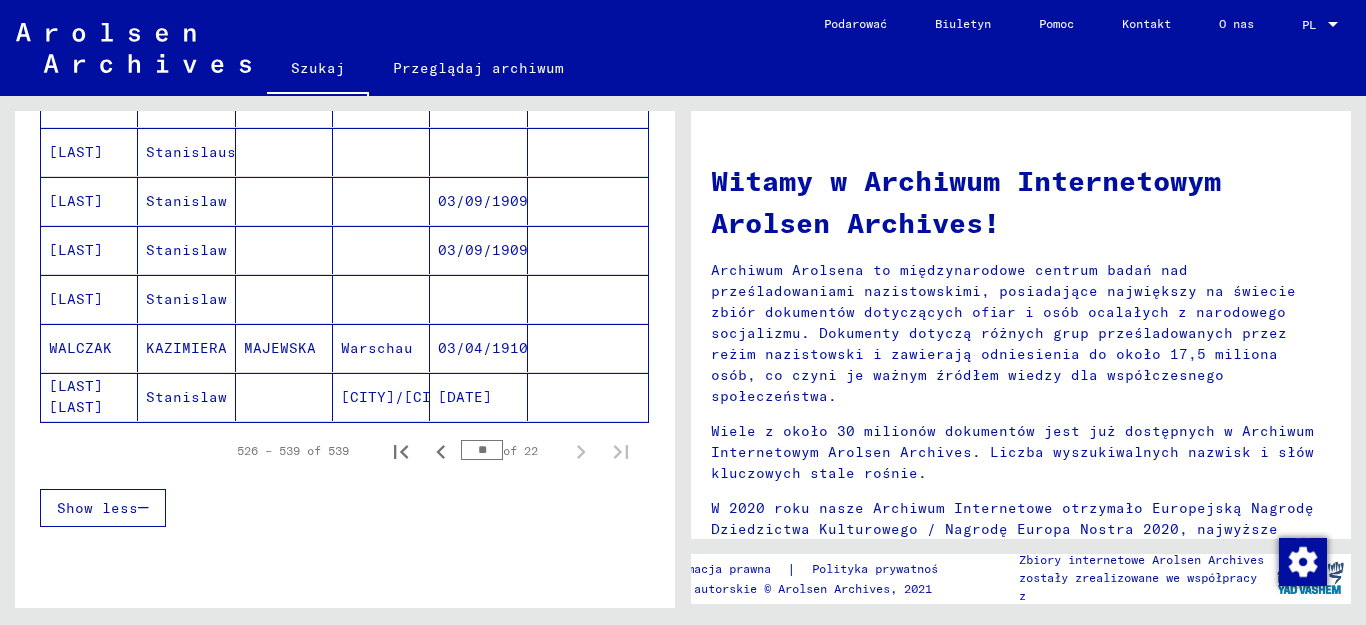 scroll, scrollTop: 569, scrollLeft: 0, axis: vertical 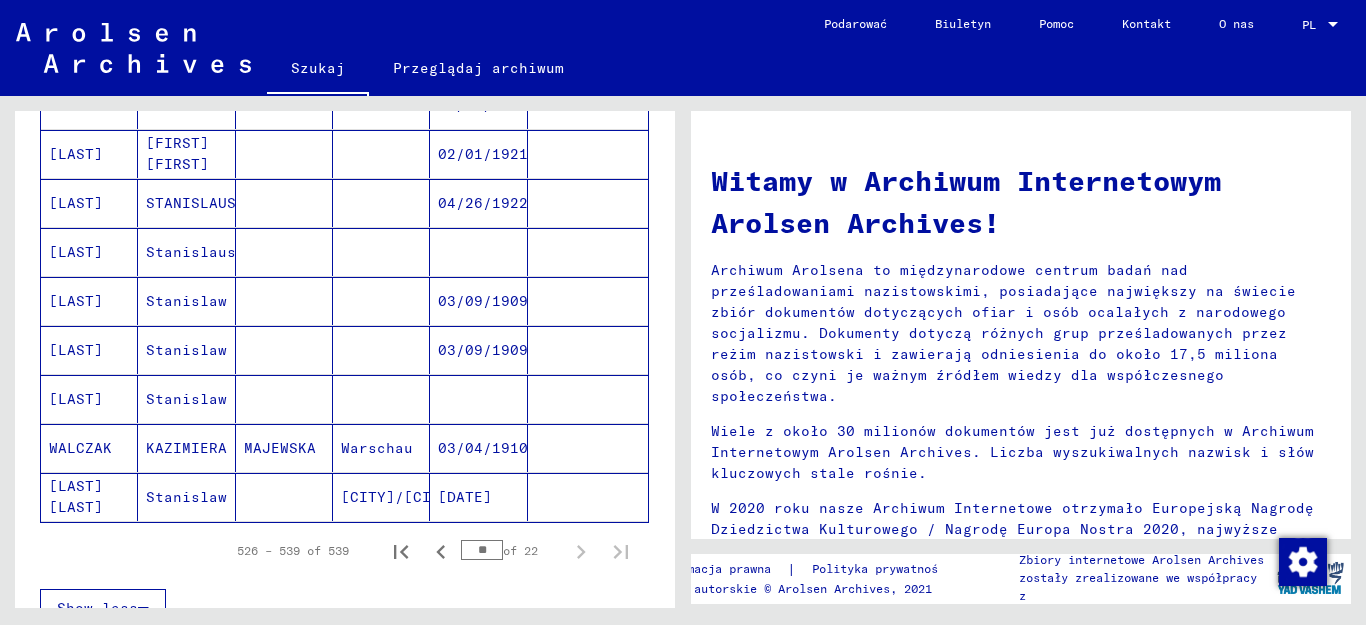 click on "[LAST]" at bounding box center (89, 350) 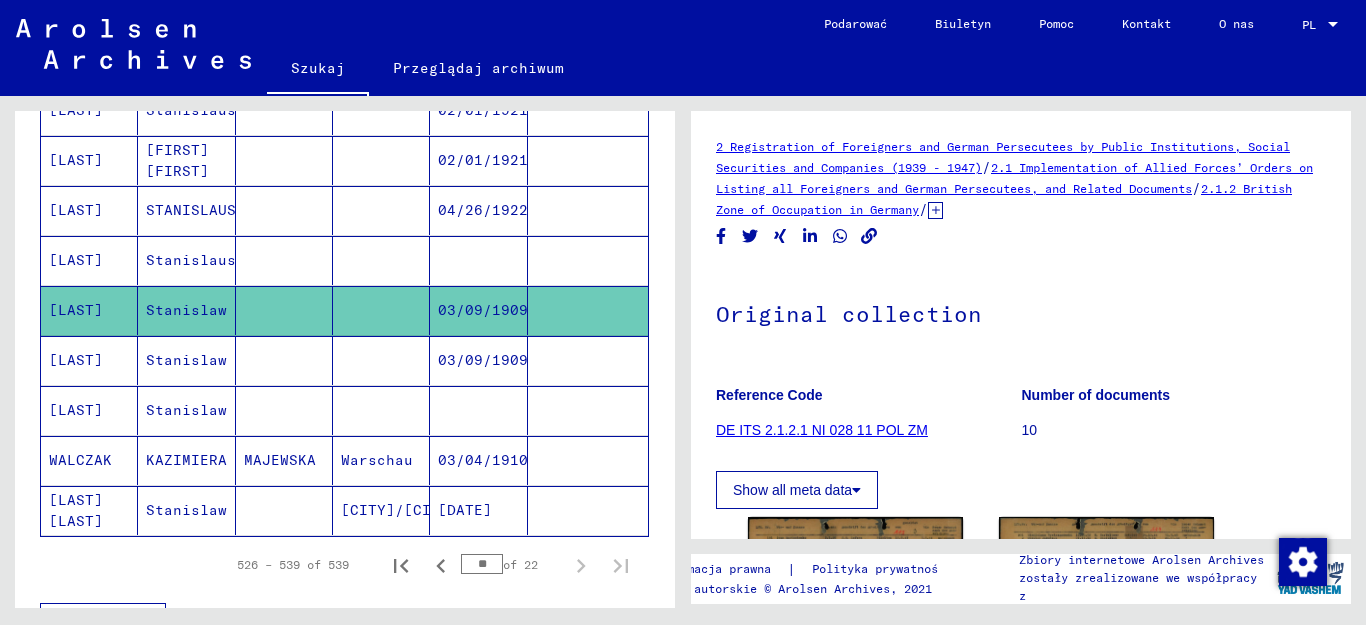 scroll, scrollTop: 574, scrollLeft: 0, axis: vertical 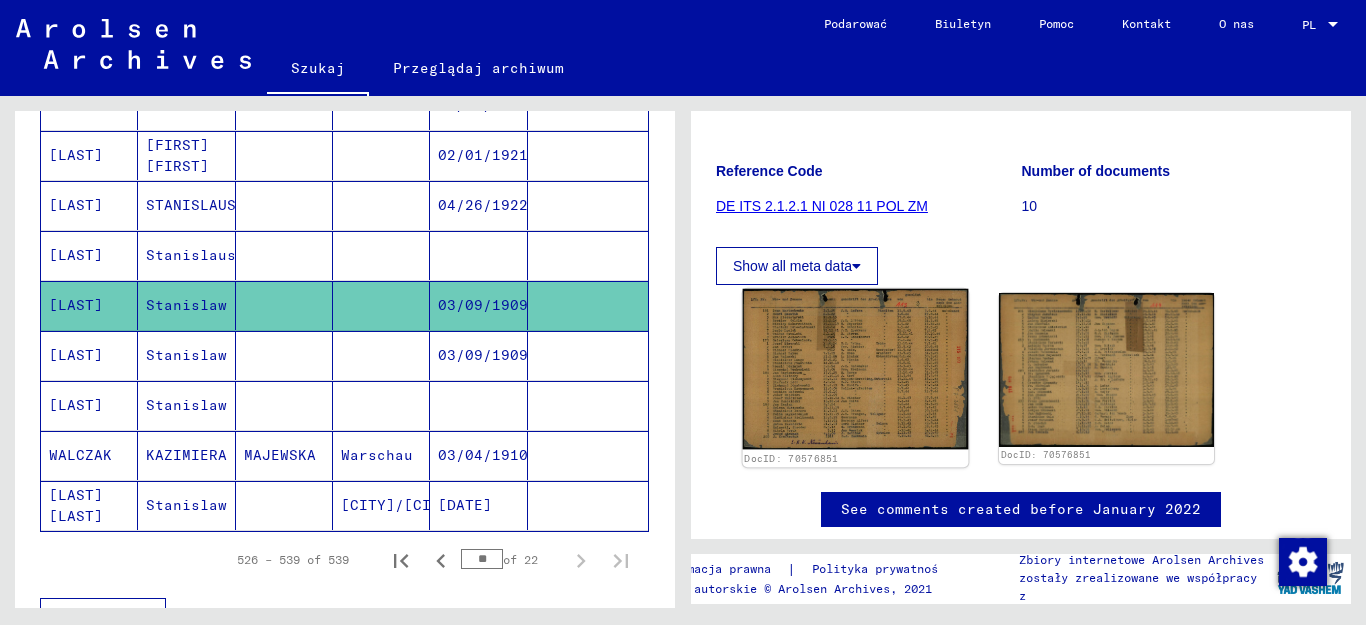 click 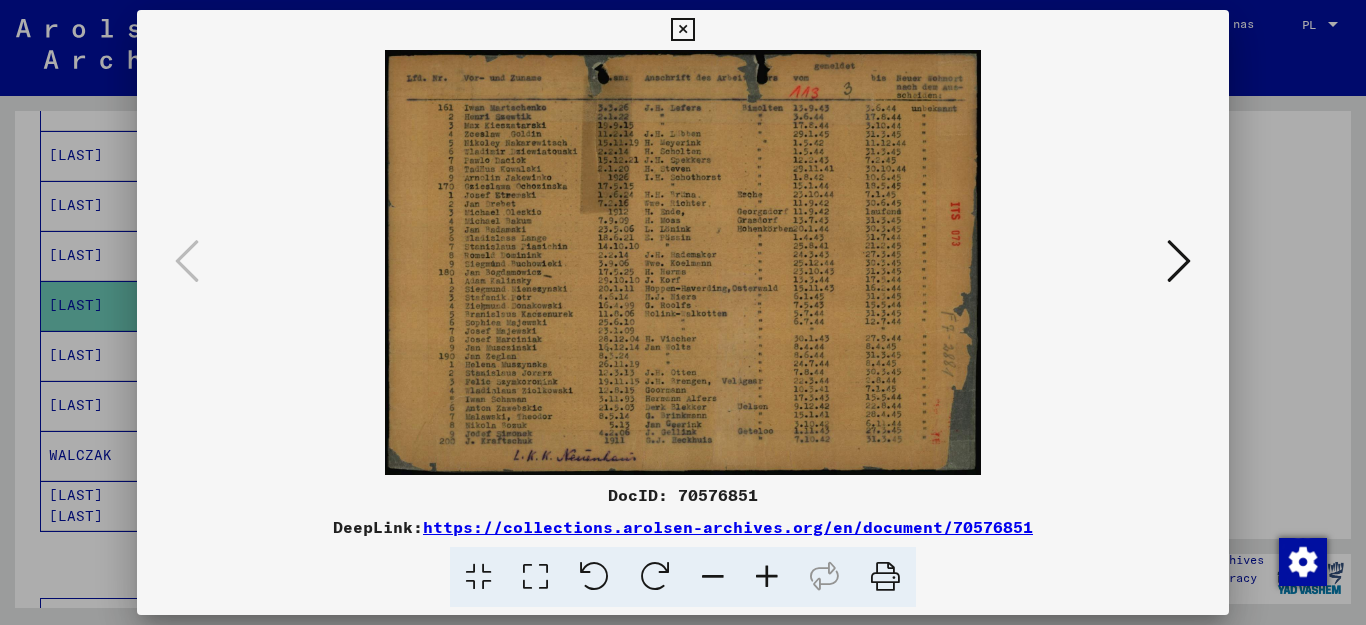 scroll, scrollTop: 0, scrollLeft: 0, axis: both 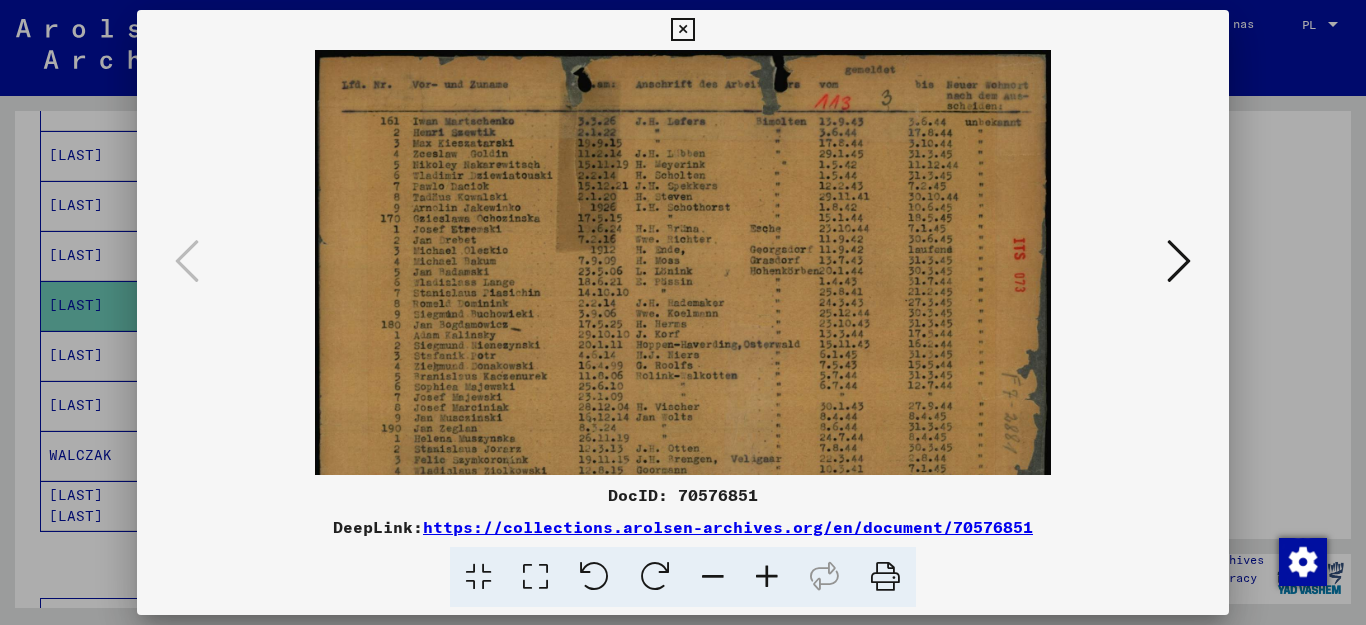 click at bounding box center [767, 577] 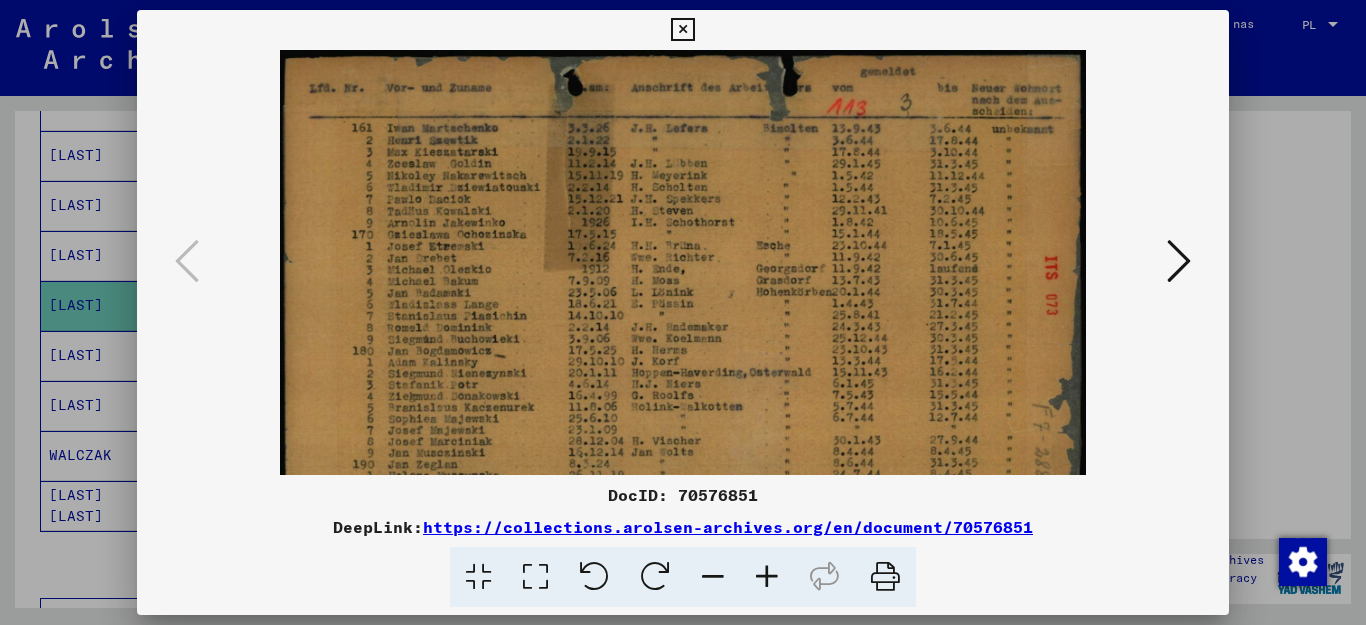 click at bounding box center (767, 577) 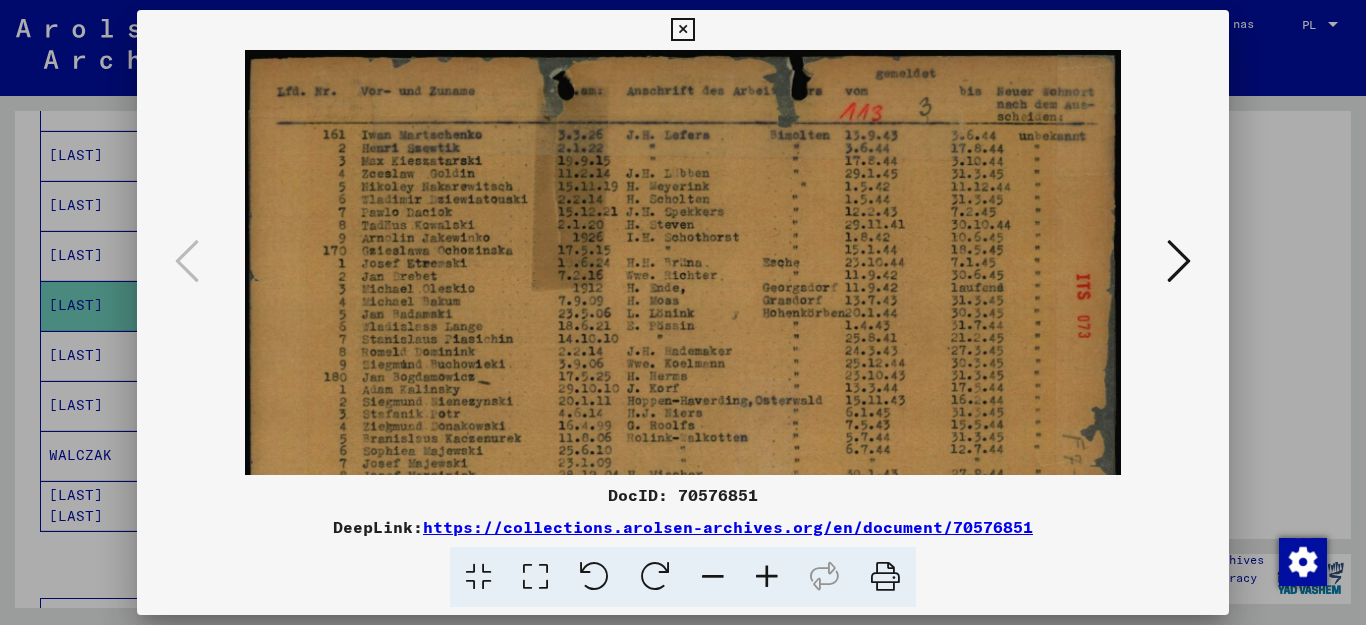 click at bounding box center [767, 577] 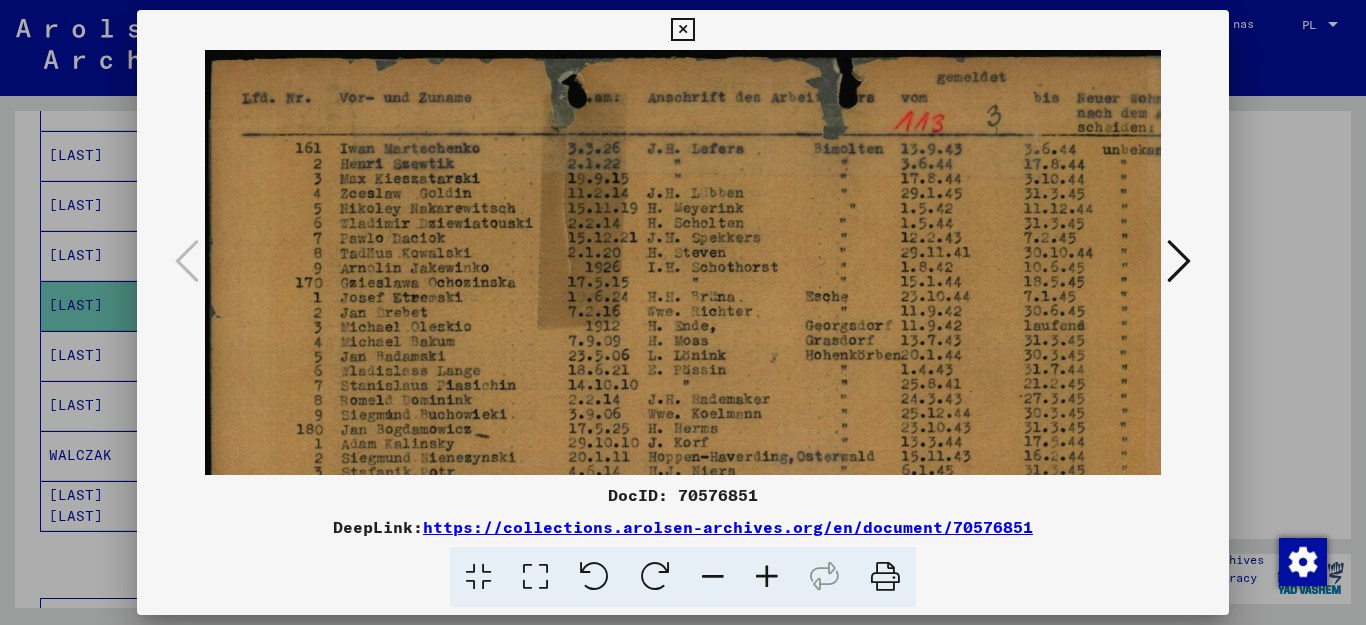 click at bounding box center [767, 577] 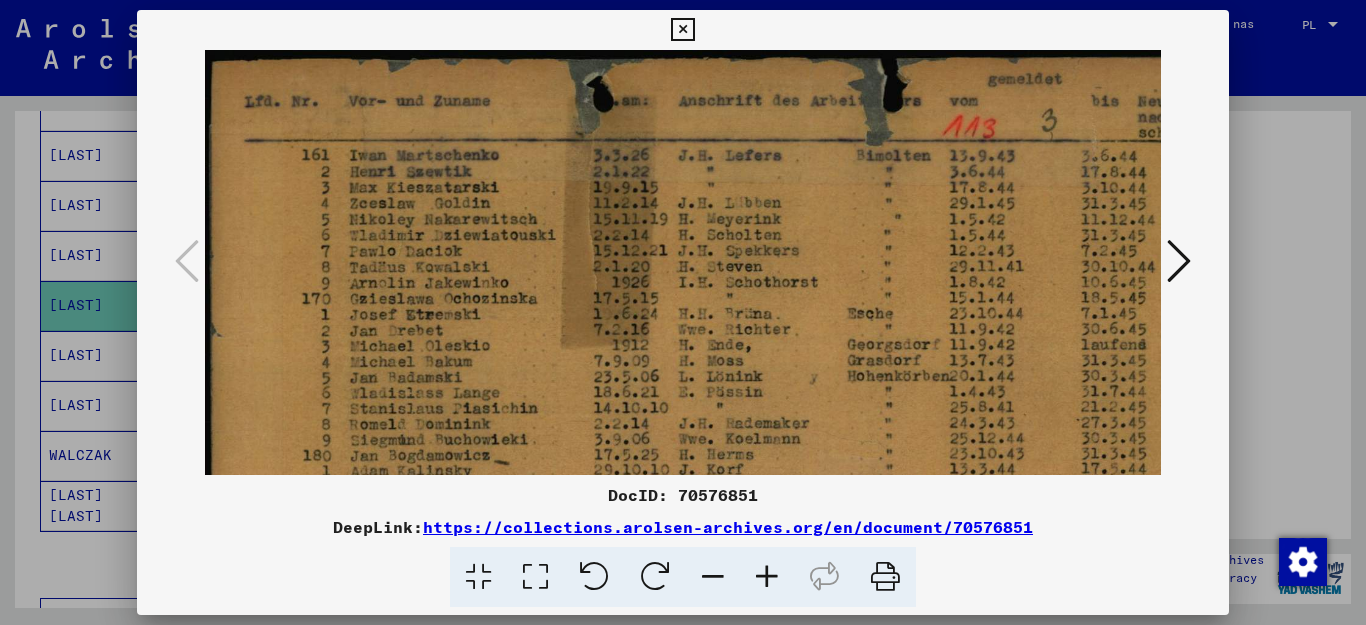 click at bounding box center [767, 577] 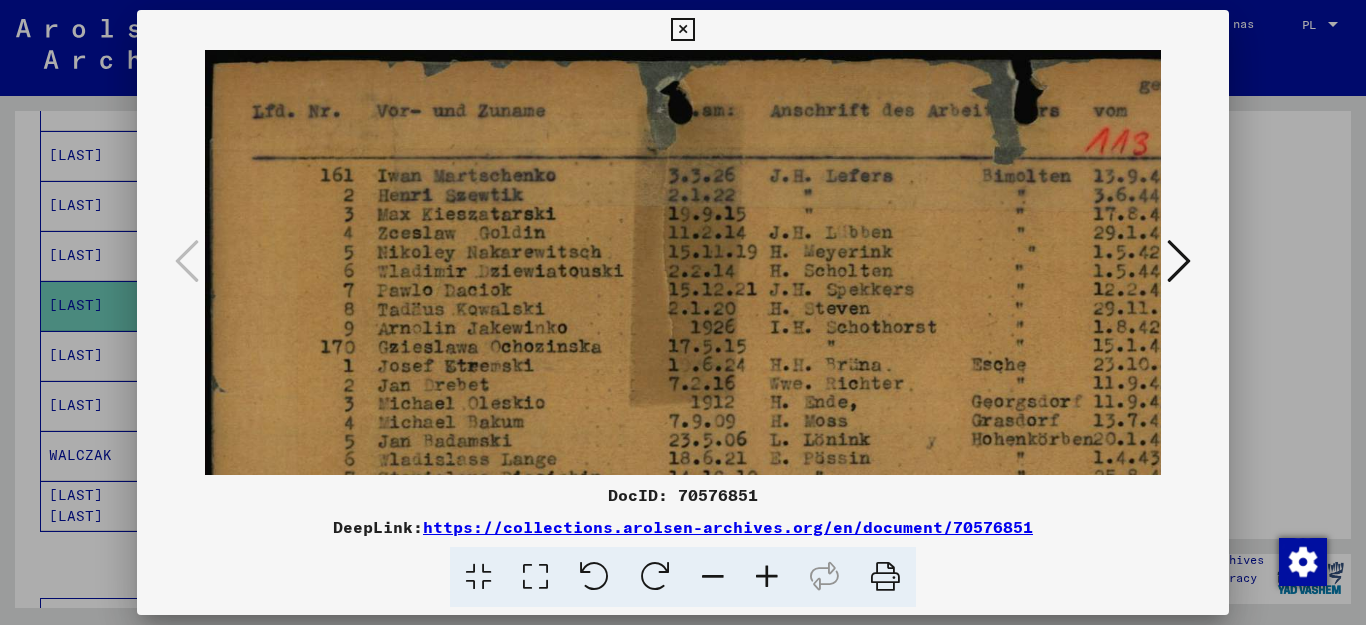 click at bounding box center (767, 577) 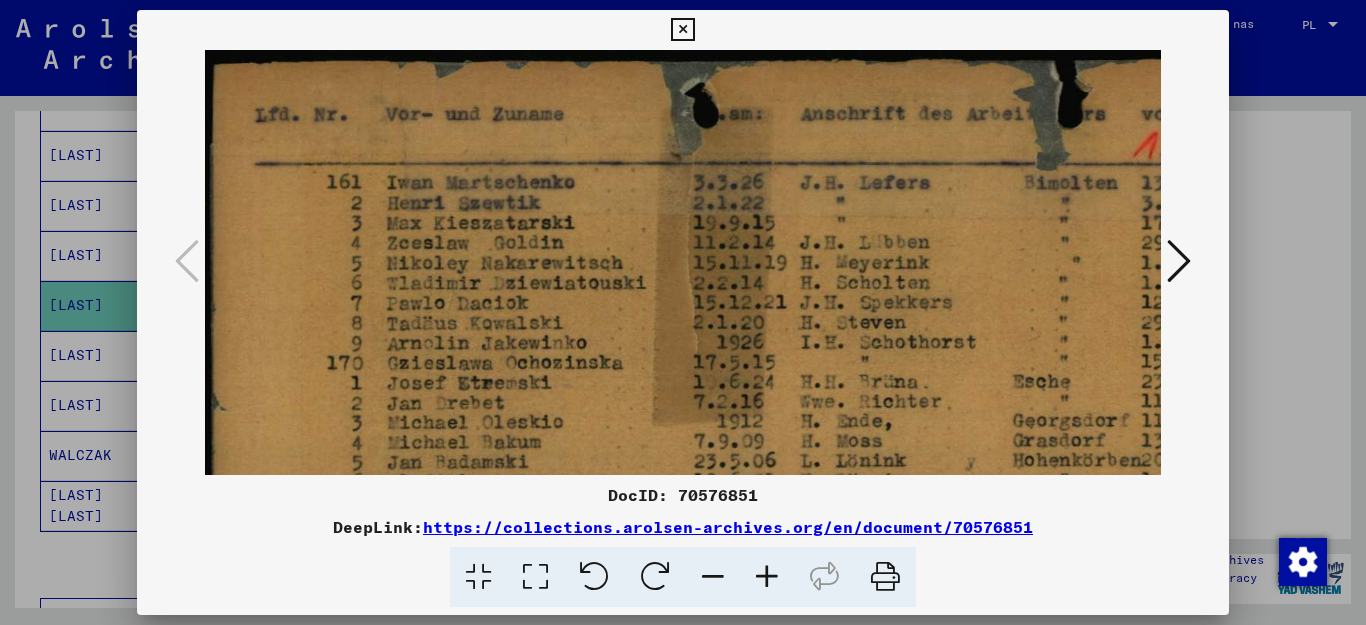 drag, startPoint x: 633, startPoint y: 433, endPoint x: 631, endPoint y: 326, distance: 107.01869 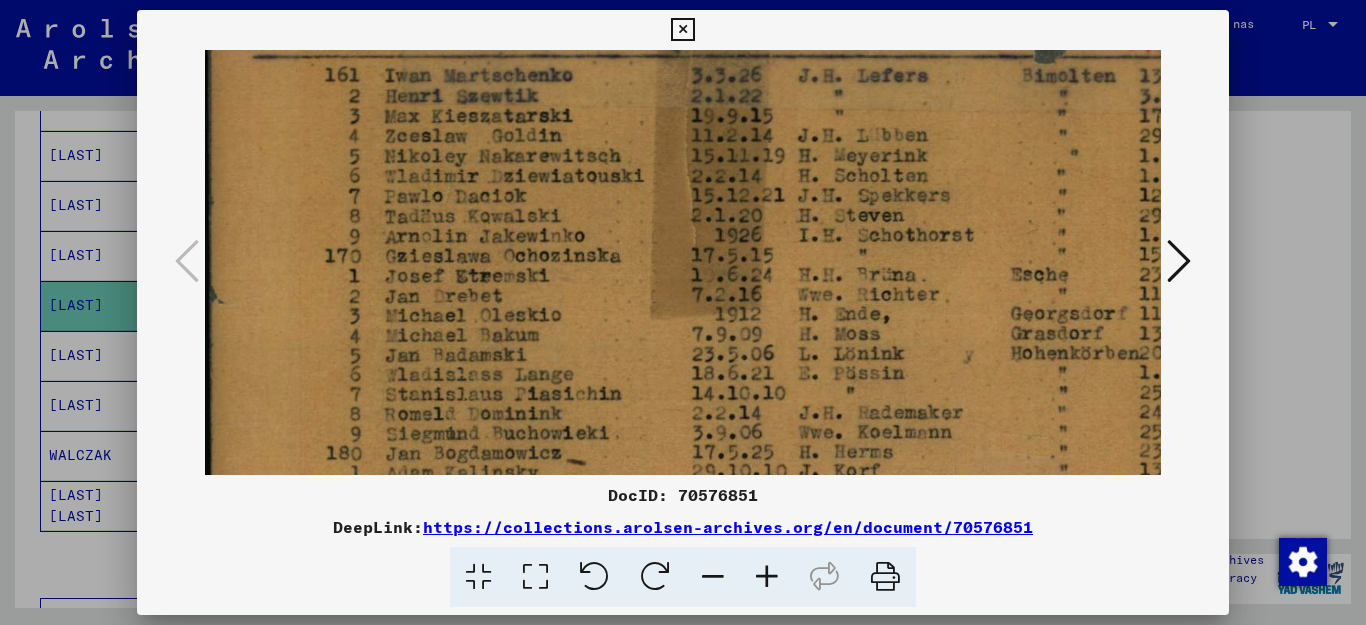 scroll, scrollTop: 133, scrollLeft: 0, axis: vertical 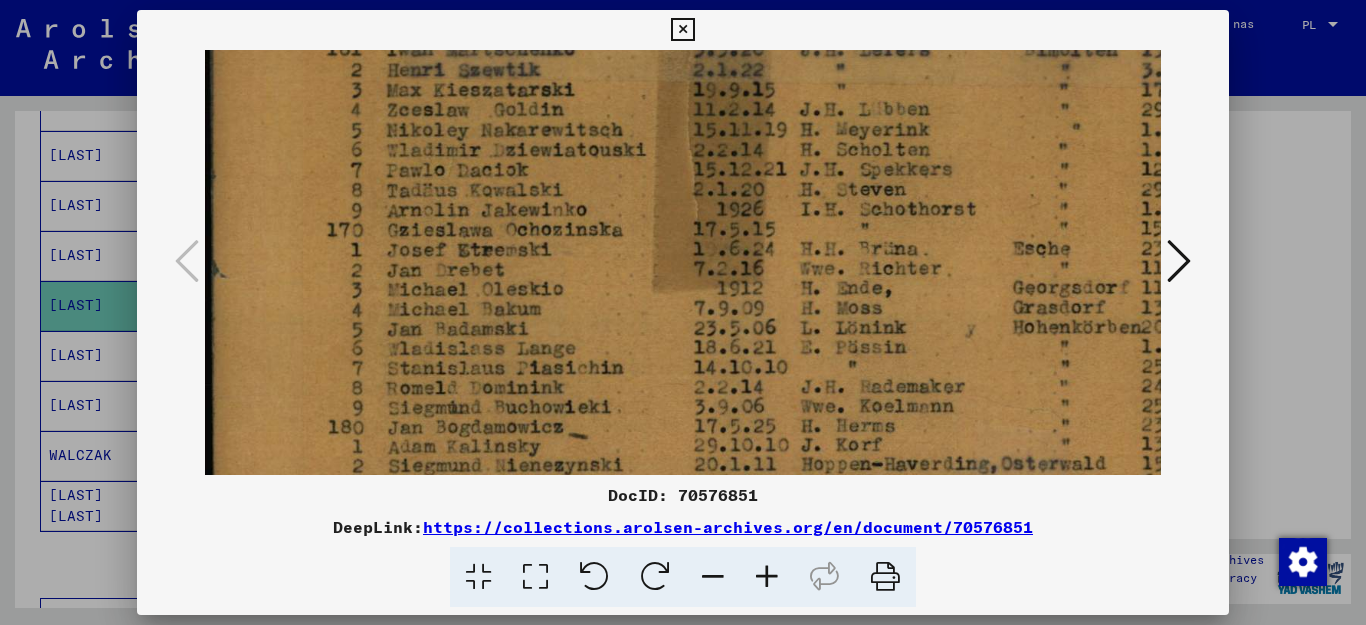 drag, startPoint x: 606, startPoint y: 448, endPoint x: 619, endPoint y: 422, distance: 29.068884 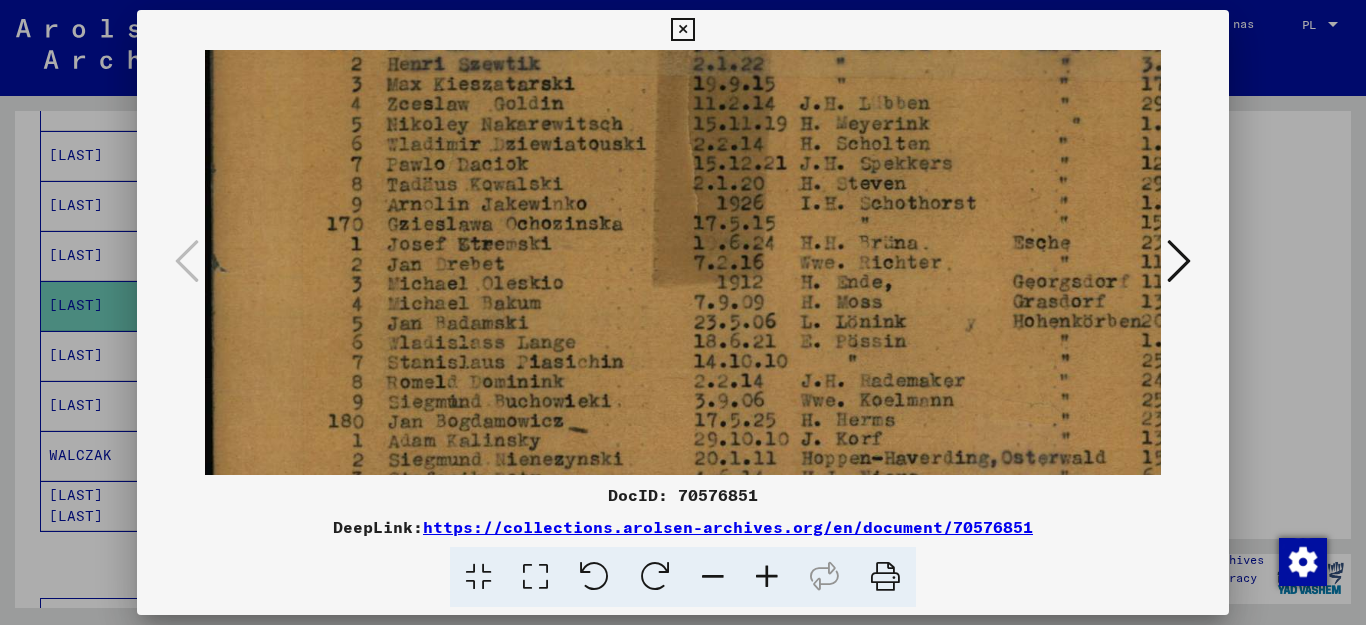 drag, startPoint x: 614, startPoint y: 440, endPoint x: 661, endPoint y: 233, distance: 212.26869 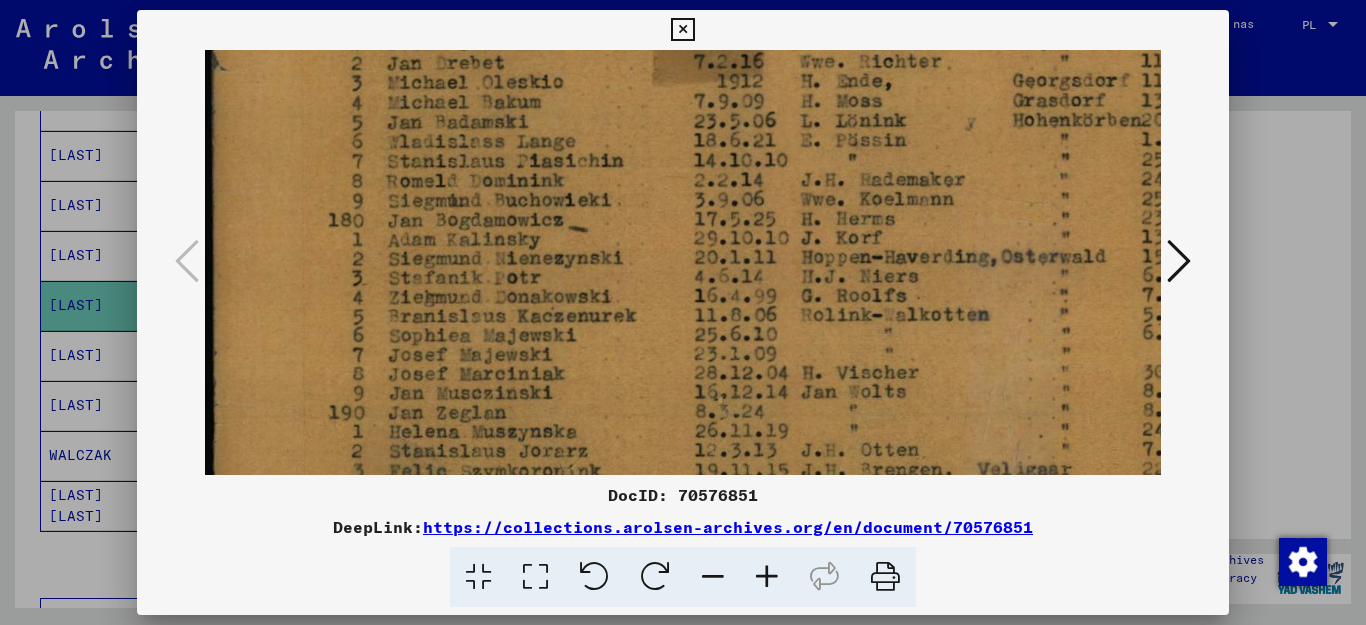drag, startPoint x: 628, startPoint y: 436, endPoint x: 633, endPoint y: 418, distance: 18.681541 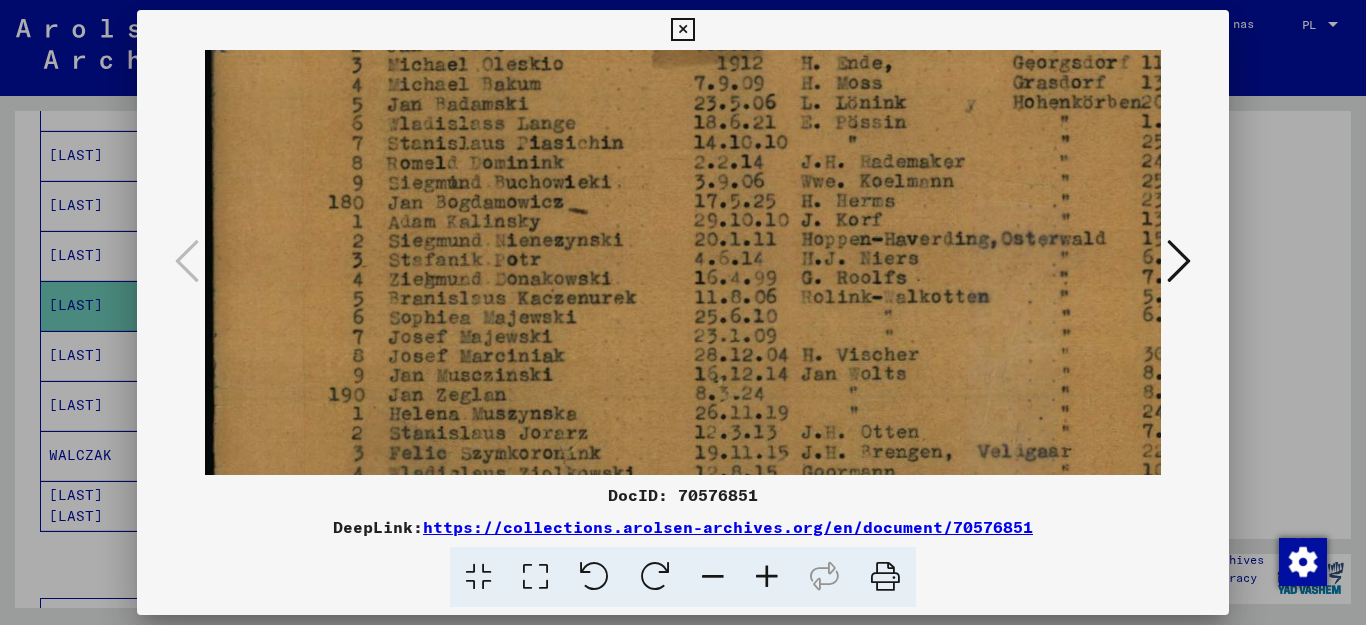 drag, startPoint x: 738, startPoint y: 185, endPoint x: 721, endPoint y: 189, distance: 17.464249 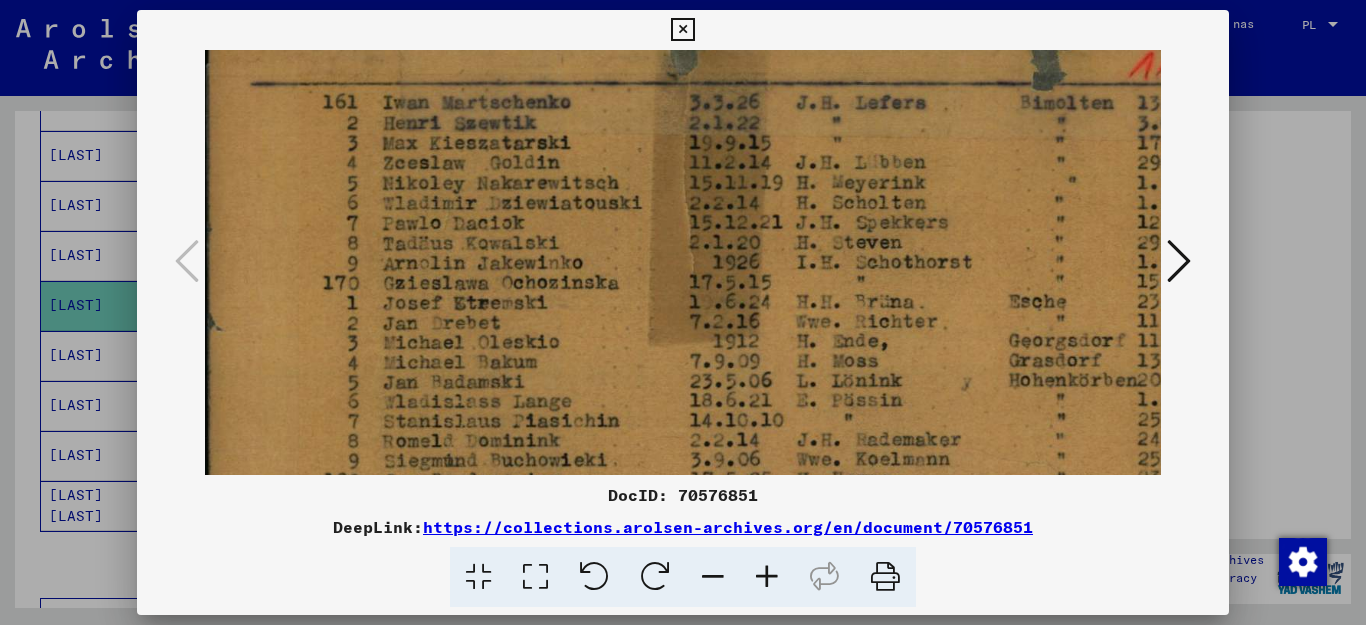scroll, scrollTop: 0, scrollLeft: 2, axis: horizontal 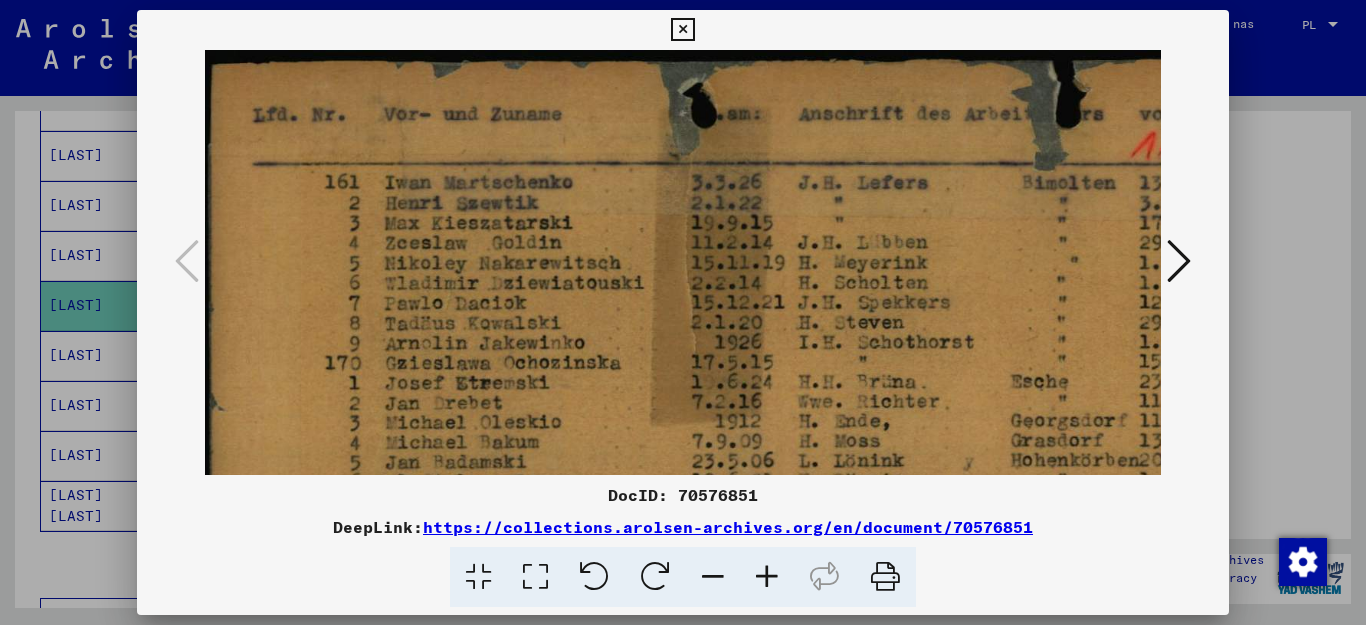 click at bounding box center (886, 537) 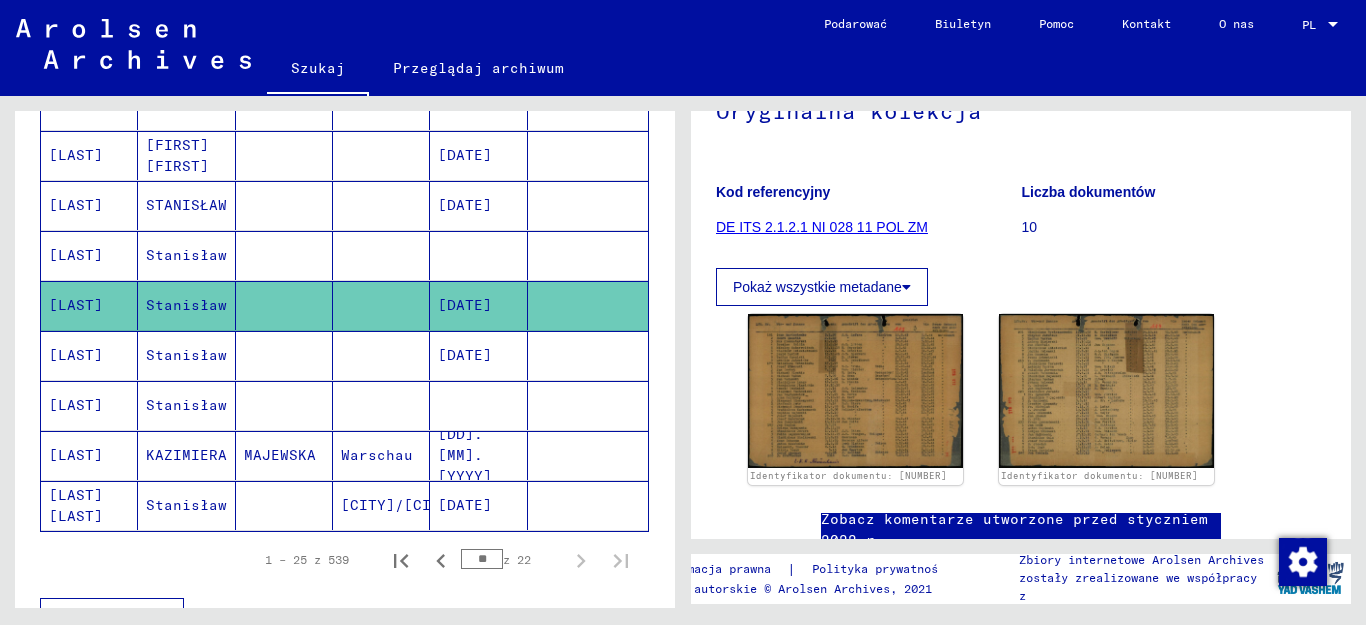 scroll, scrollTop: 245, scrollLeft: 0, axis: vertical 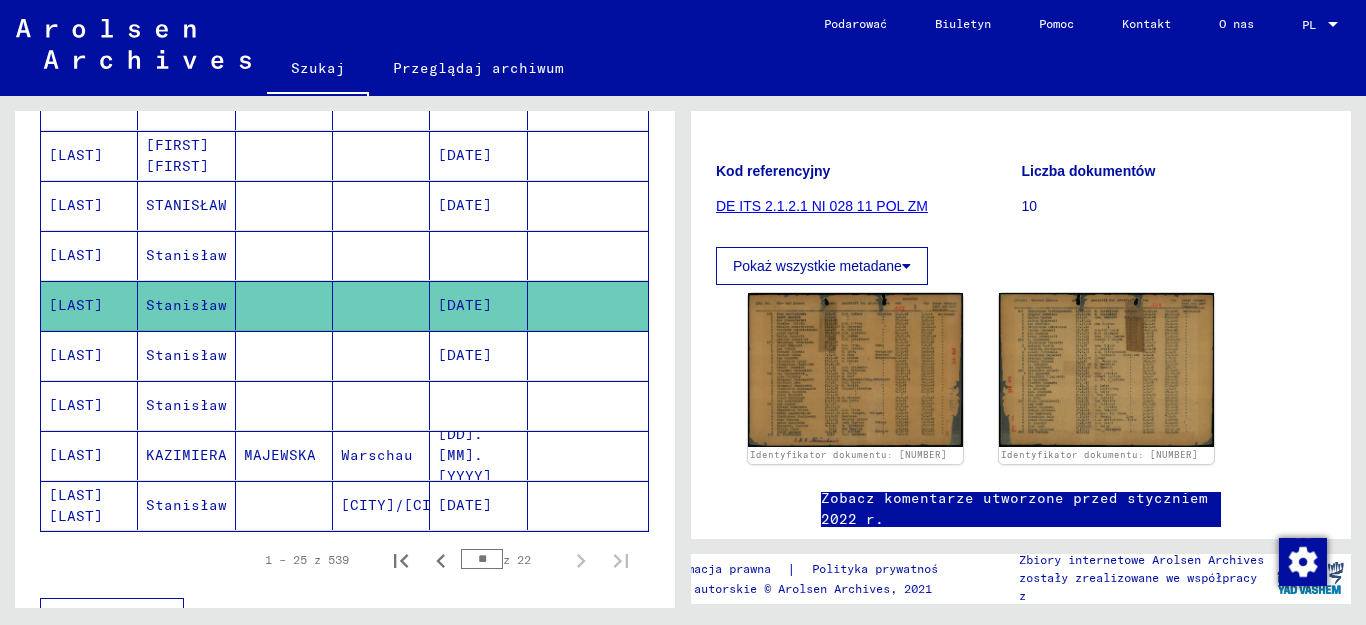 click on "[LAST]" at bounding box center (76, 305) 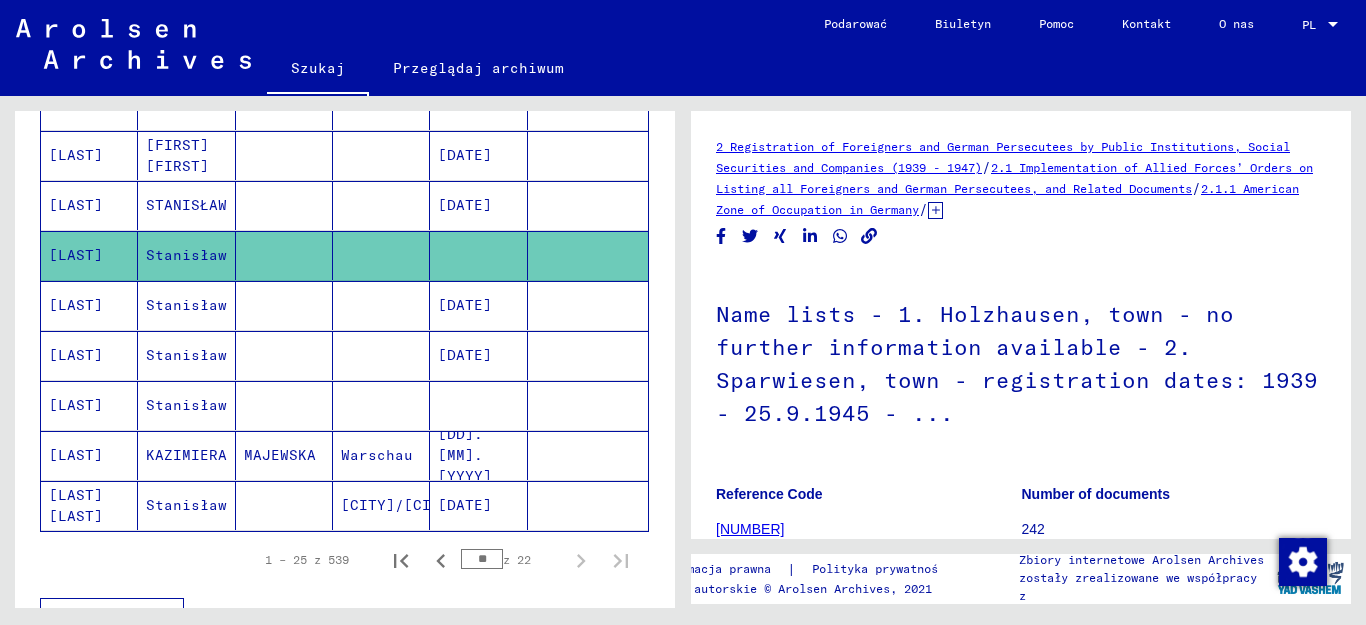 scroll, scrollTop: 400, scrollLeft: 0, axis: vertical 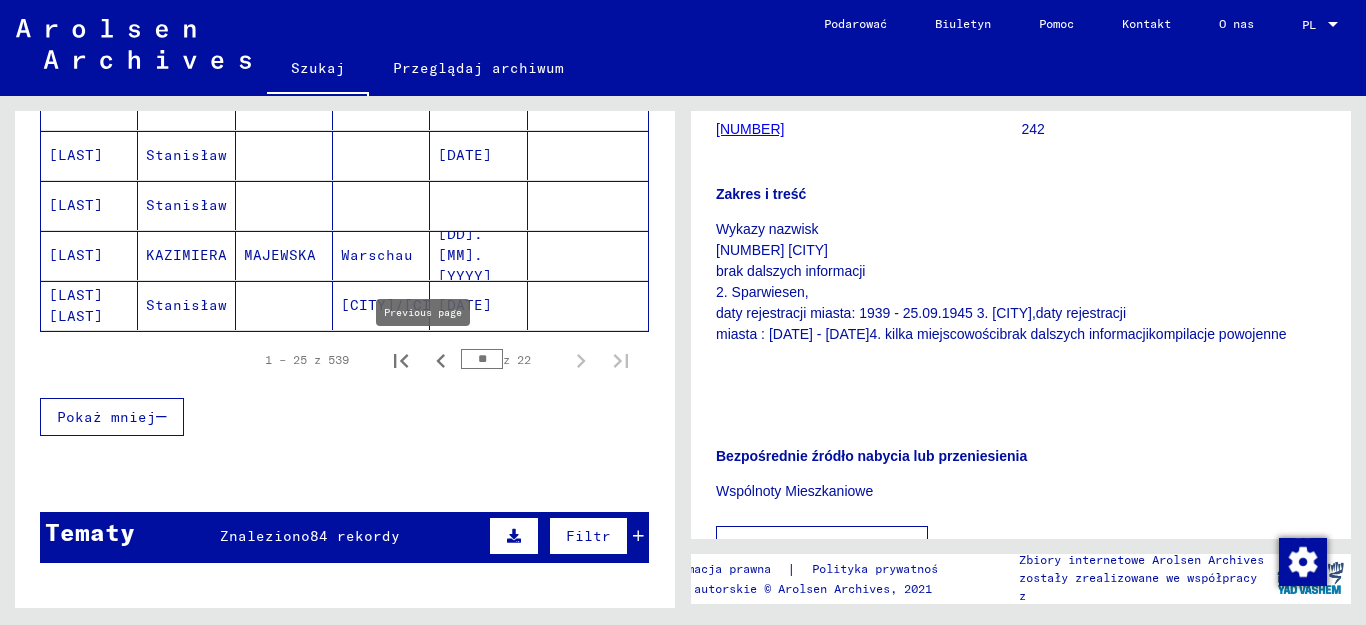 click 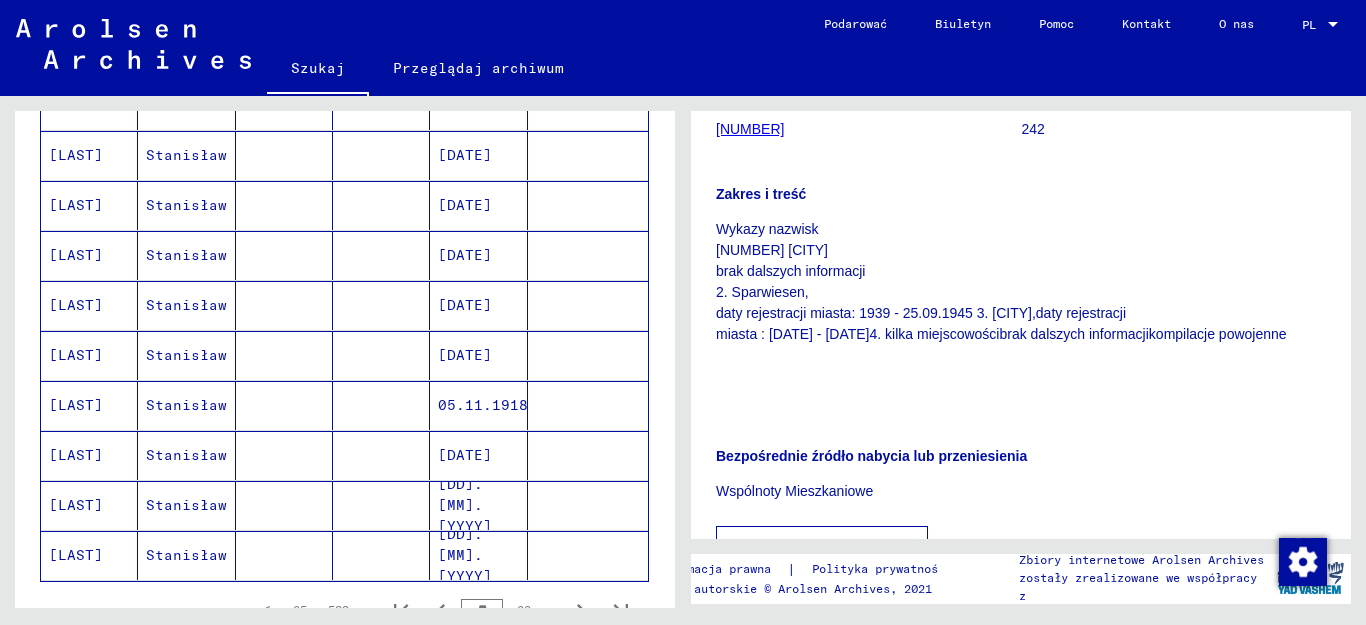 scroll, scrollTop: 1174, scrollLeft: 0, axis: vertical 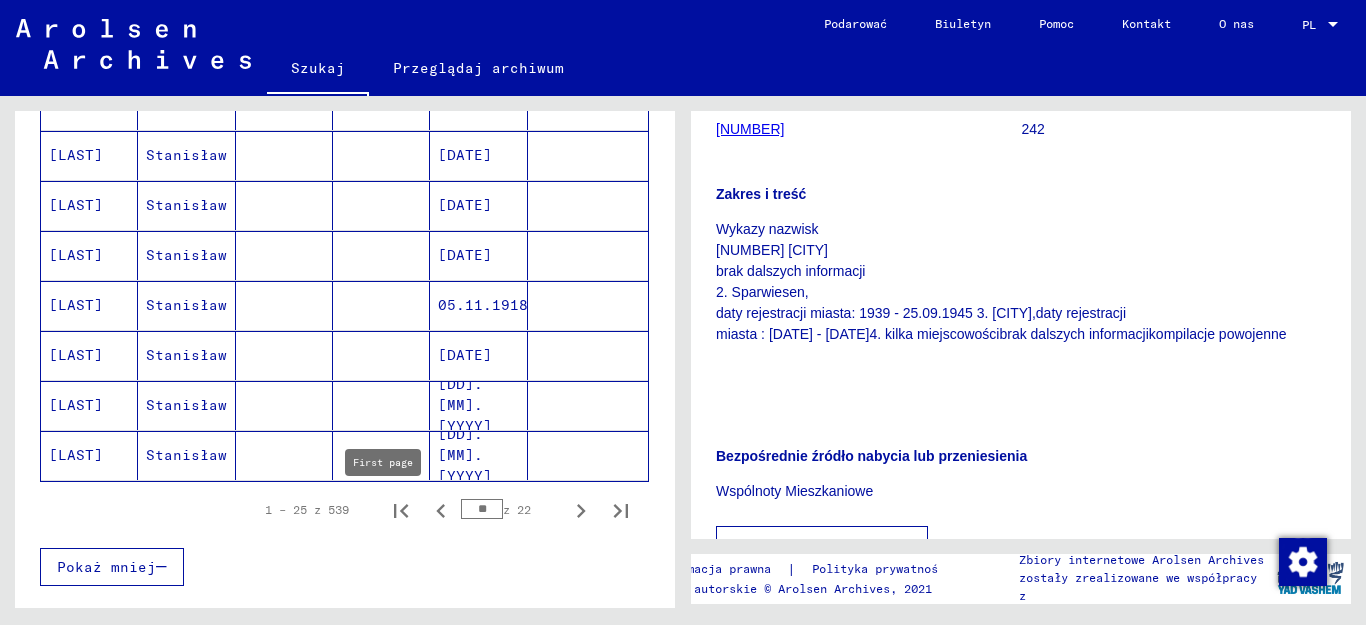 click 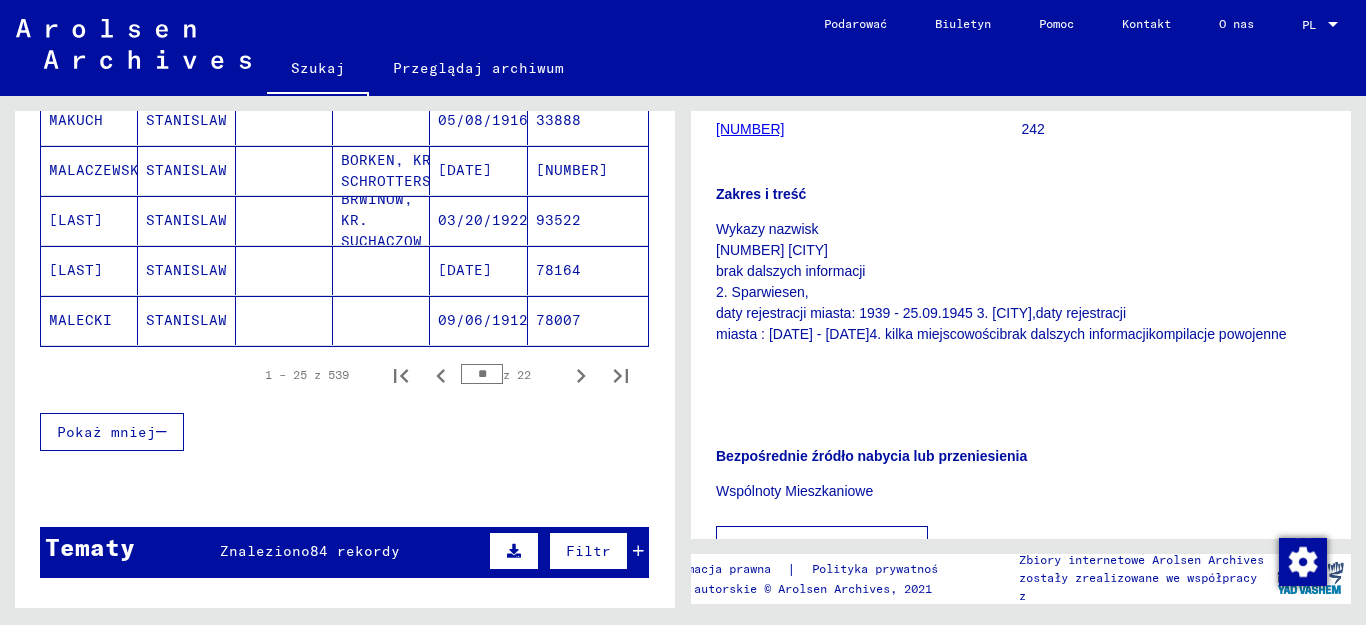 scroll, scrollTop: 1474, scrollLeft: 0, axis: vertical 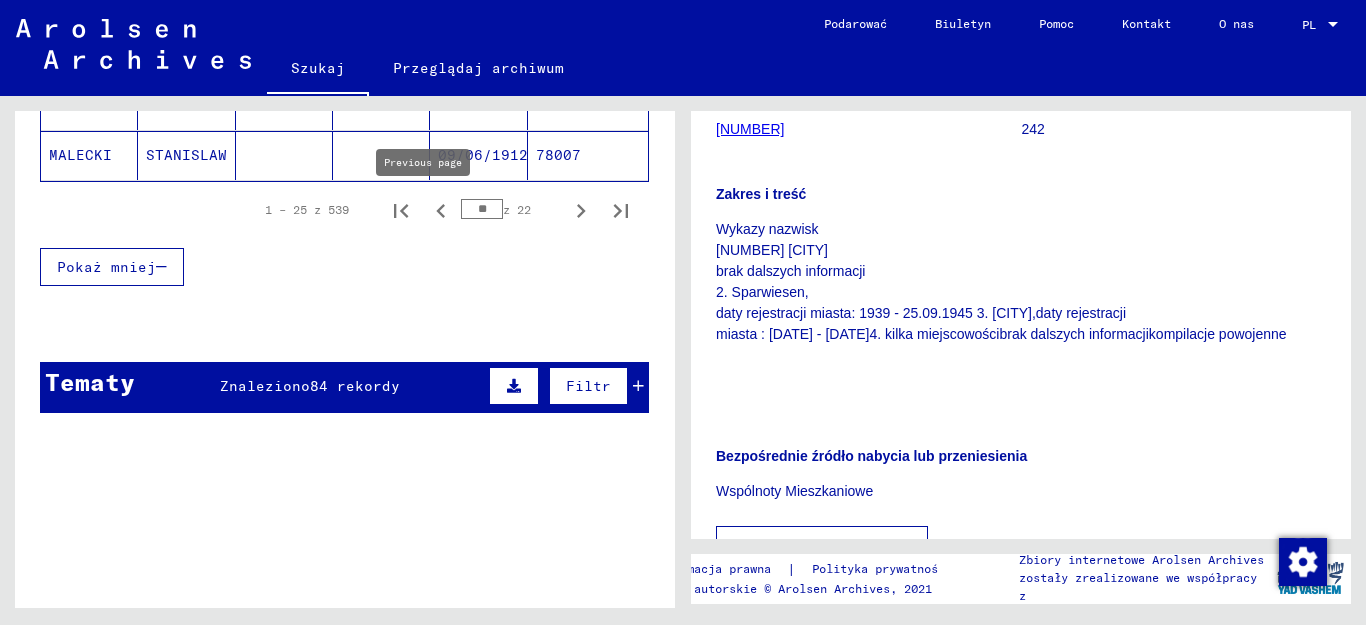click 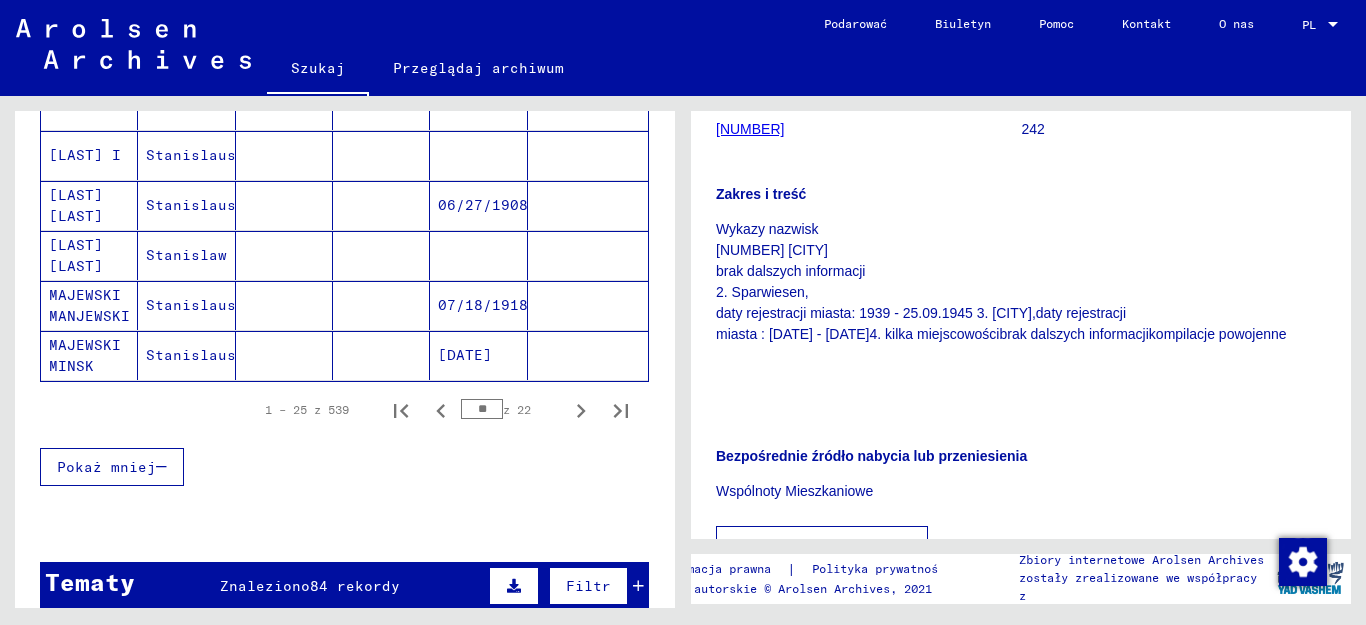 scroll, scrollTop: 1074, scrollLeft: 0, axis: vertical 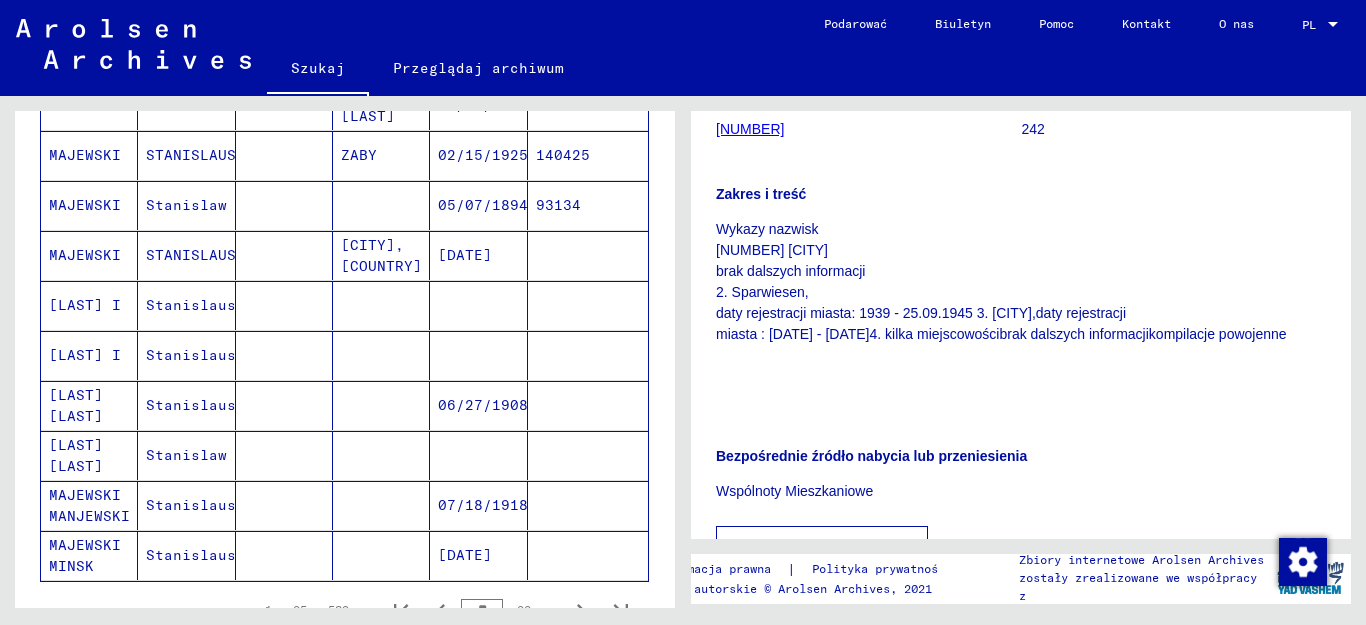 click on "[LAST] [LAST]" at bounding box center (89, 455) 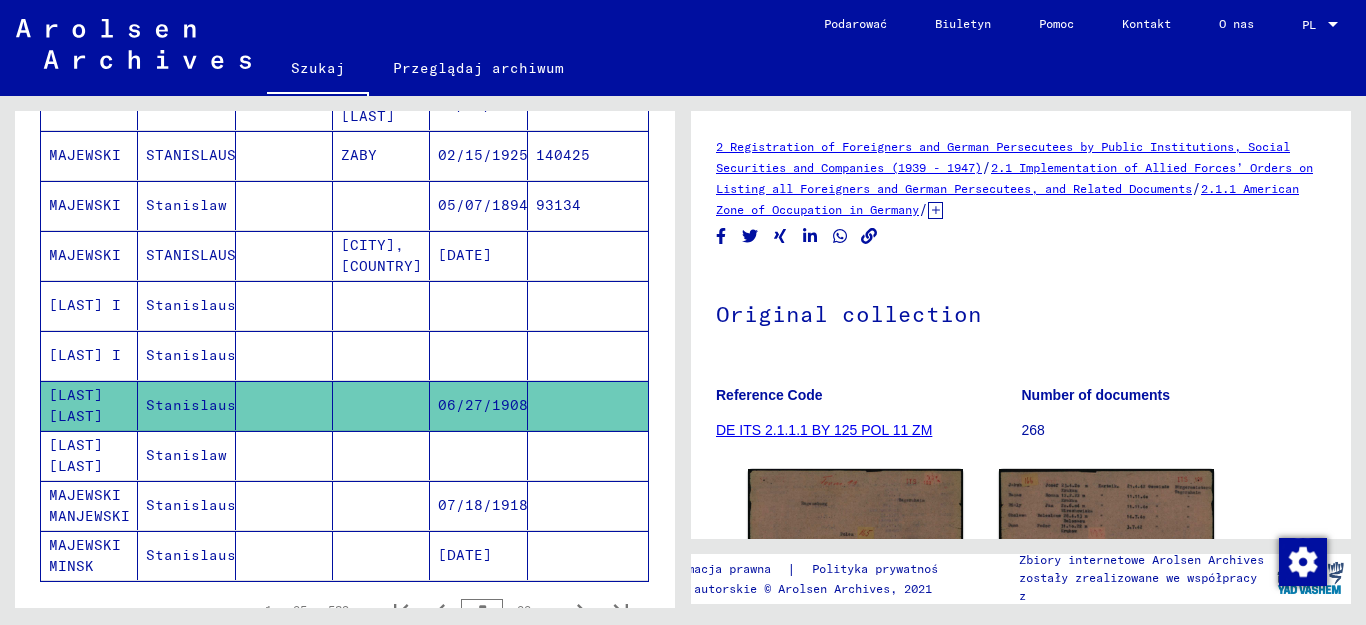 scroll, scrollTop: 276, scrollLeft: 0, axis: vertical 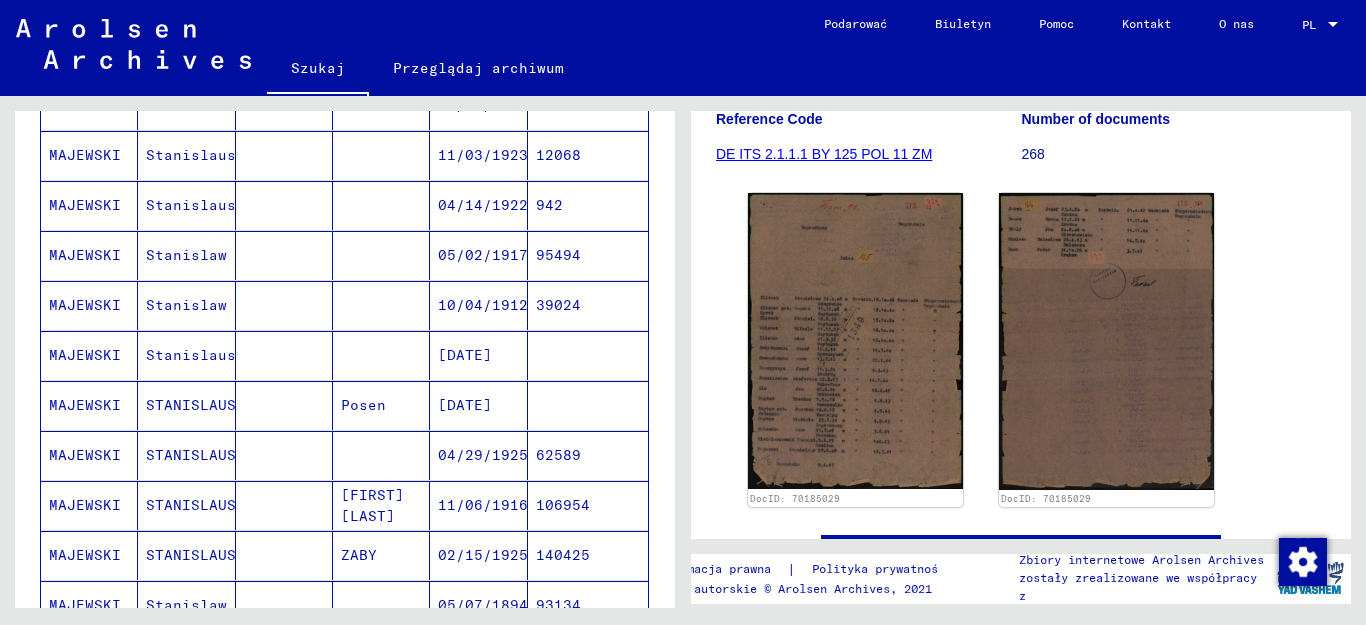 click 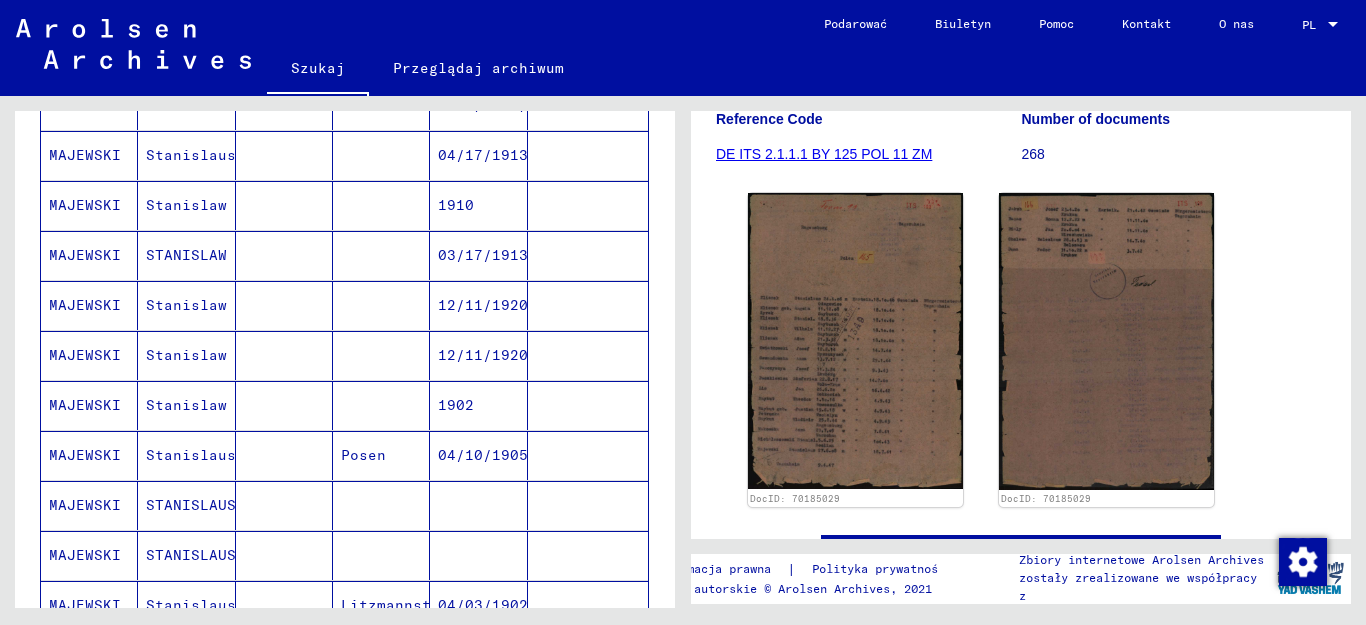 scroll, scrollTop: 1174, scrollLeft: 0, axis: vertical 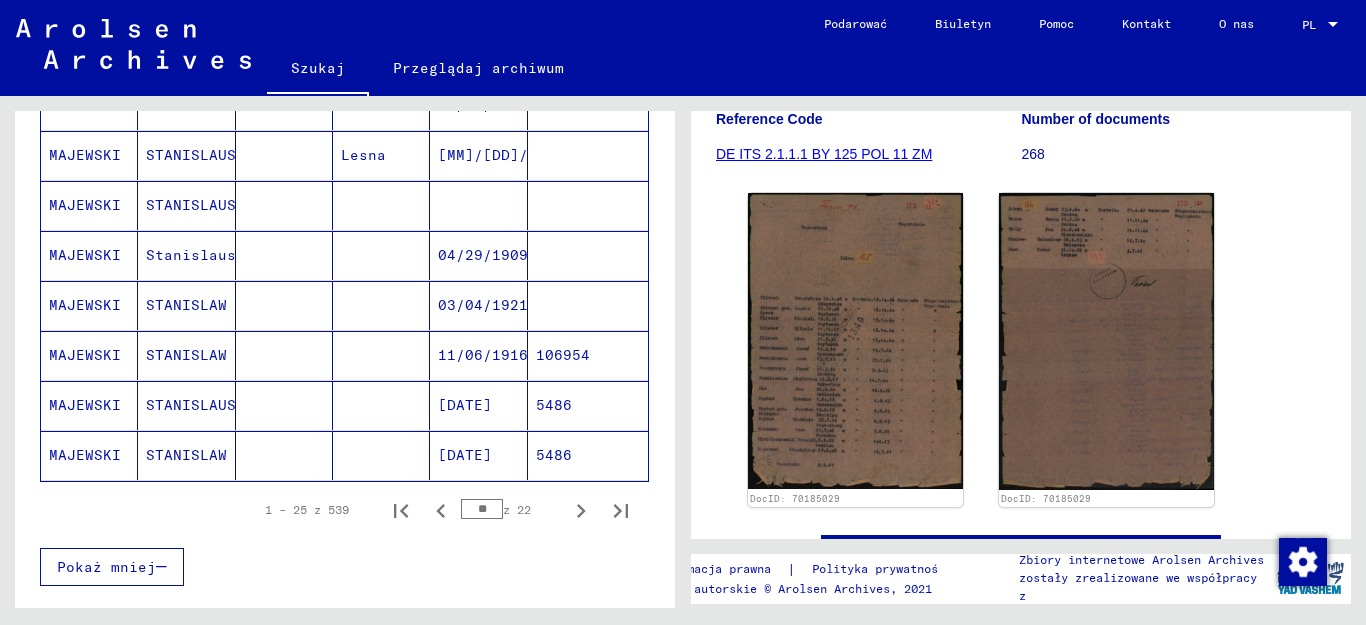 click on "MAJEWSKI" at bounding box center [89, 305] 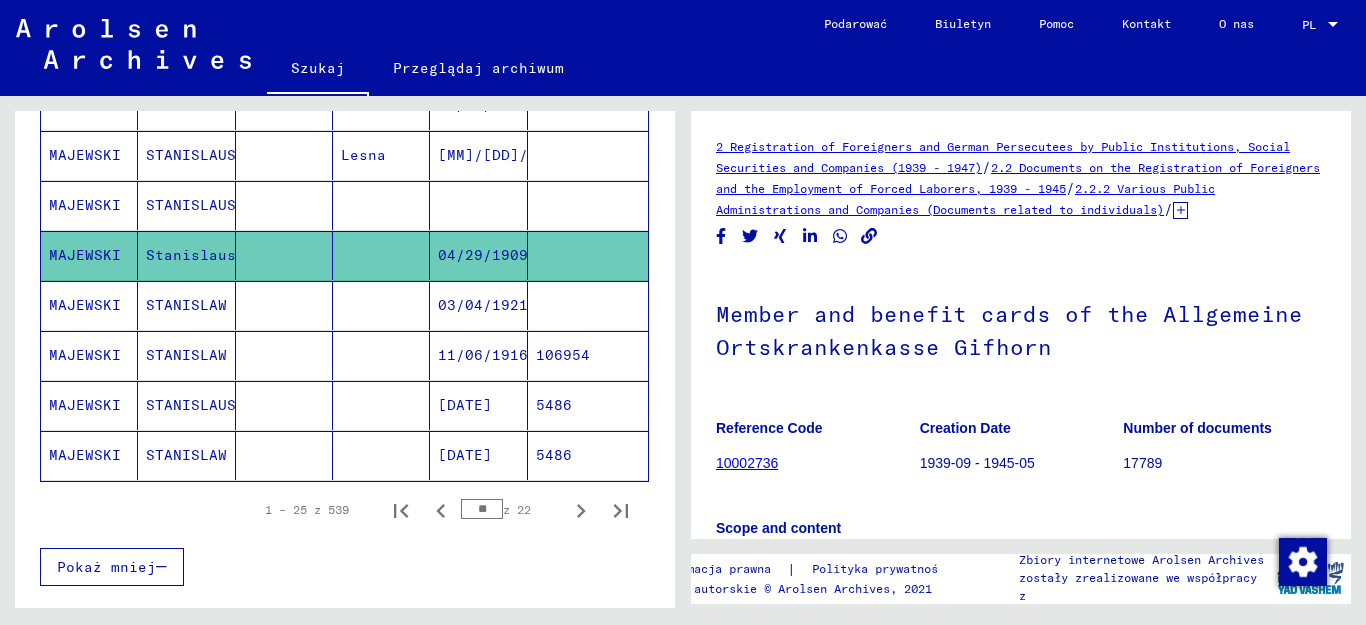 scroll, scrollTop: 200, scrollLeft: 0, axis: vertical 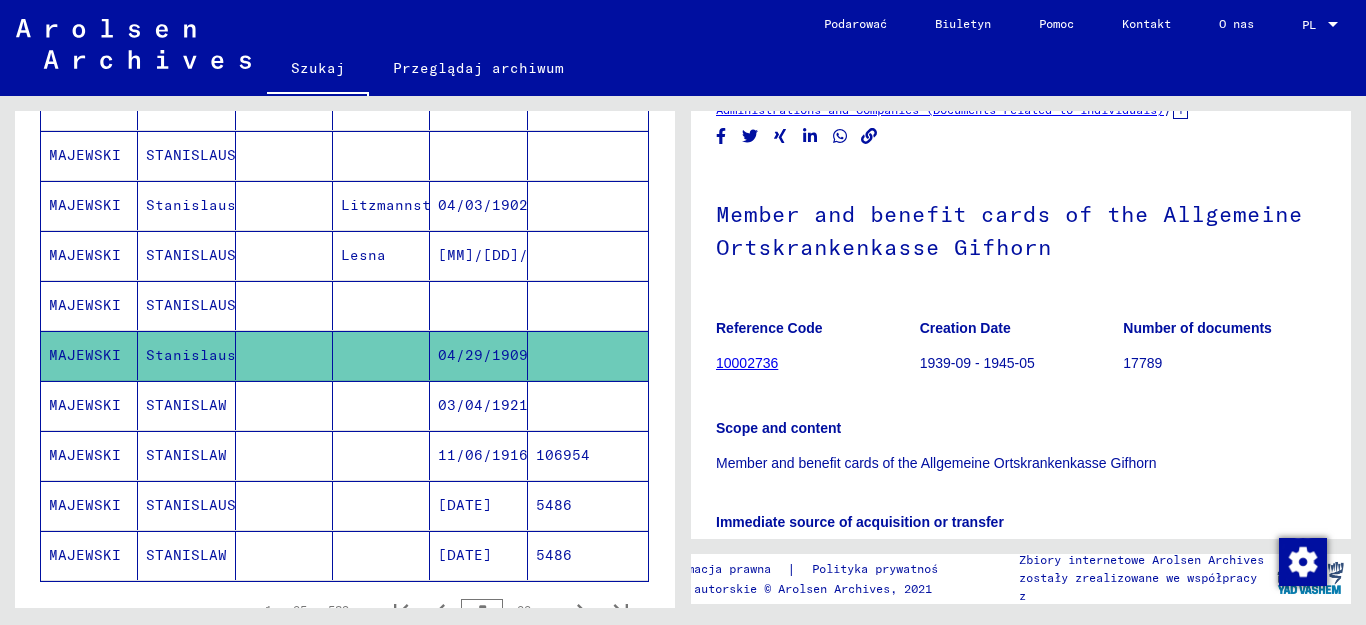 click on "STANISLAUS" at bounding box center (186, 355) 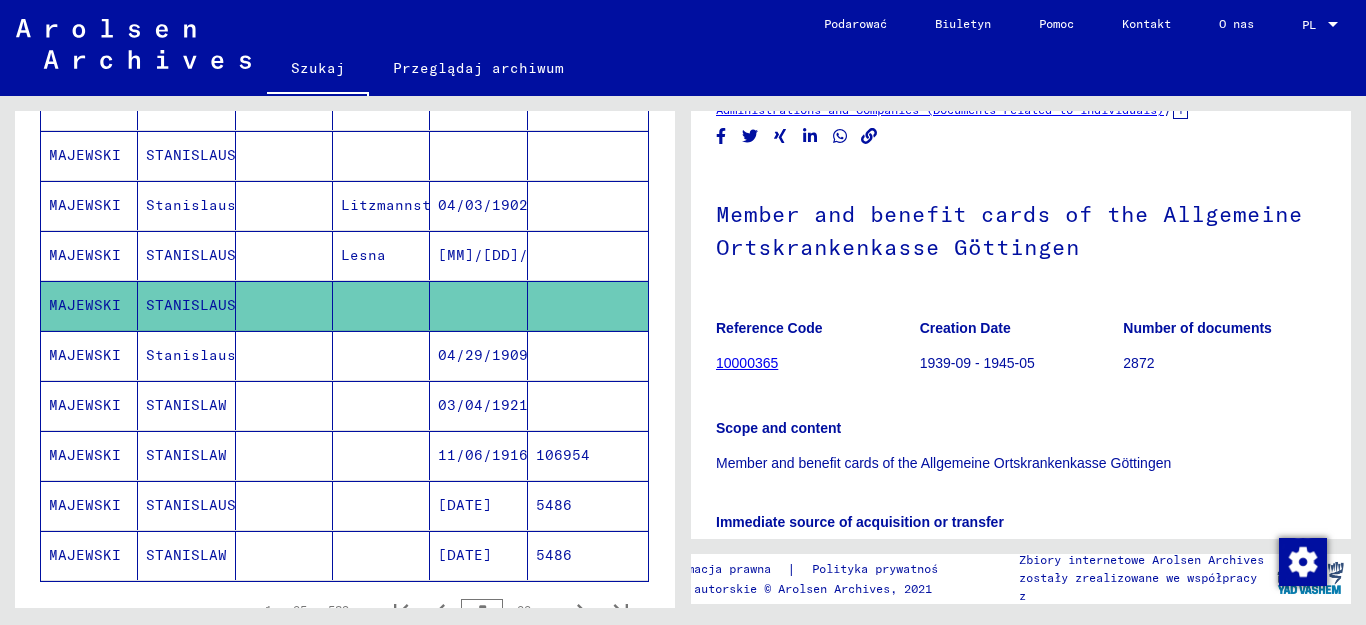 scroll, scrollTop: 0, scrollLeft: 0, axis: both 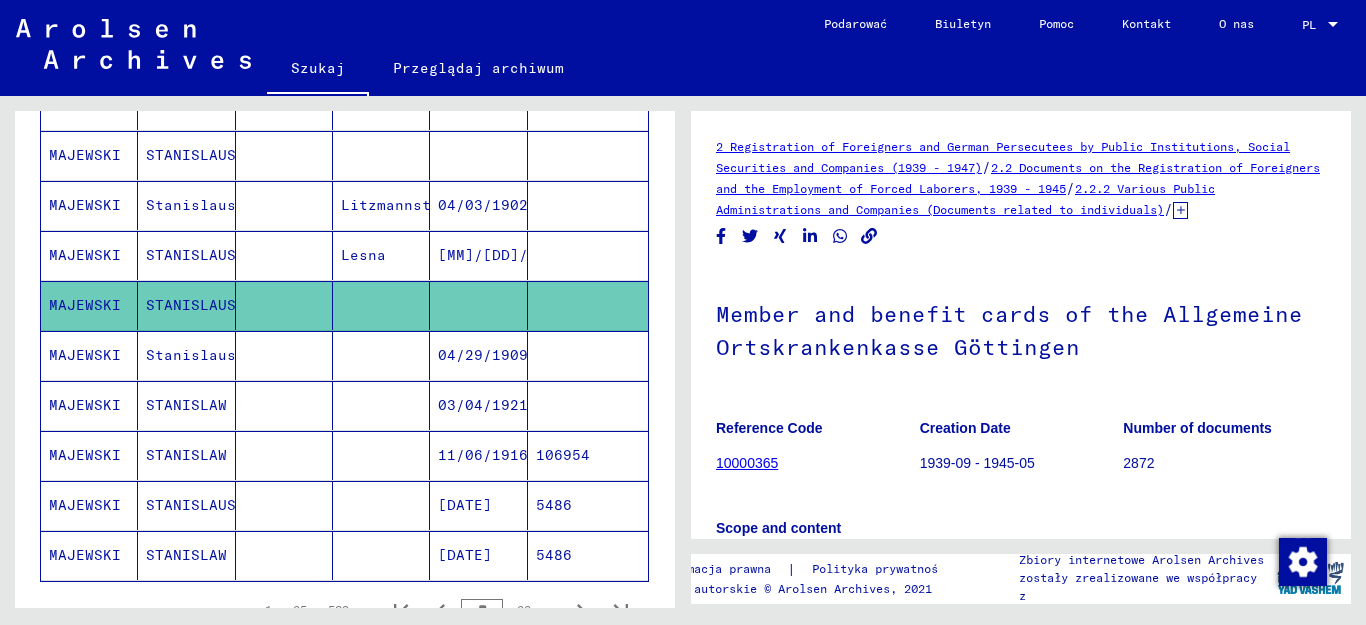 click 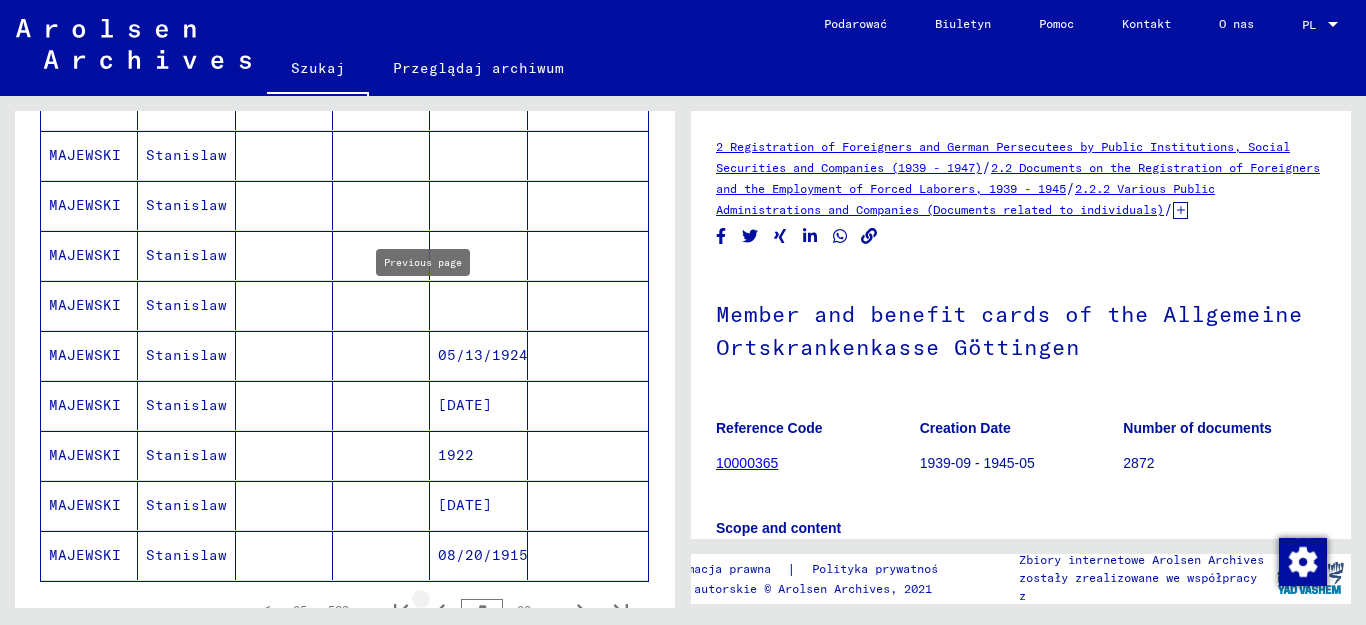 type on "**" 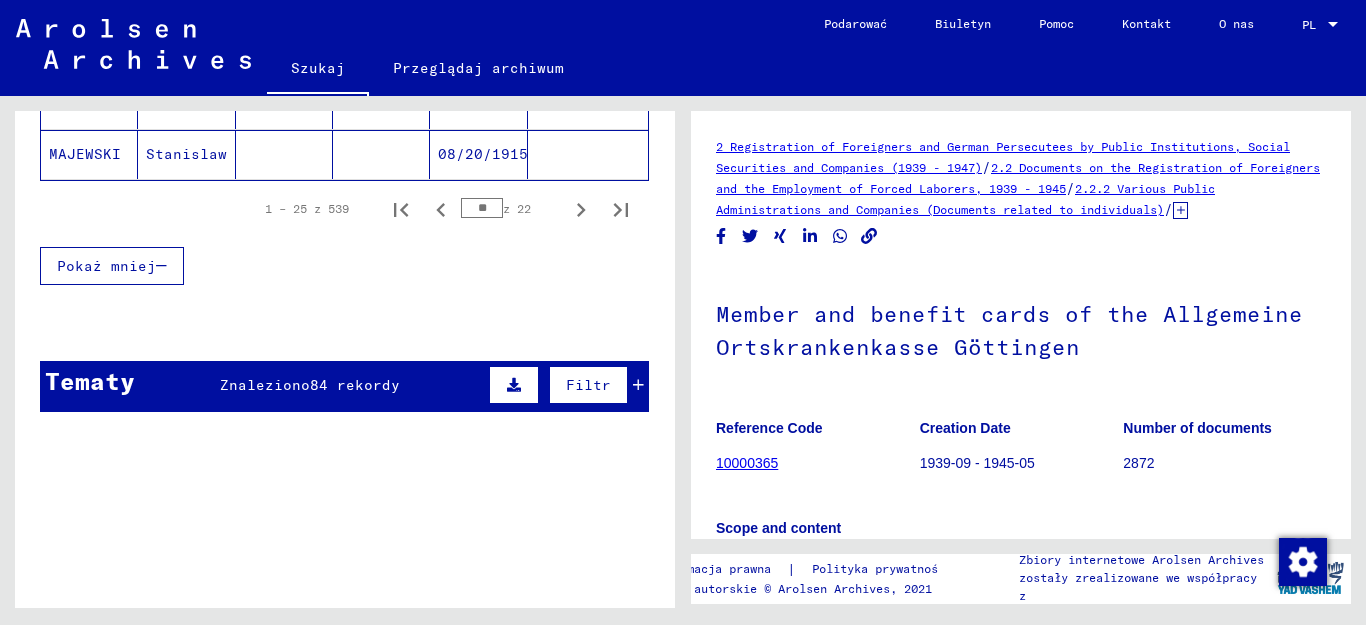 scroll, scrollTop: 1574, scrollLeft: 0, axis: vertical 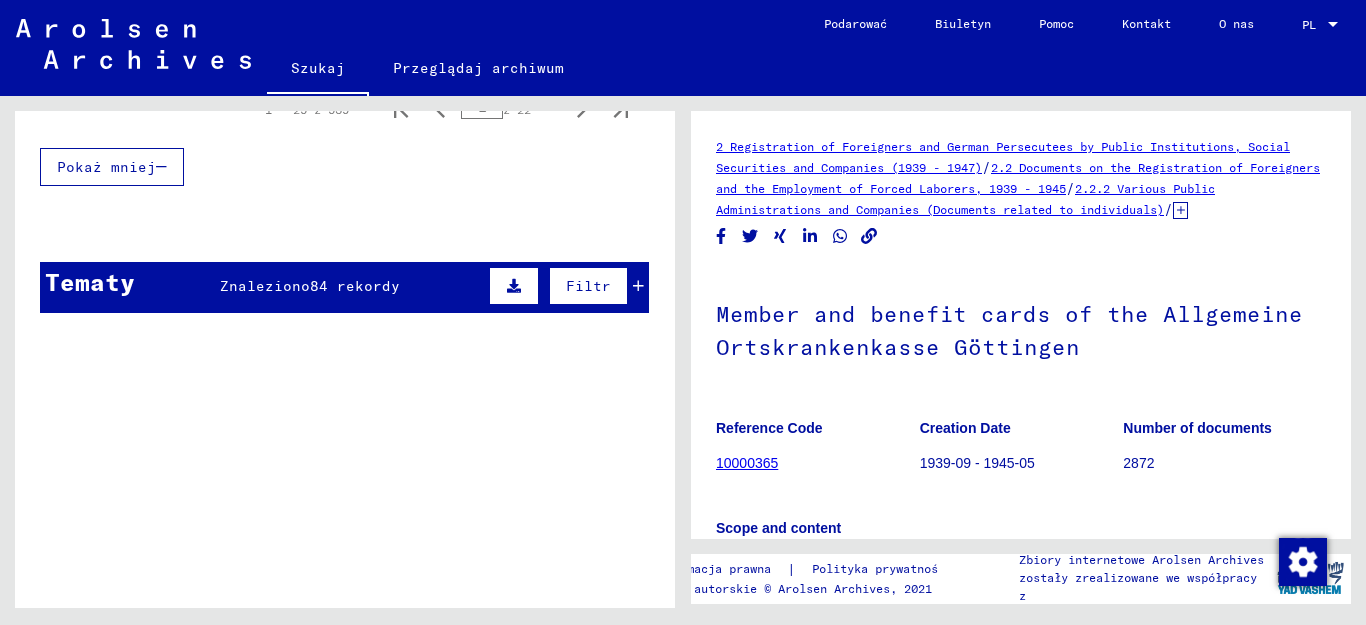 click at bounding box center (638, 286) 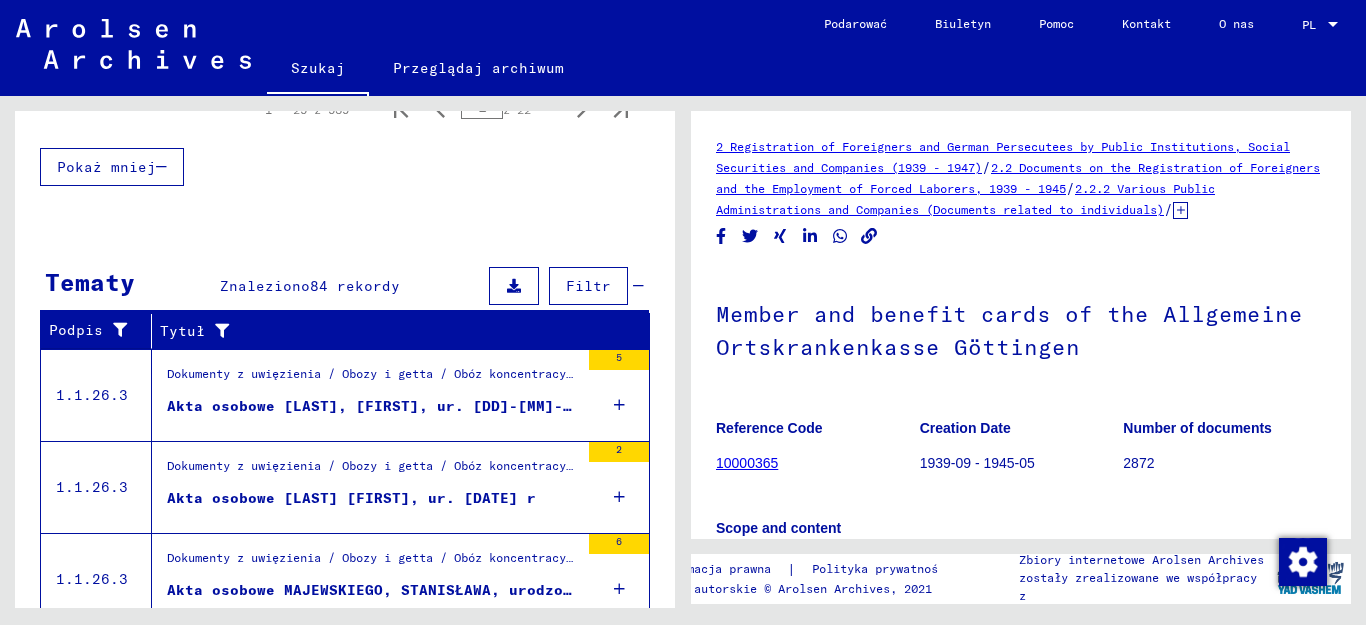 scroll 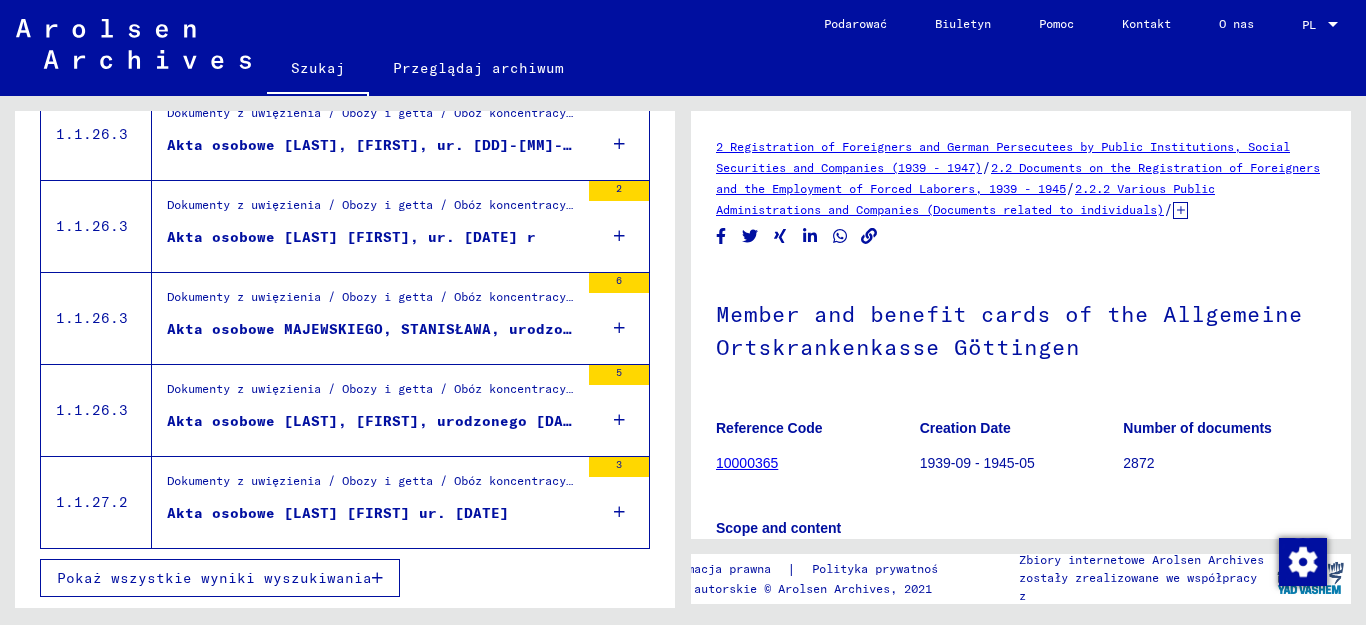 click on "Pokaż wszystkie wyniki wyszukiwania" at bounding box center [214, 578] 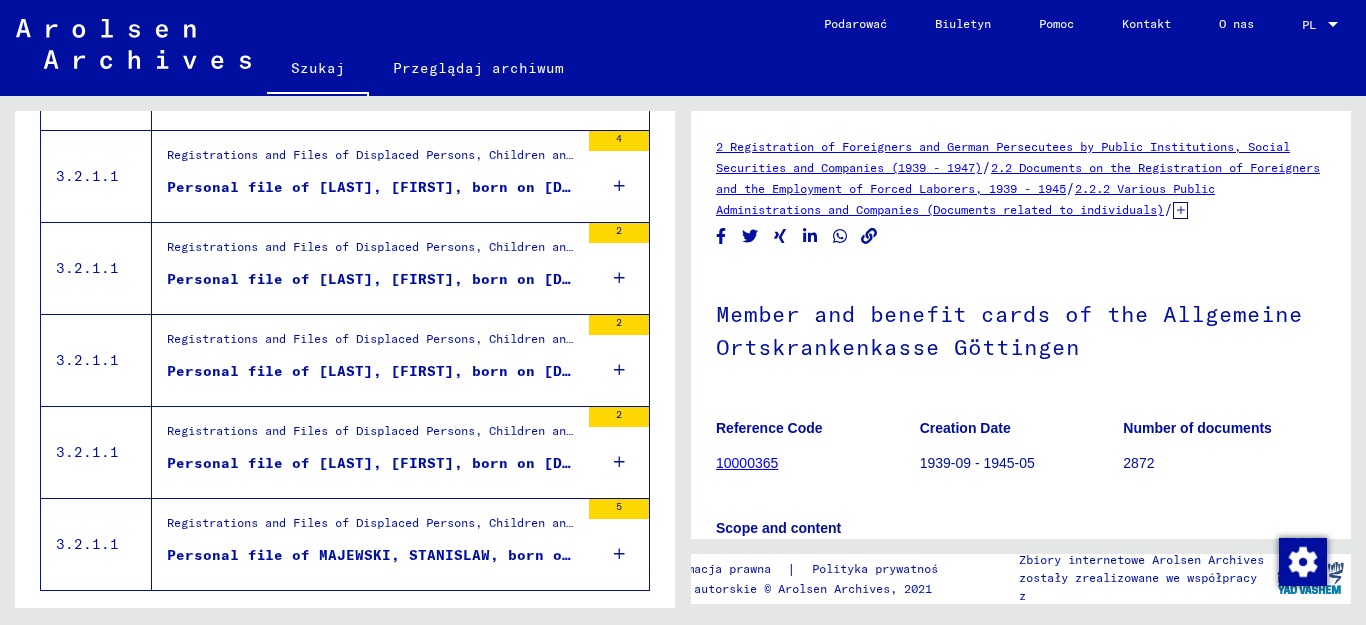 scroll, scrollTop: 2309, scrollLeft: 0, axis: vertical 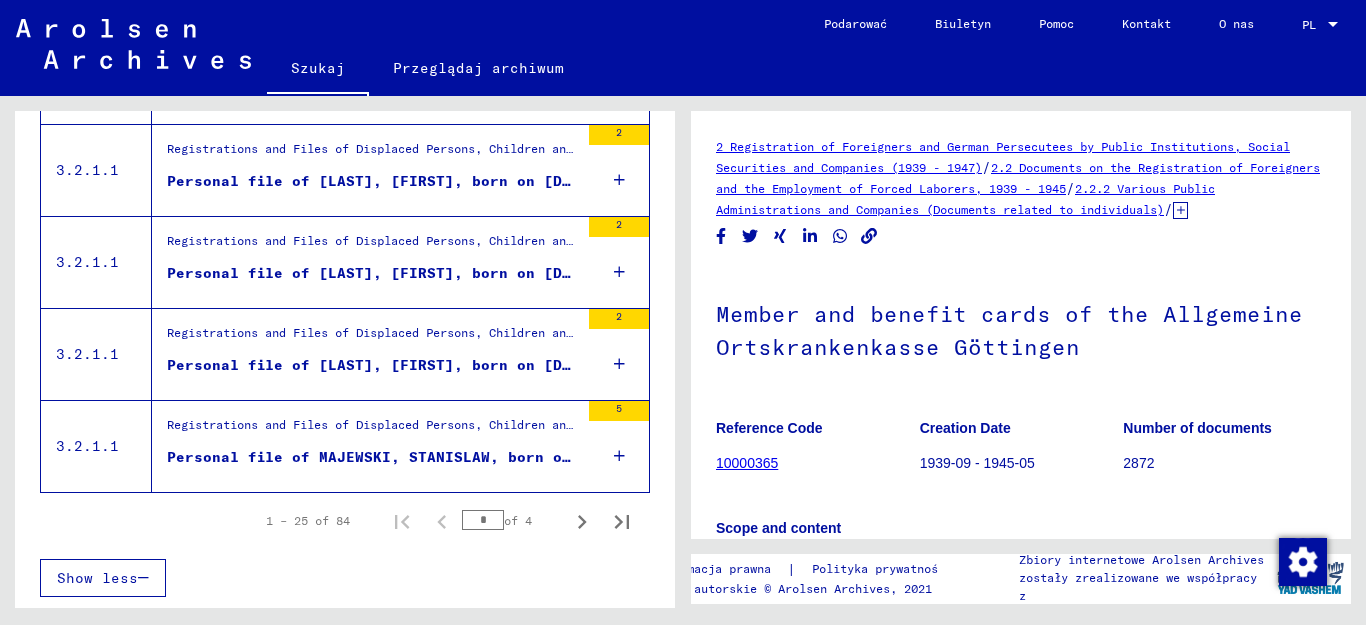 click on "Personal file of MAJEWSKI, STANISLAW, born on [DATE], born in [CITY]" at bounding box center [373, 457] 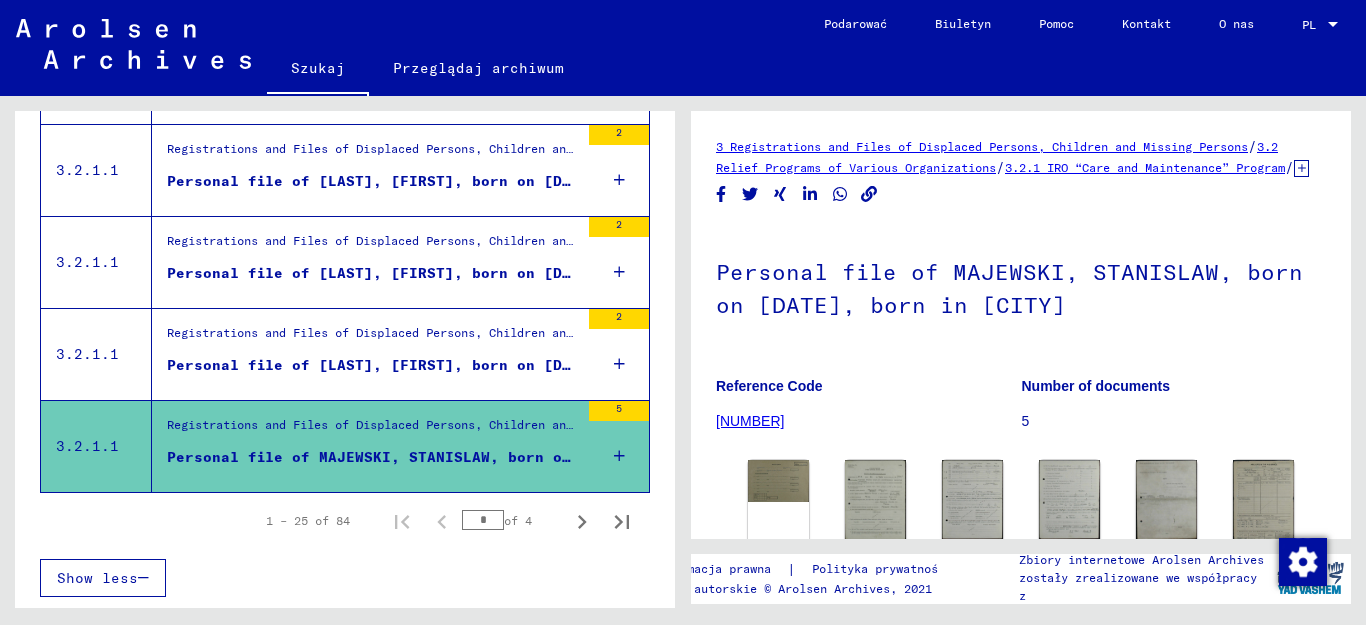 click at bounding box center (619, 456) 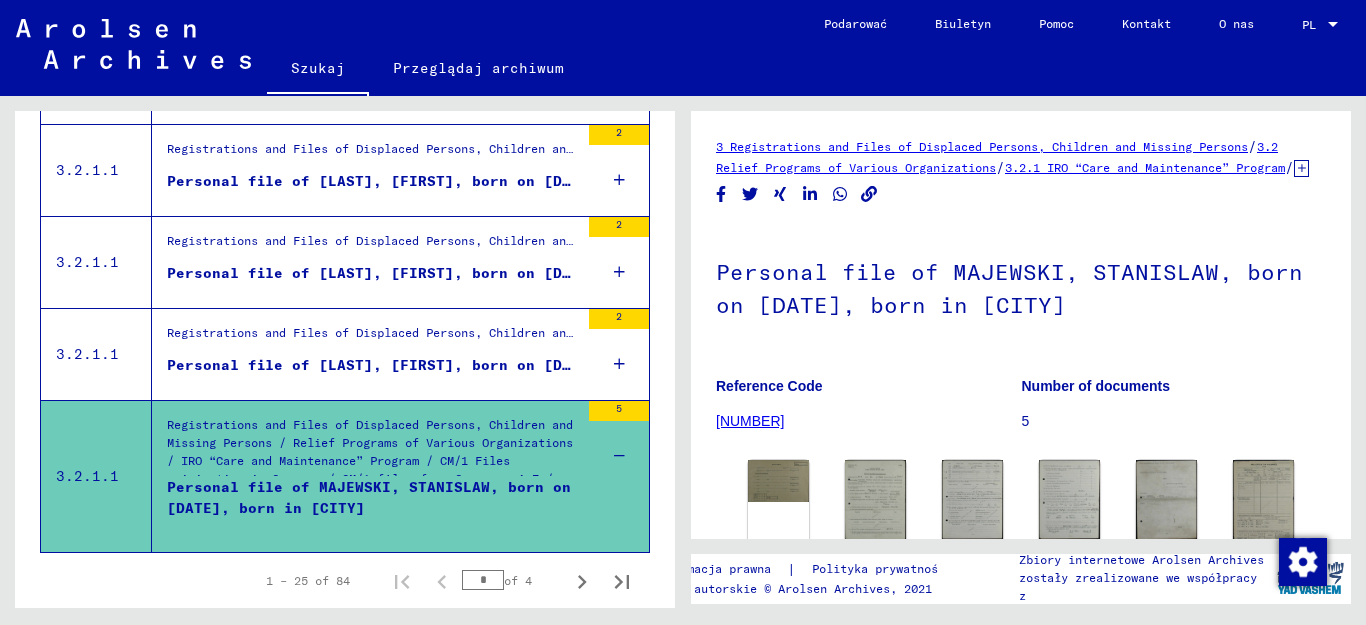 scroll, scrollTop: 0, scrollLeft: 0, axis: both 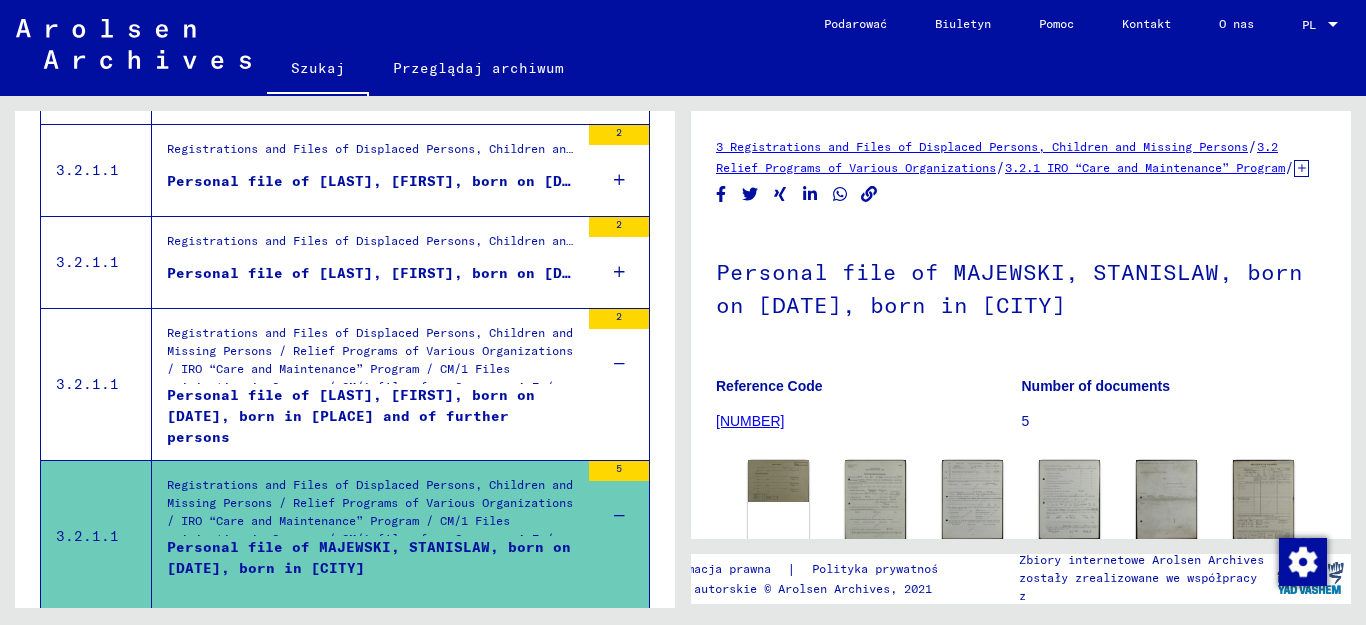 click on "2" at bounding box center (619, 262) 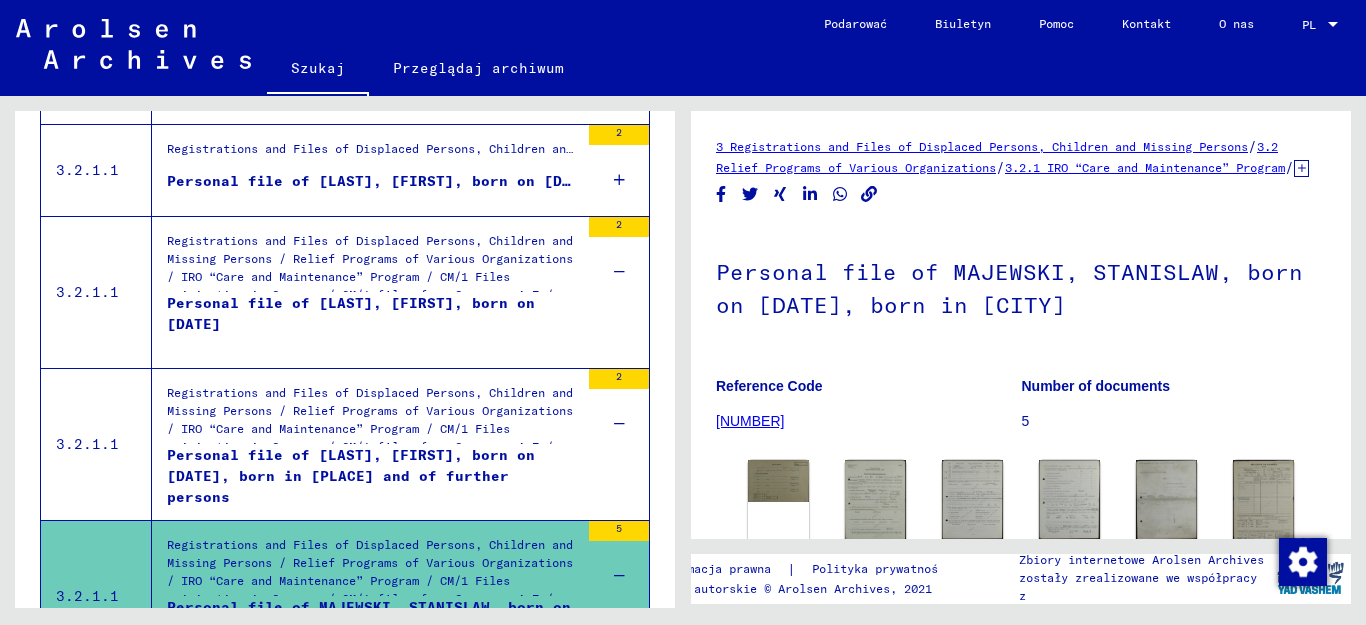 scroll, scrollTop: 2209, scrollLeft: 0, axis: vertical 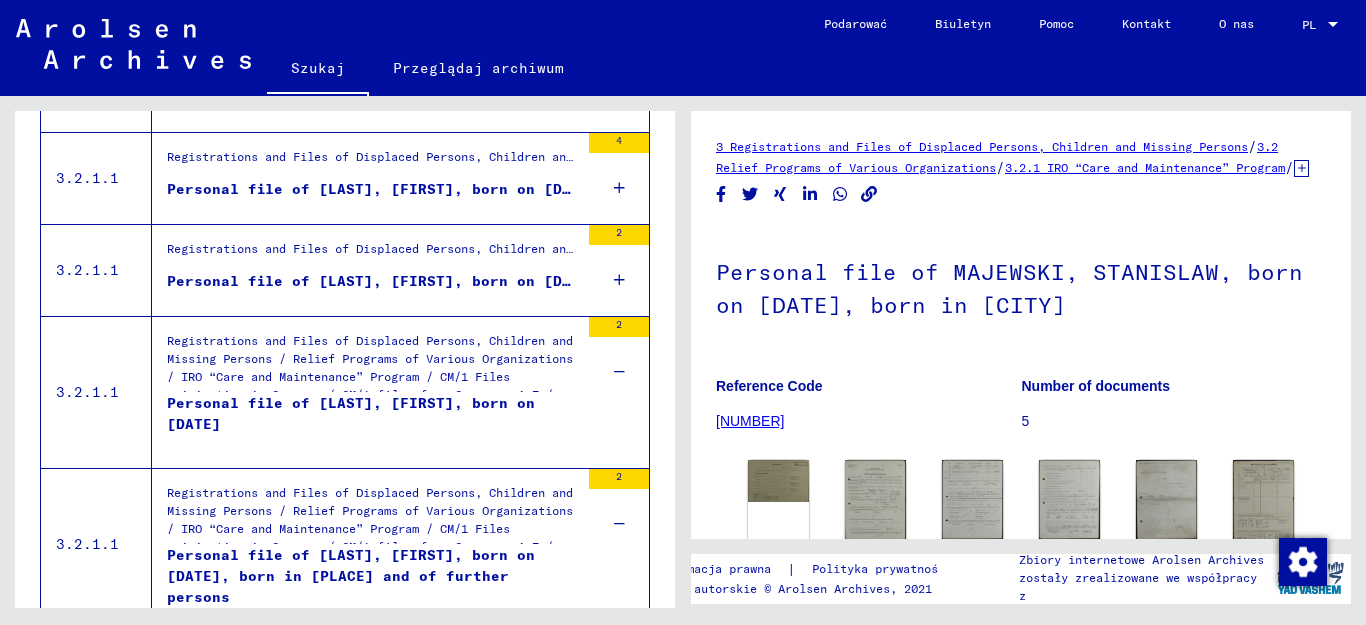 click at bounding box center (619, 280) 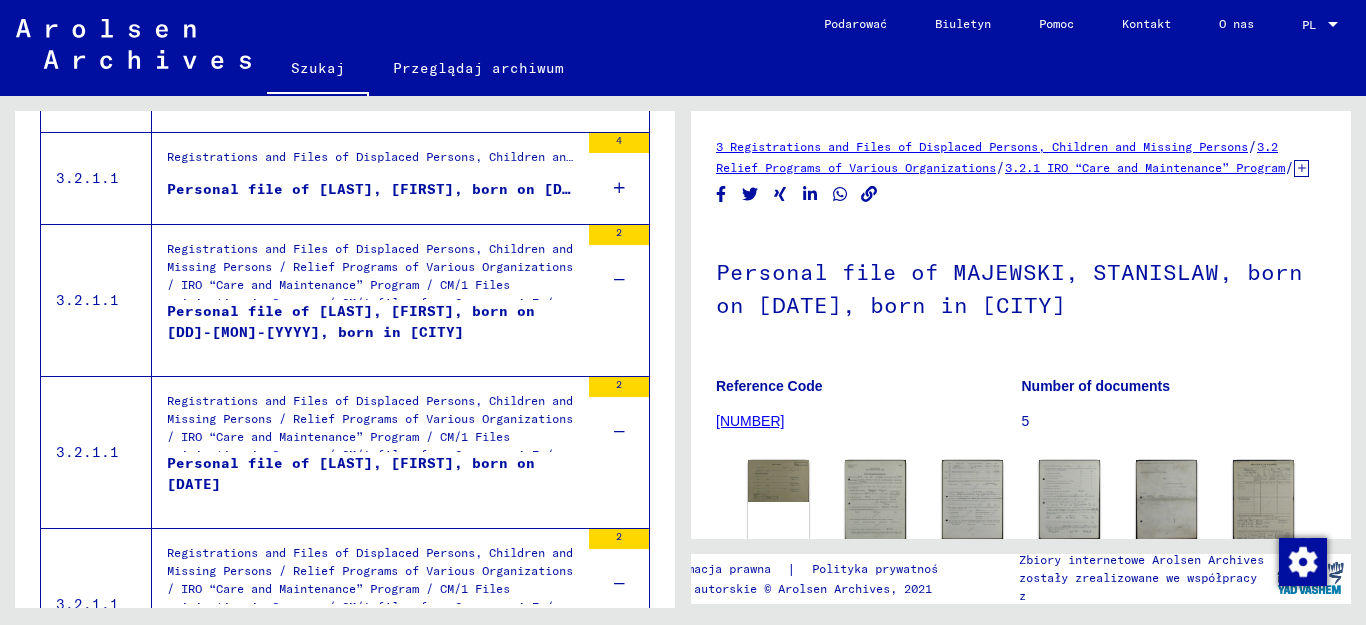 scroll, scrollTop: 2009, scrollLeft: 0, axis: vertical 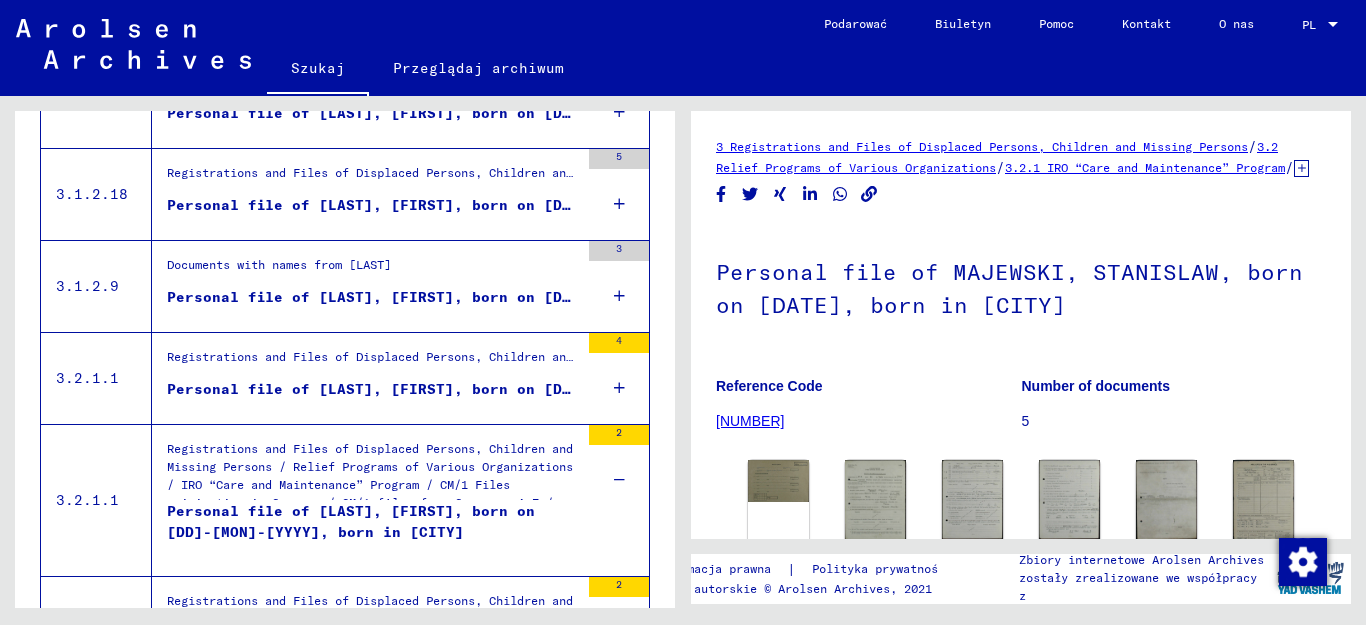click on "4" at bounding box center (619, 378) 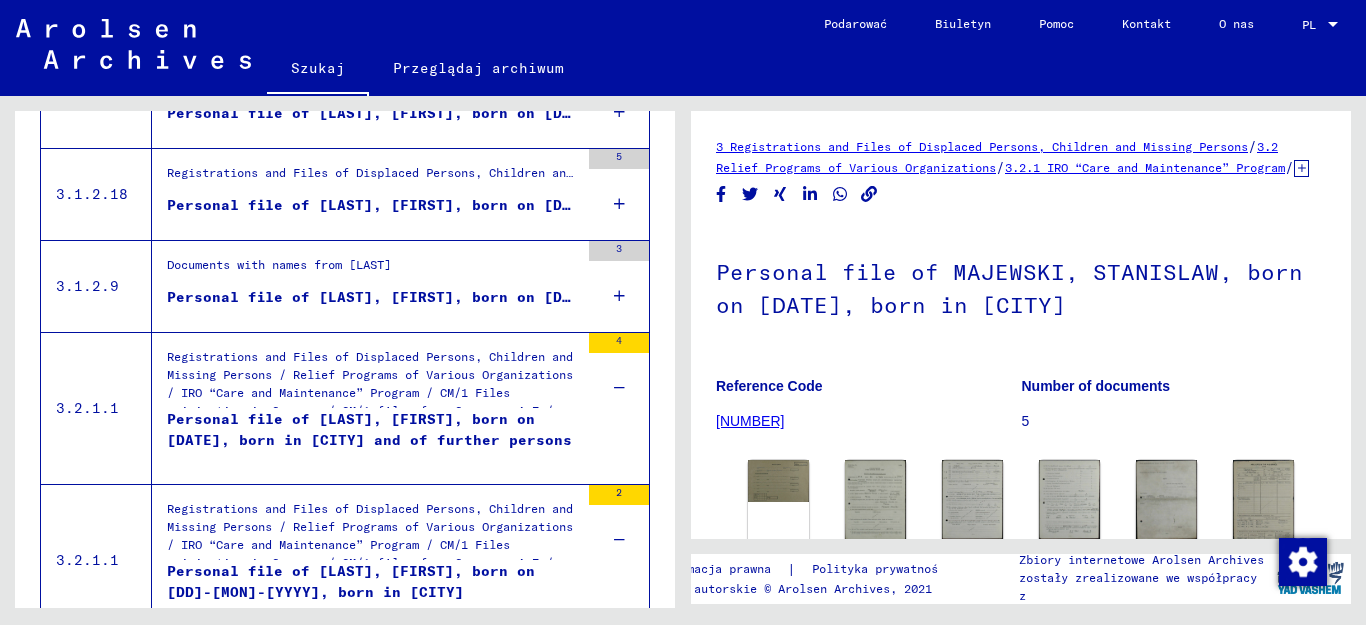 click at bounding box center [619, 296] 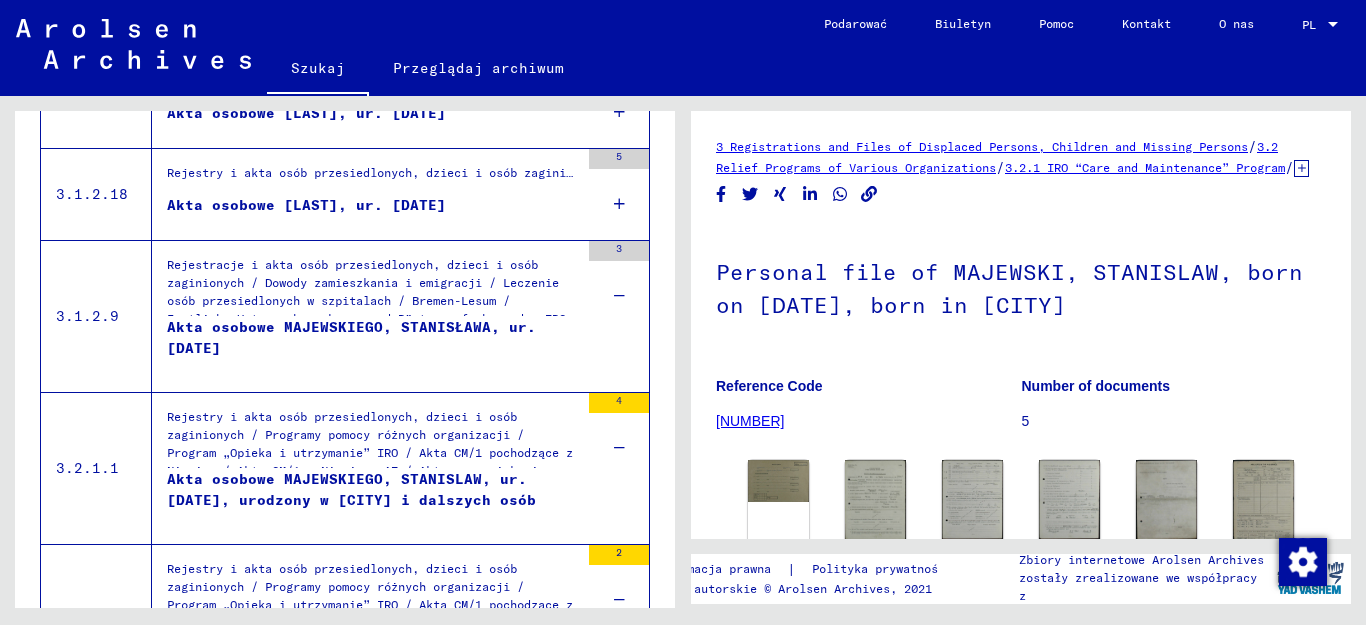click at bounding box center [619, 204] 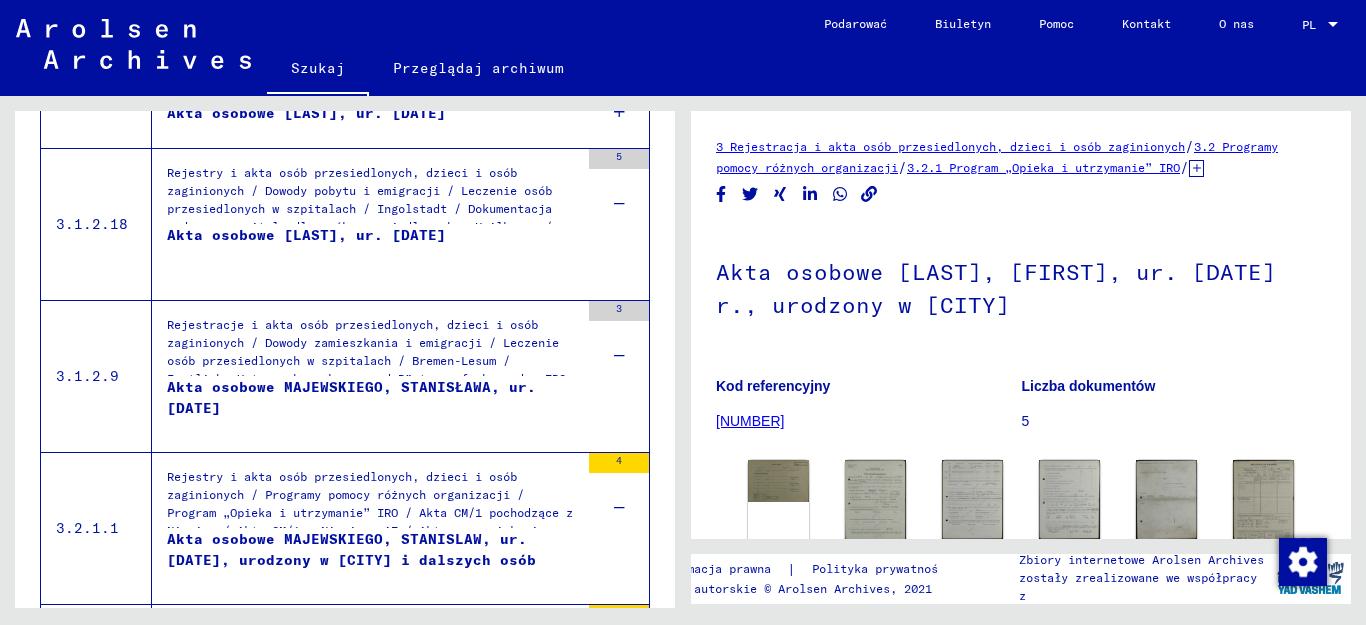 scroll, scrollTop: 1809, scrollLeft: 0, axis: vertical 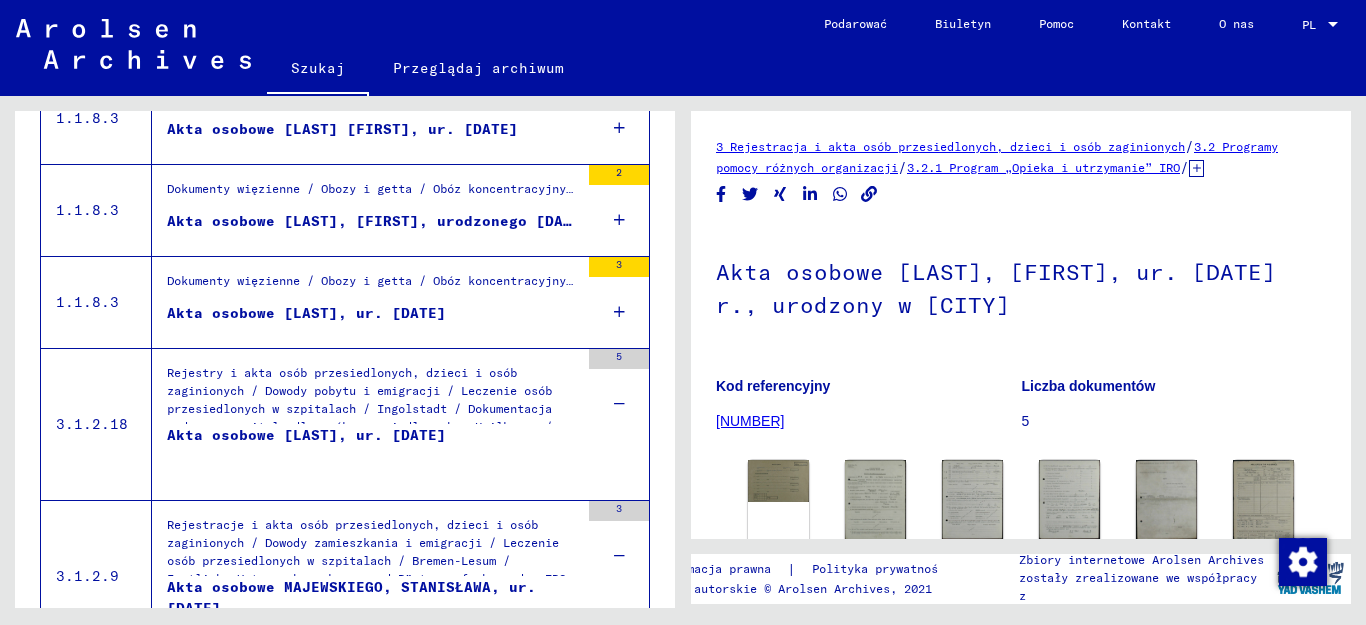click at bounding box center [619, 312] 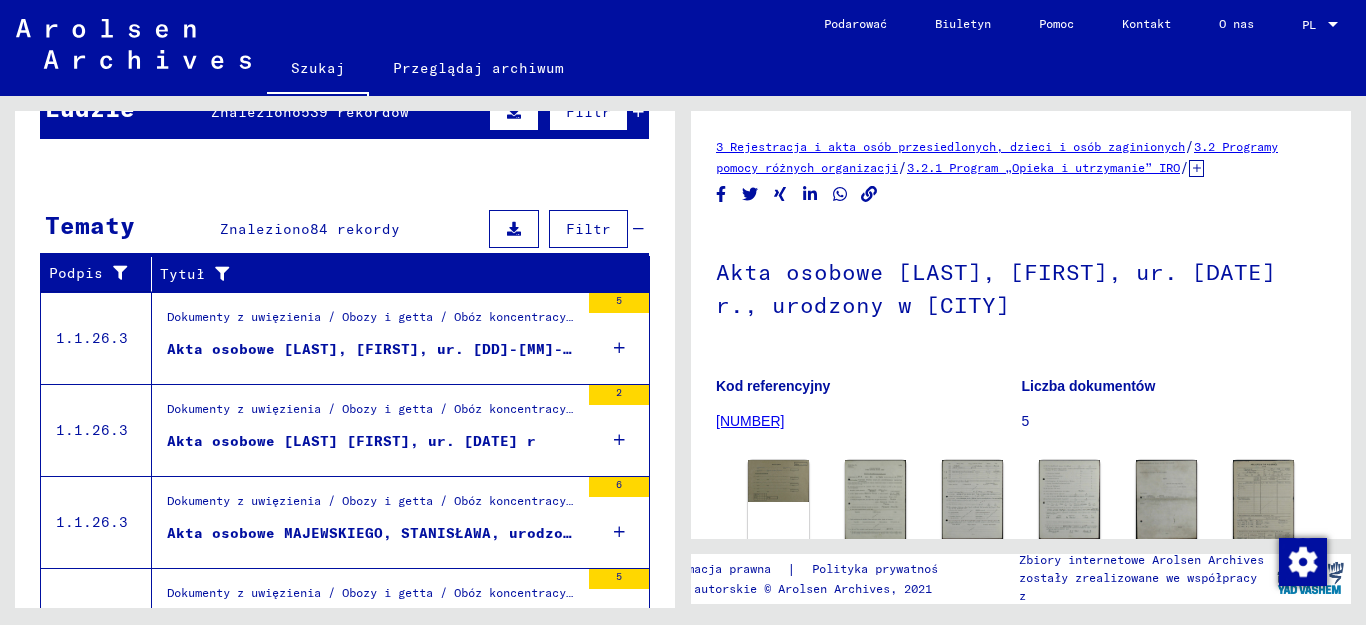 scroll, scrollTop: 0, scrollLeft: 0, axis: both 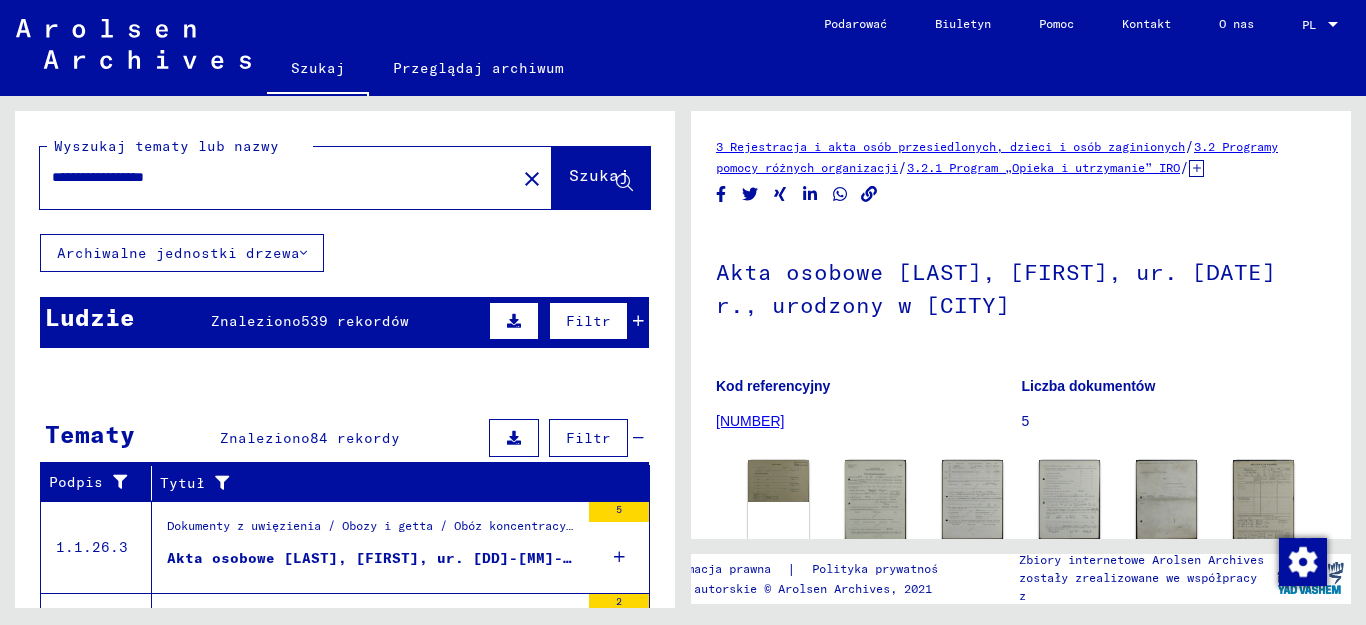 click on "**********" at bounding box center [278, 177] 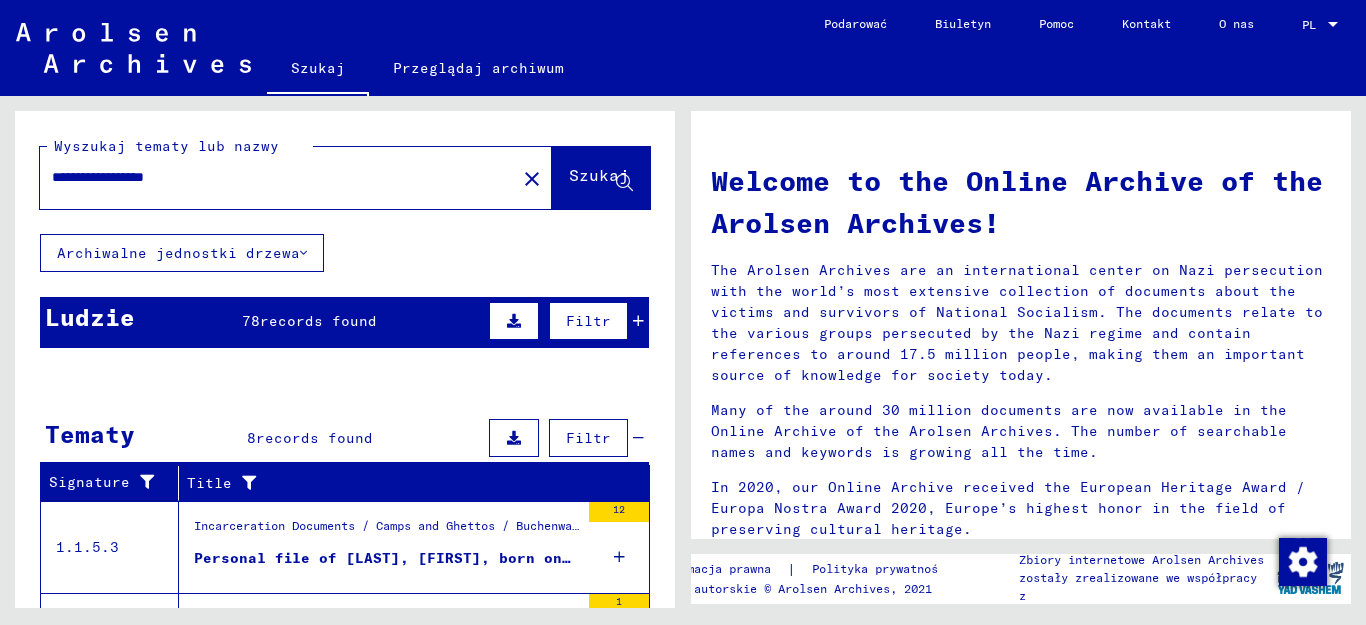 click at bounding box center [638, 321] 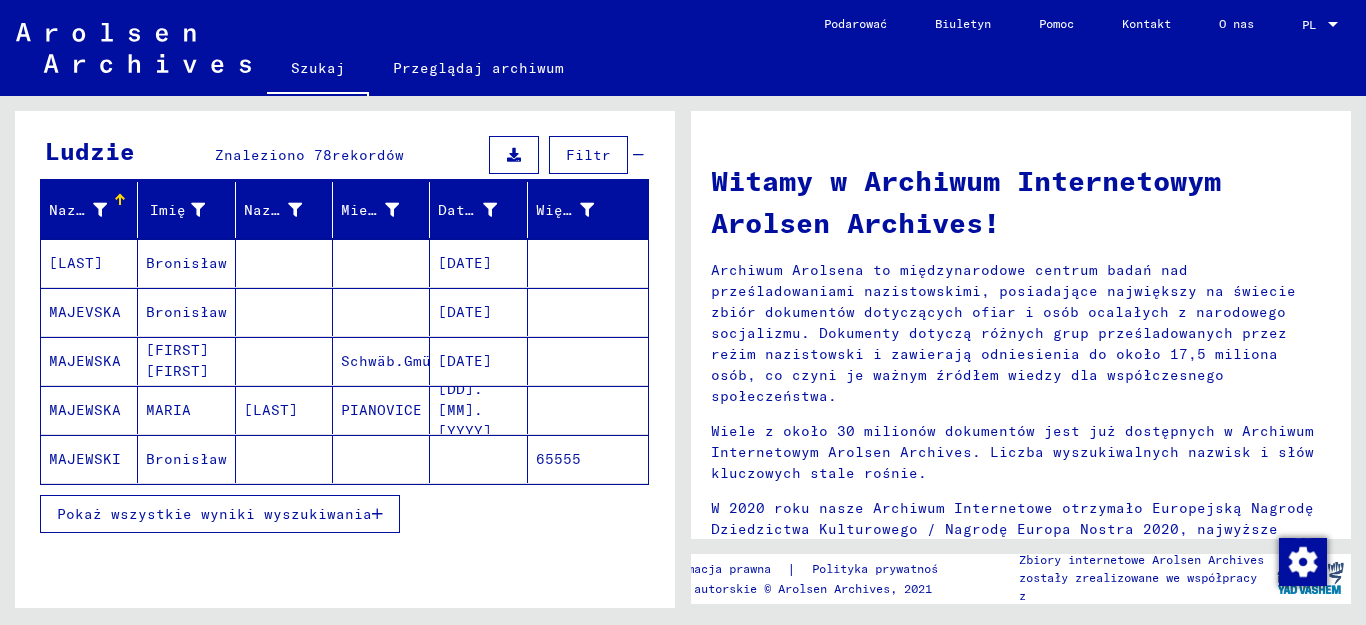 scroll, scrollTop: 200, scrollLeft: 0, axis: vertical 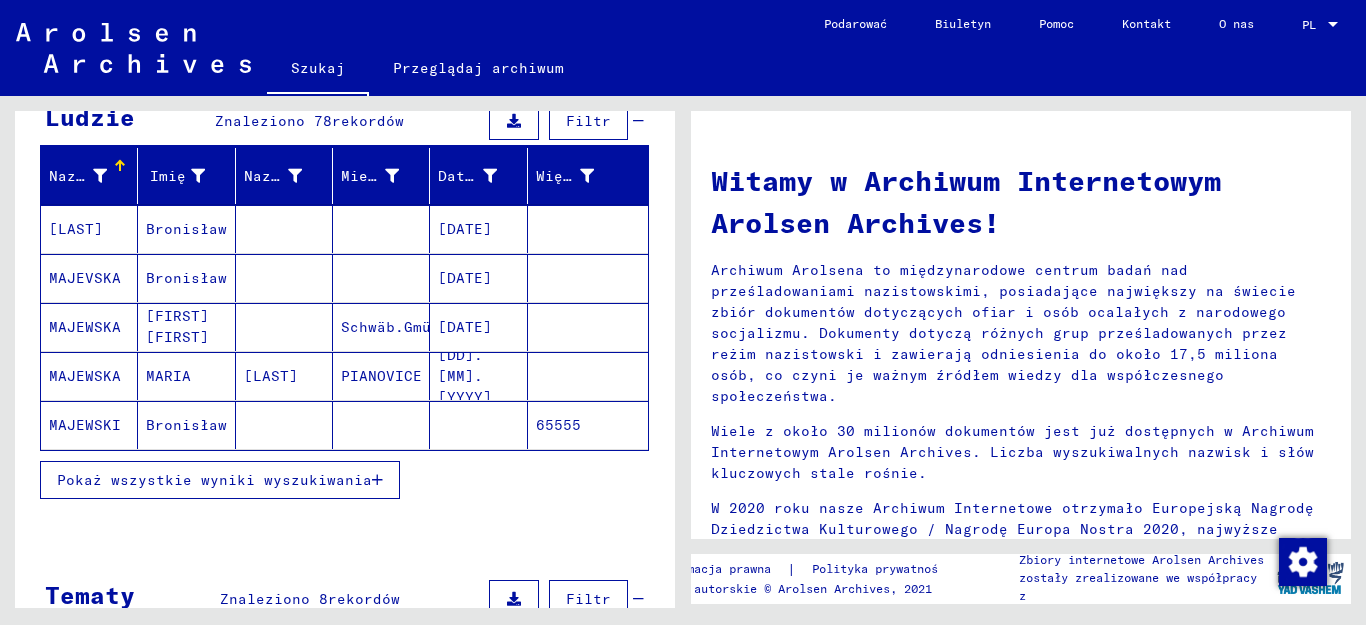 click on "Pokaż wszystkie wyniki wyszukiwania" at bounding box center (214, 480) 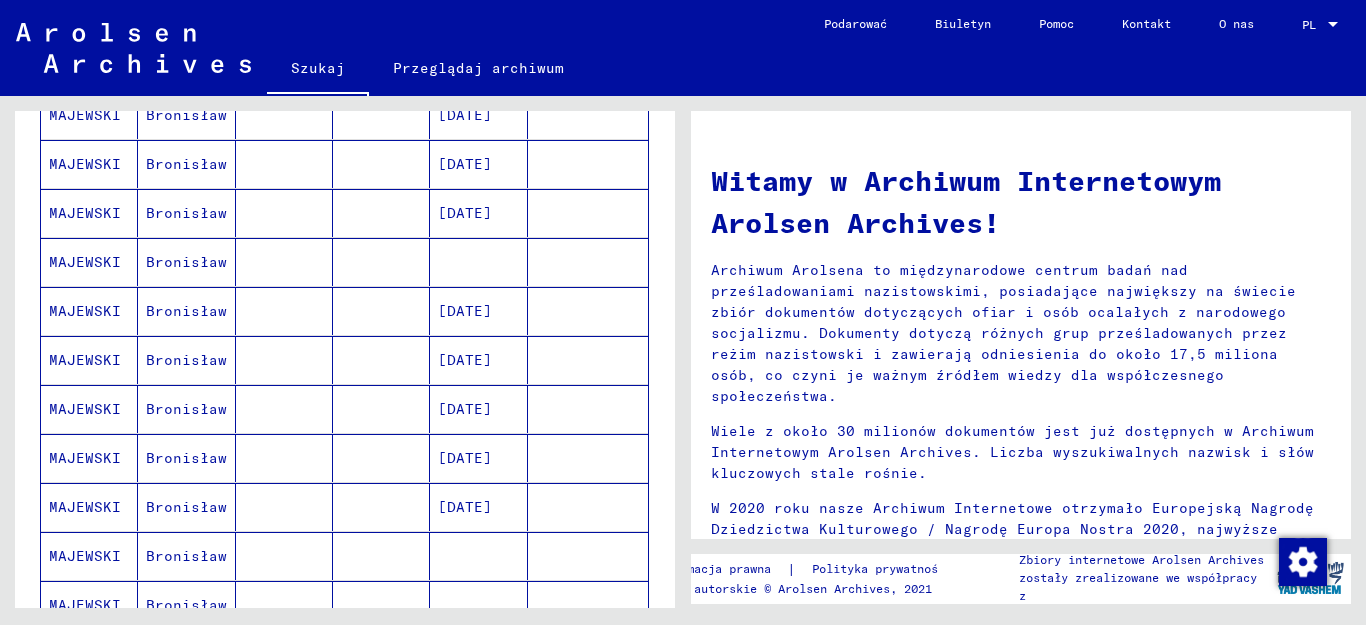 scroll, scrollTop: 1300, scrollLeft: 0, axis: vertical 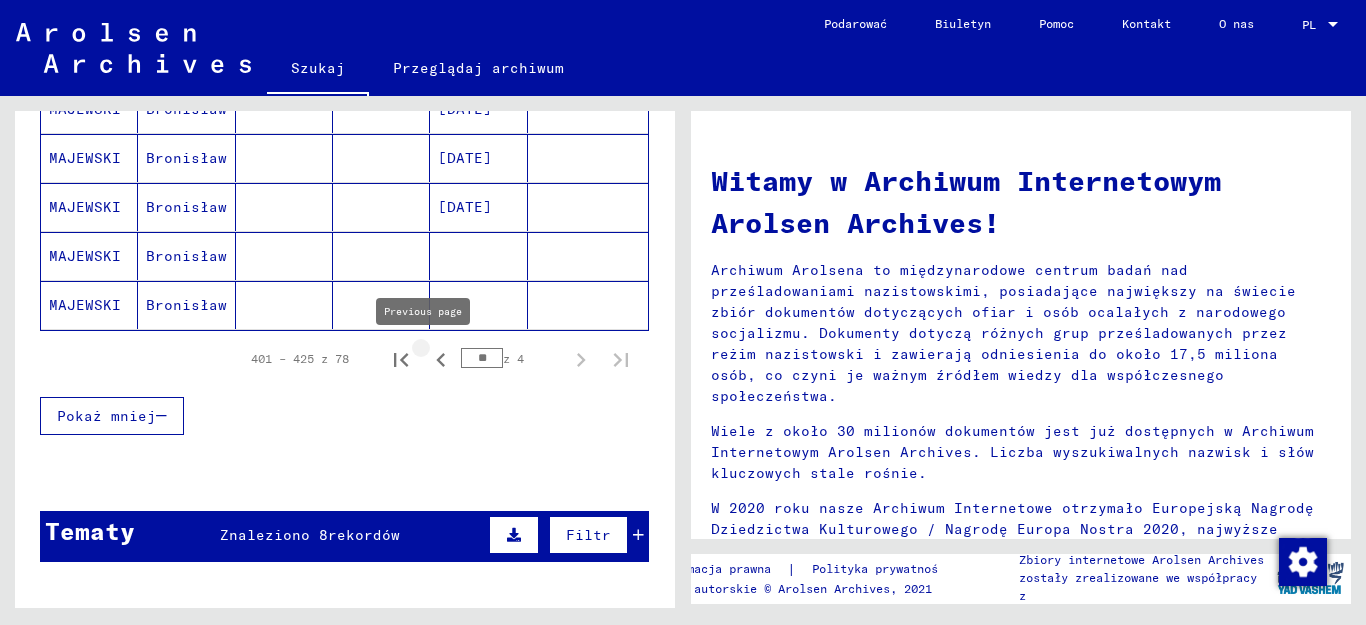 click 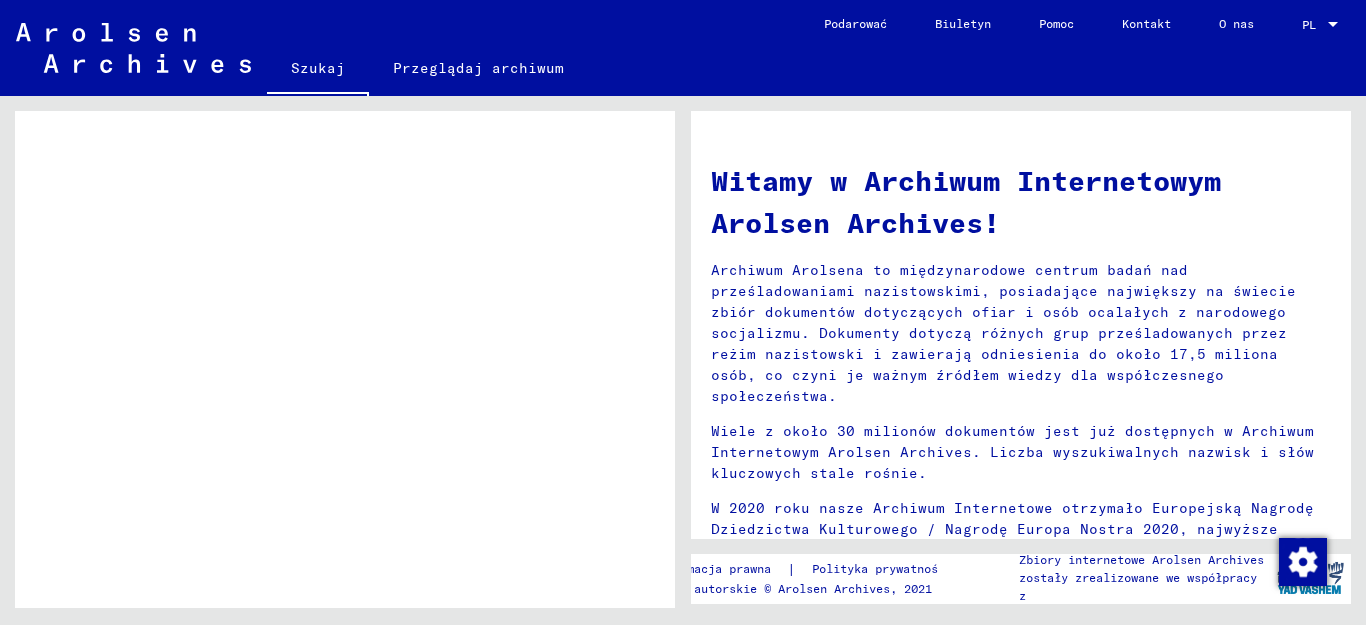 scroll, scrollTop: 511, scrollLeft: 0, axis: vertical 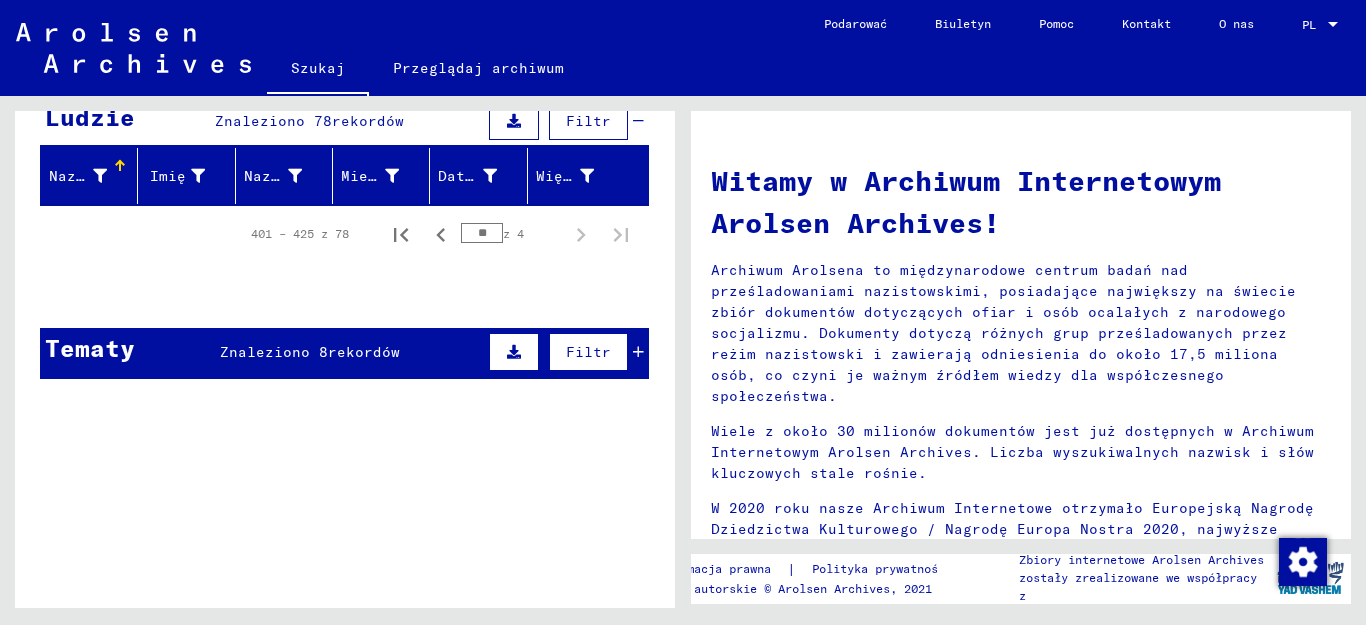 click at bounding box center (638, 352) 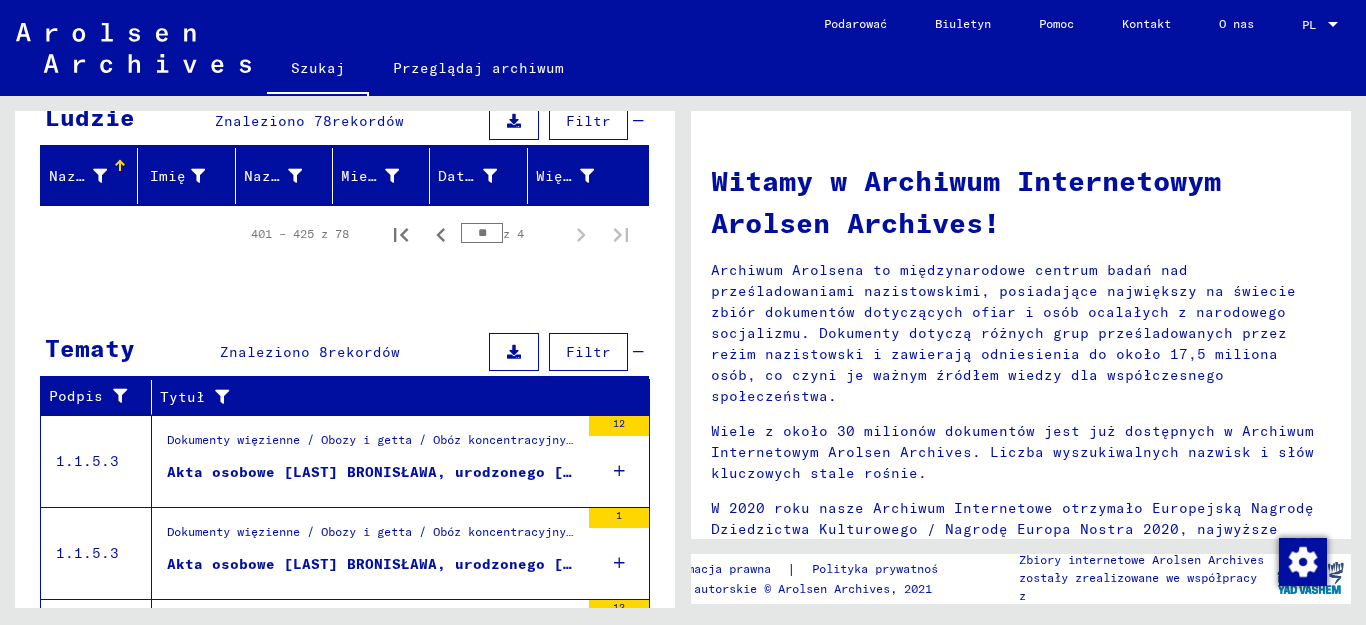 scroll, scrollTop: 300, scrollLeft: 0, axis: vertical 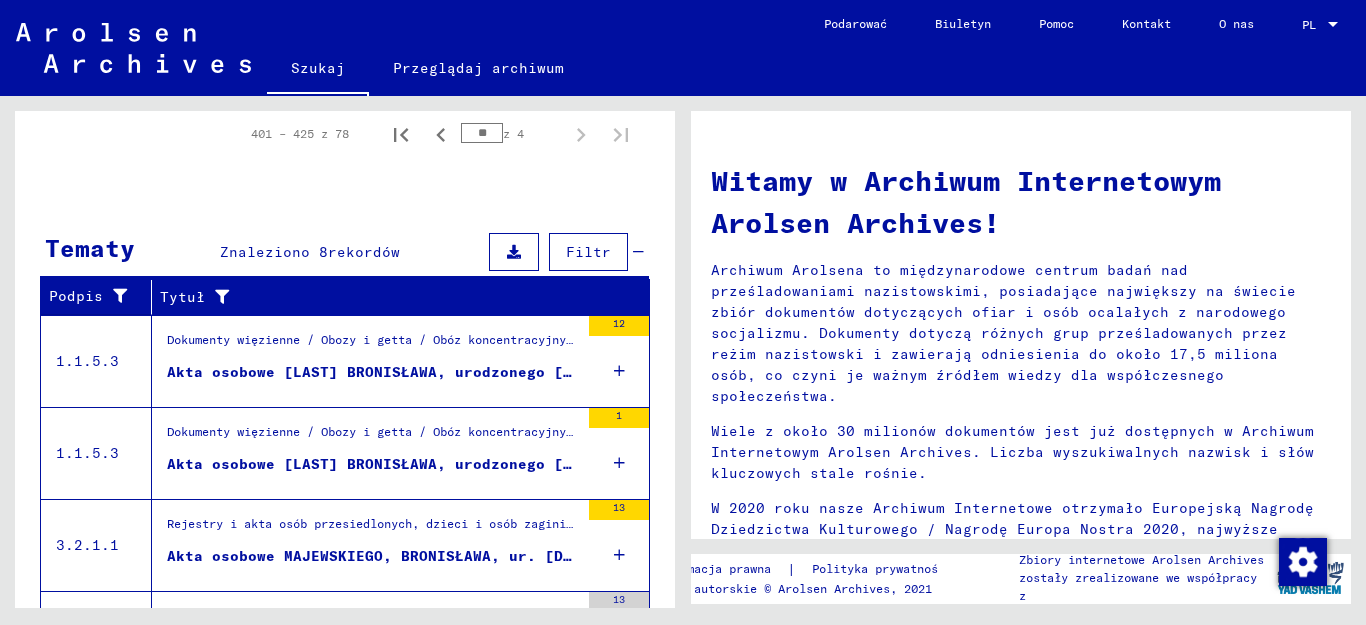 click at bounding box center (619, 371) 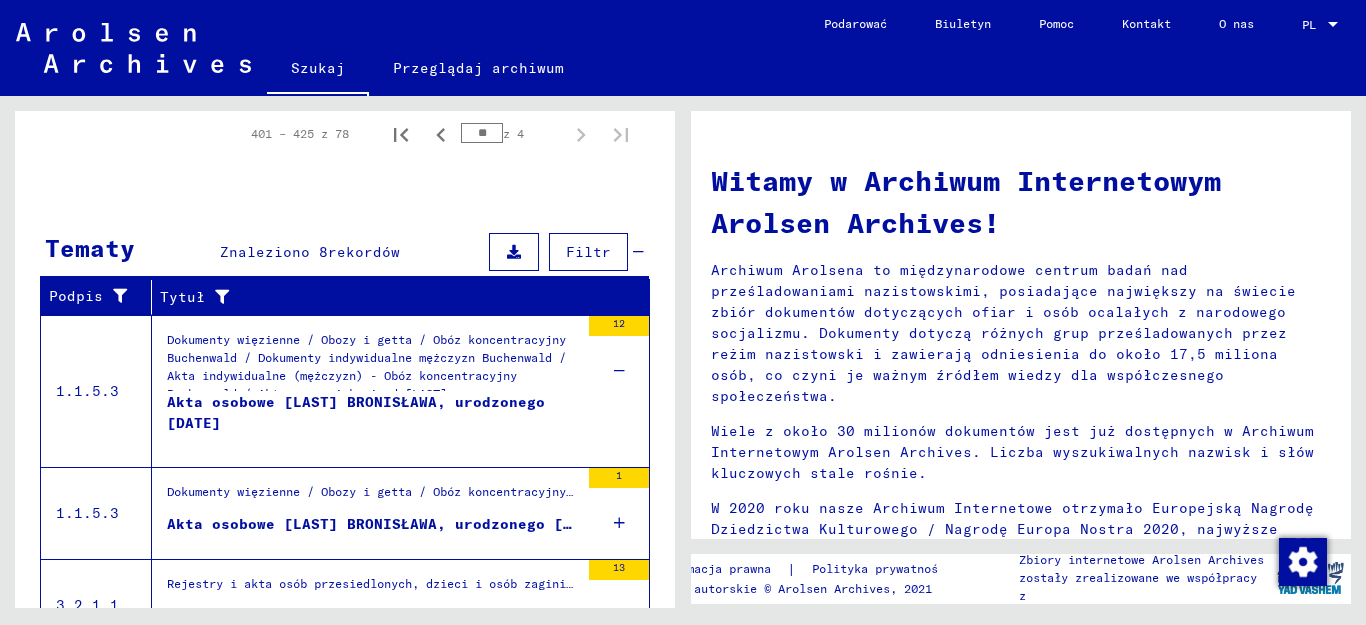 scroll, scrollTop: 400, scrollLeft: 0, axis: vertical 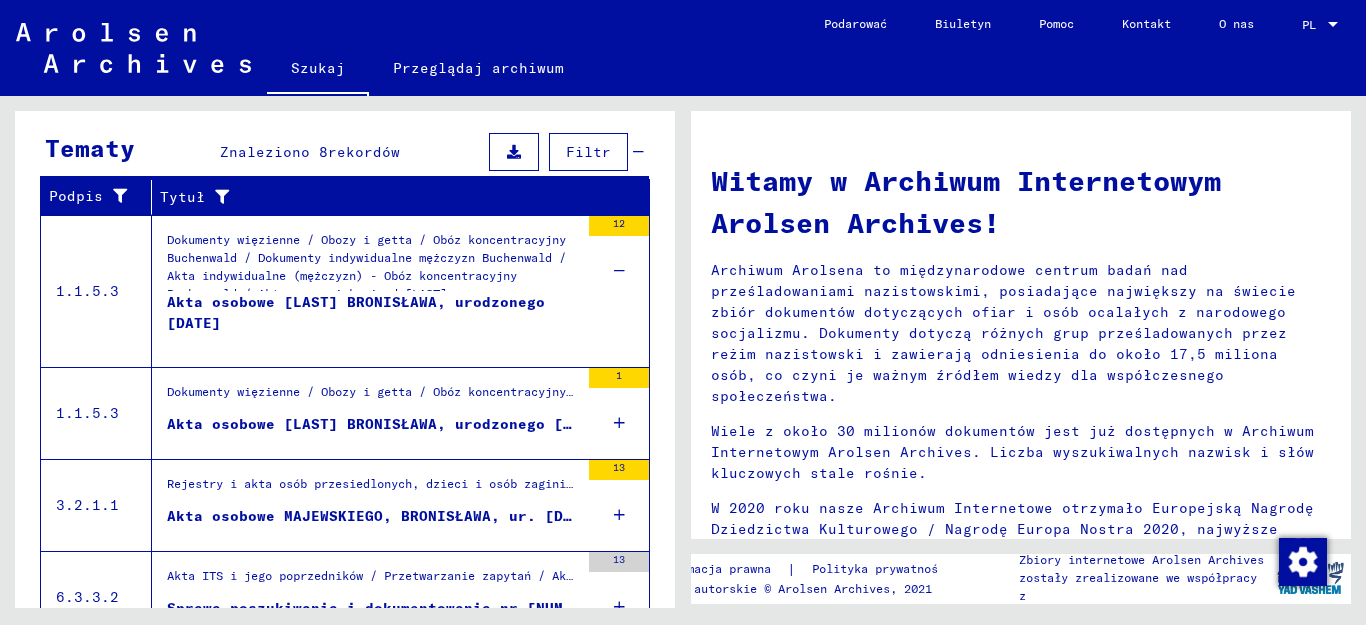 click on "Akta osobowe [LAST] BRONISŁAWA, urodzonego [DATE]" at bounding box center [356, 312] 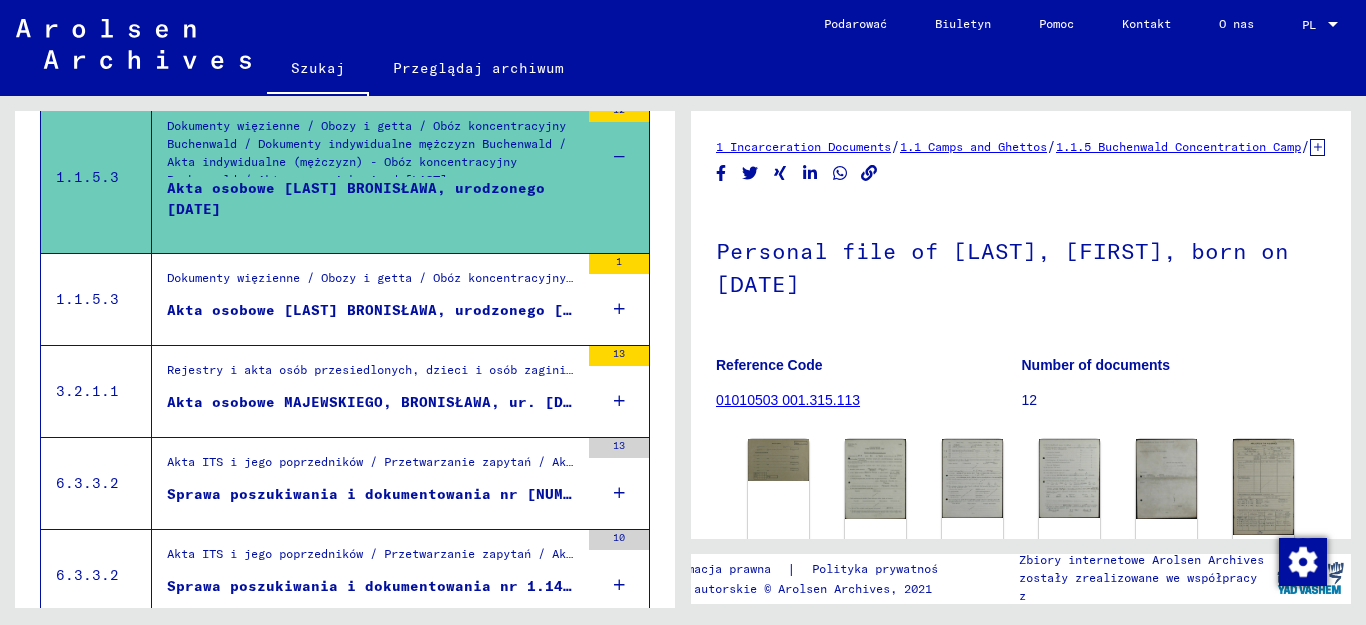 scroll, scrollTop: 286, scrollLeft: 0, axis: vertical 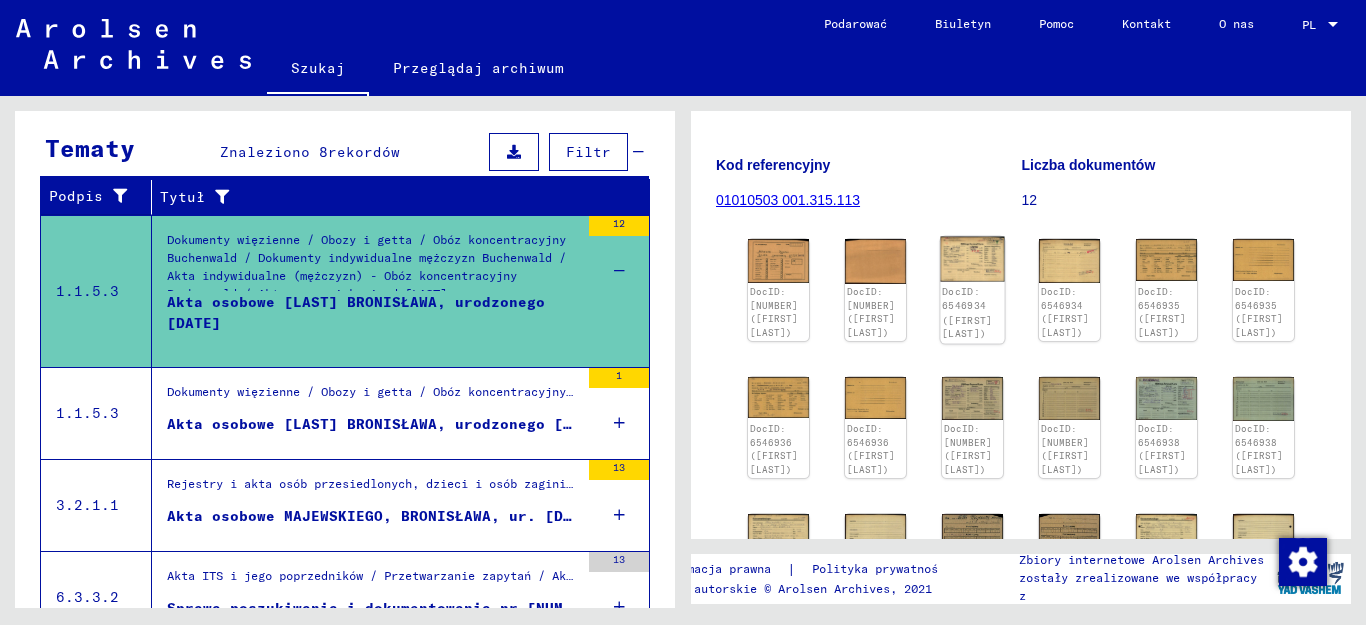 click 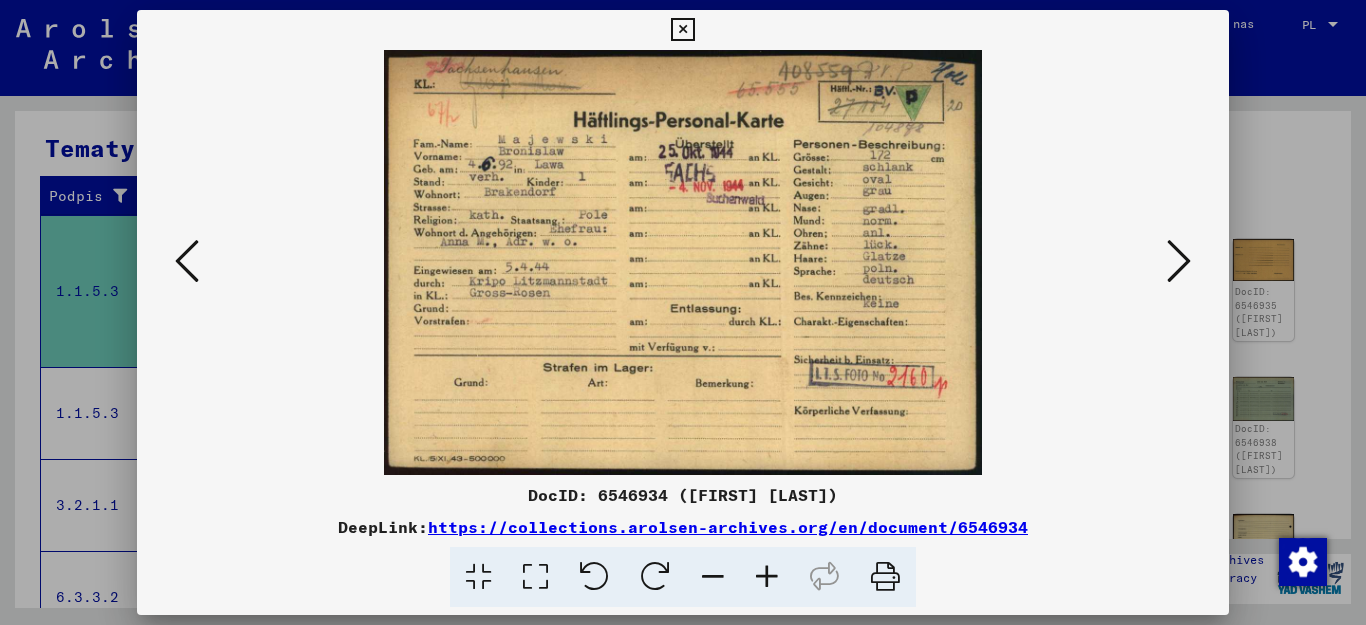 click at bounding box center (682, 30) 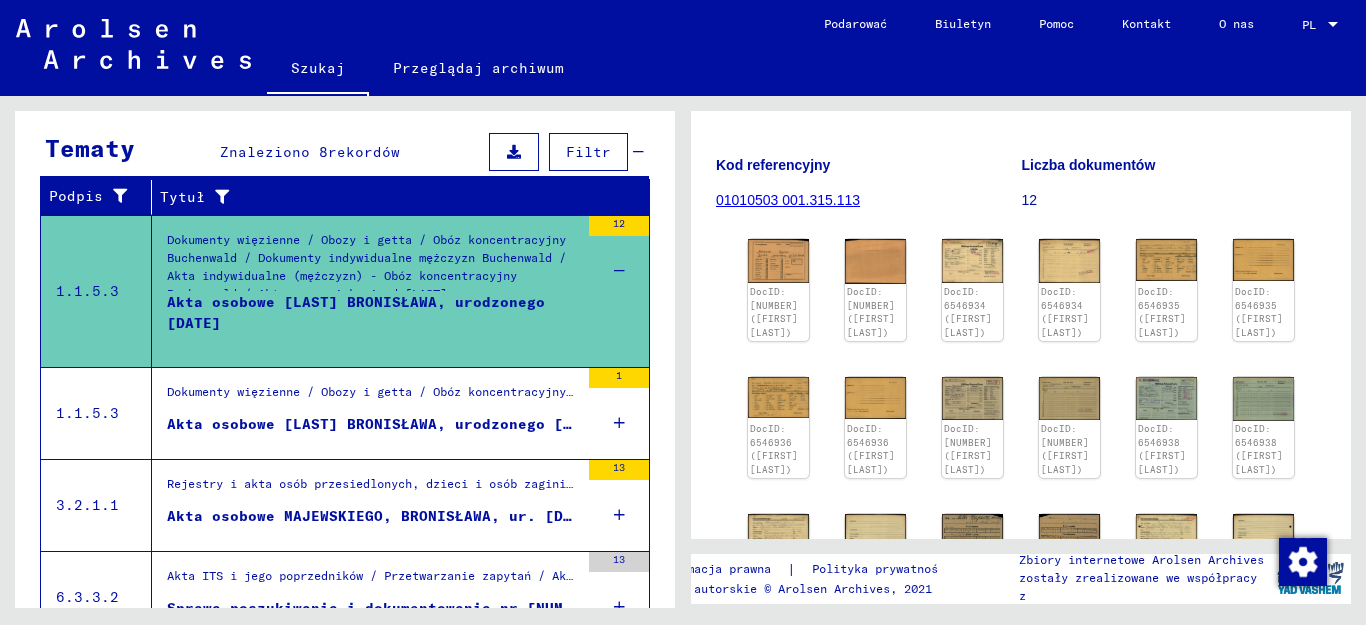 click at bounding box center [619, 423] 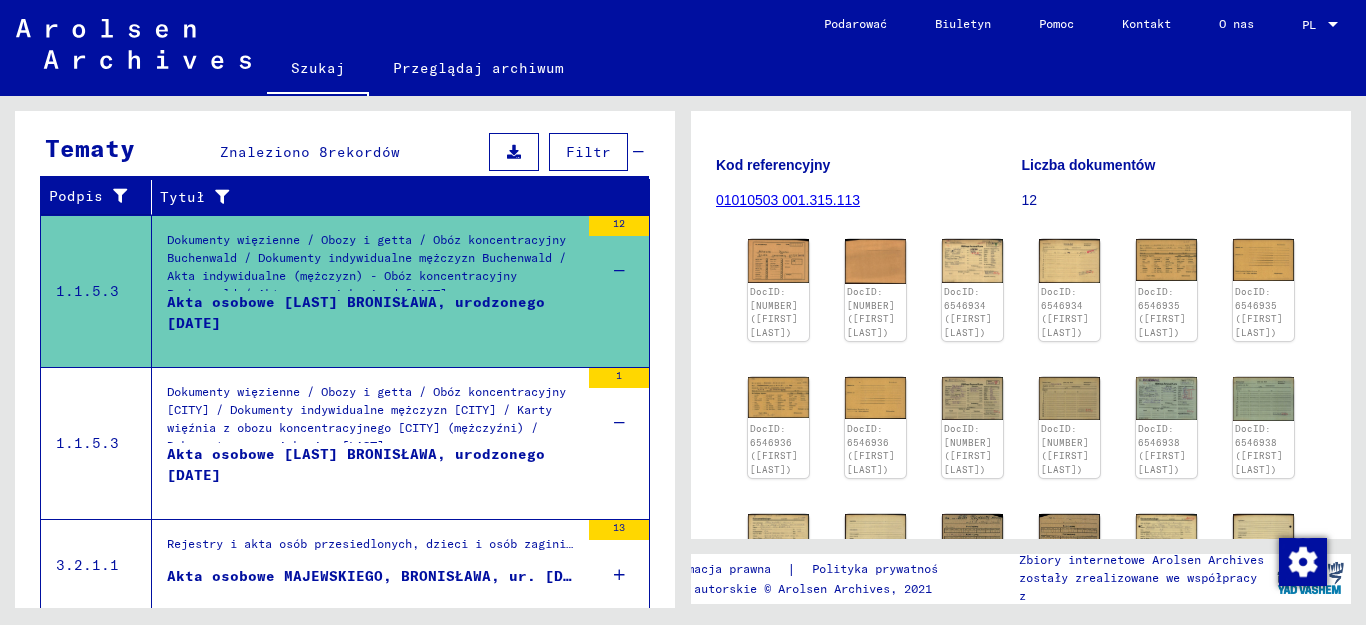scroll, scrollTop: 386, scrollLeft: 0, axis: vertical 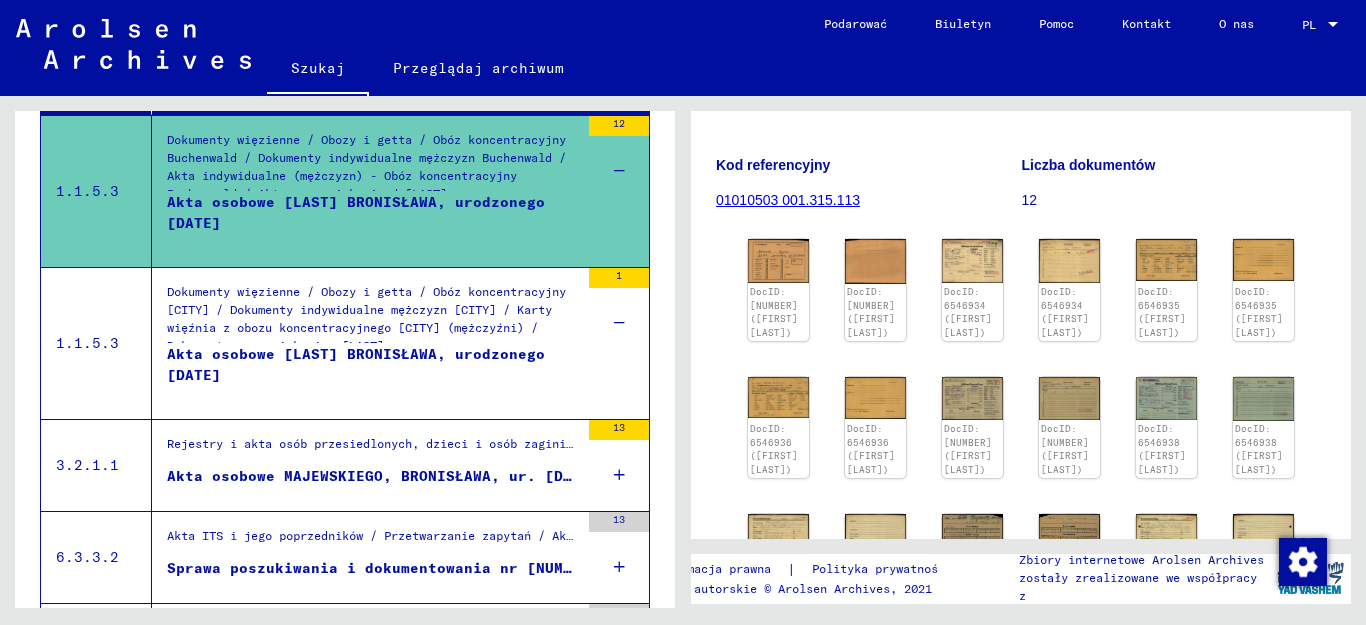 click on "Akta osobowe [LAST] BRONISŁAWA, urodzonego [DATE]" at bounding box center [356, 364] 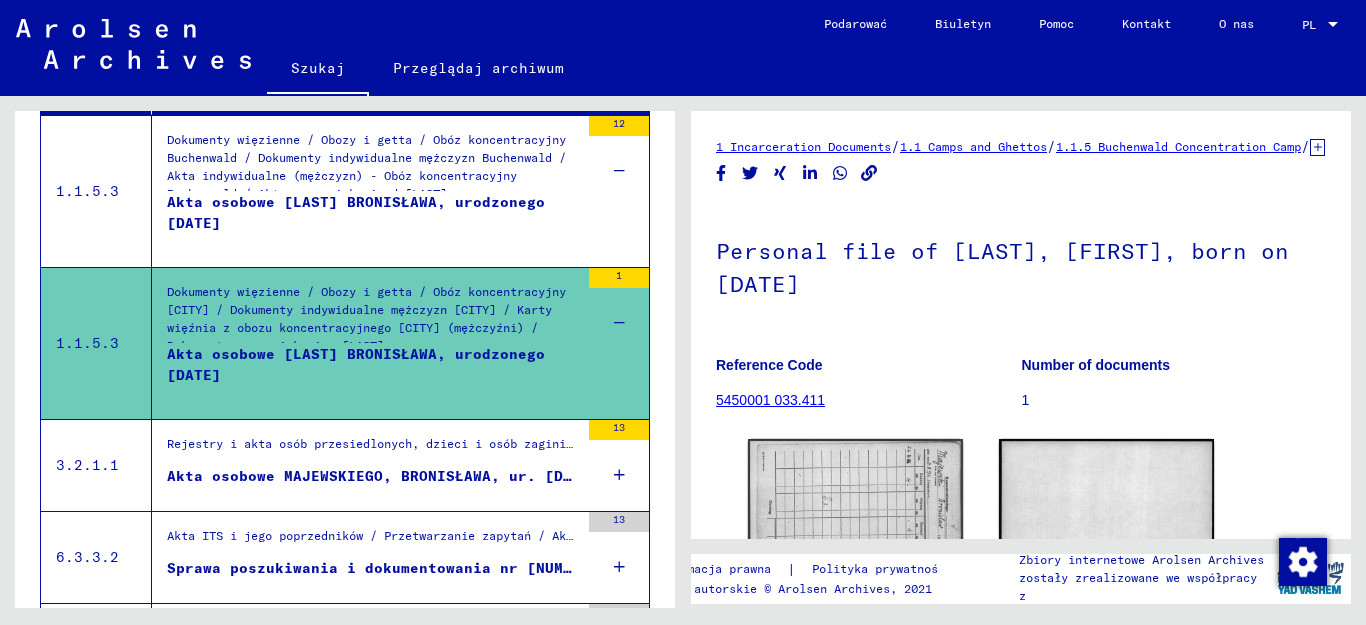 scroll, scrollTop: 200, scrollLeft: 0, axis: vertical 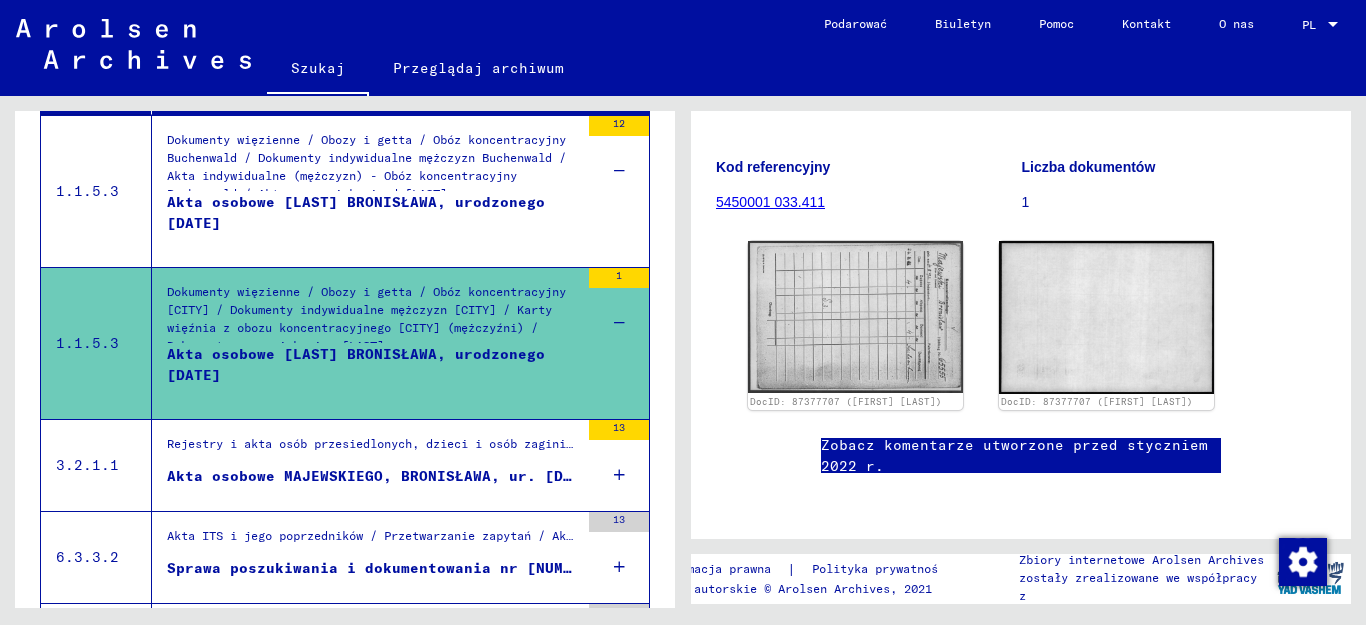 click at bounding box center (619, 475) 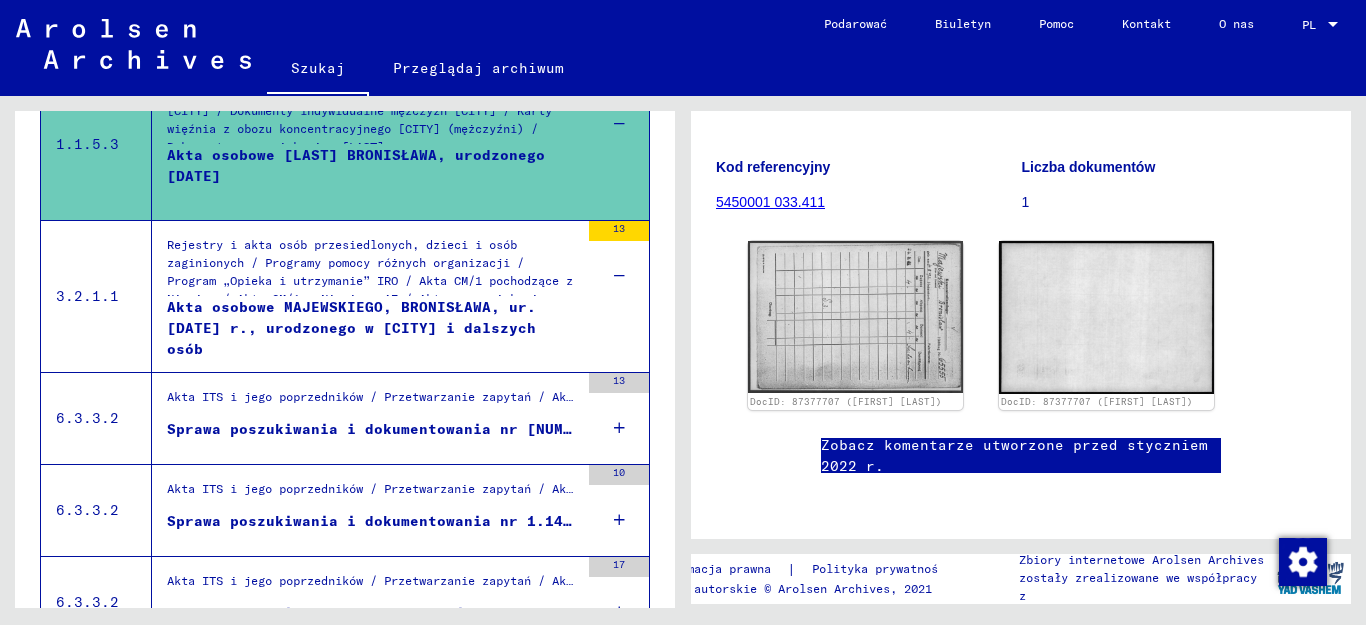 scroll, scrollTop: 586, scrollLeft: 0, axis: vertical 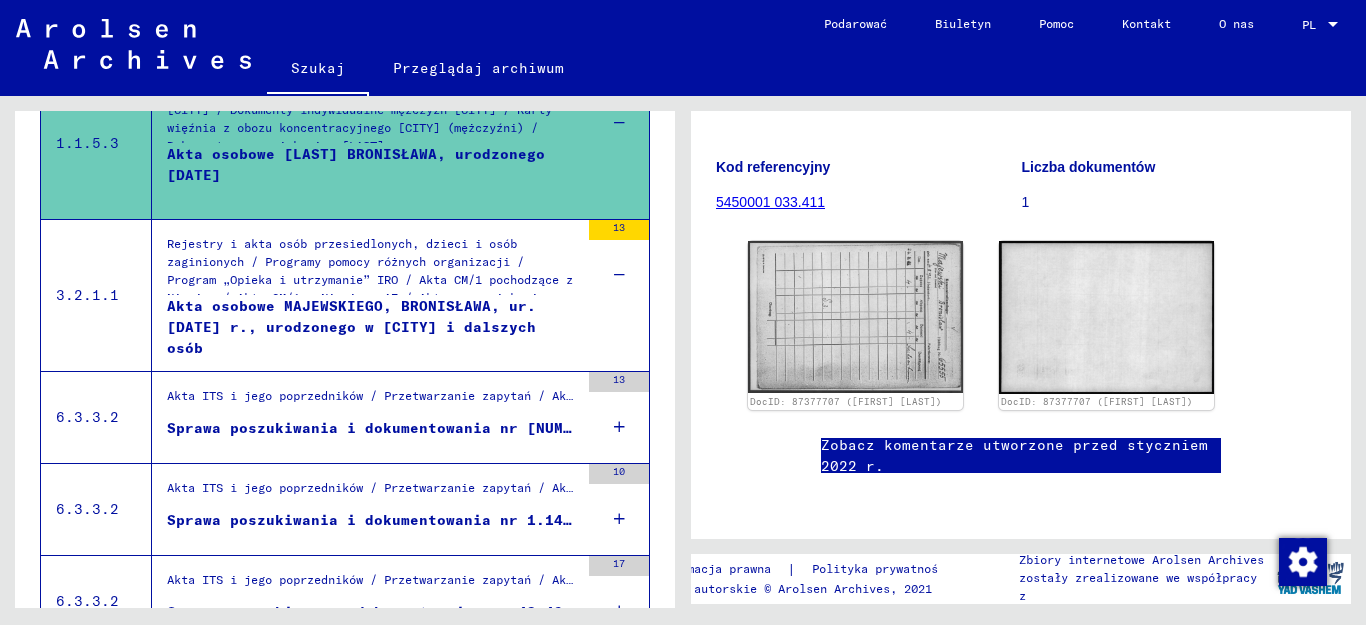 click at bounding box center [619, 427] 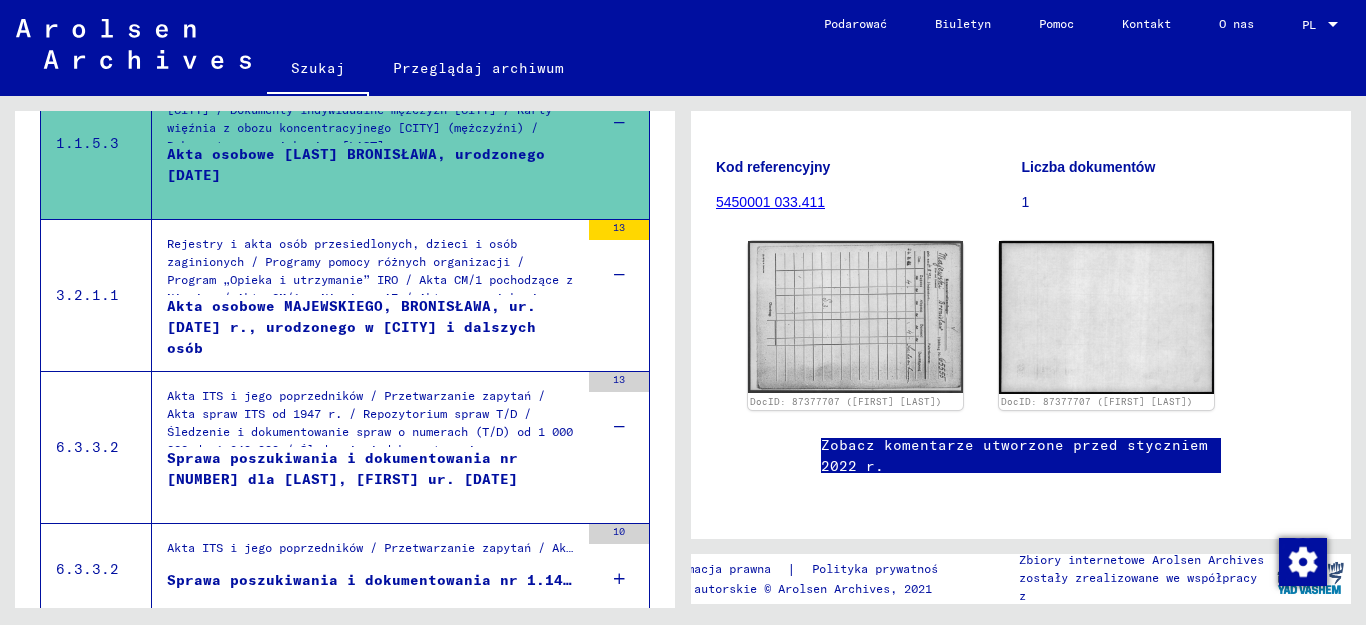 scroll, scrollTop: 686, scrollLeft: 0, axis: vertical 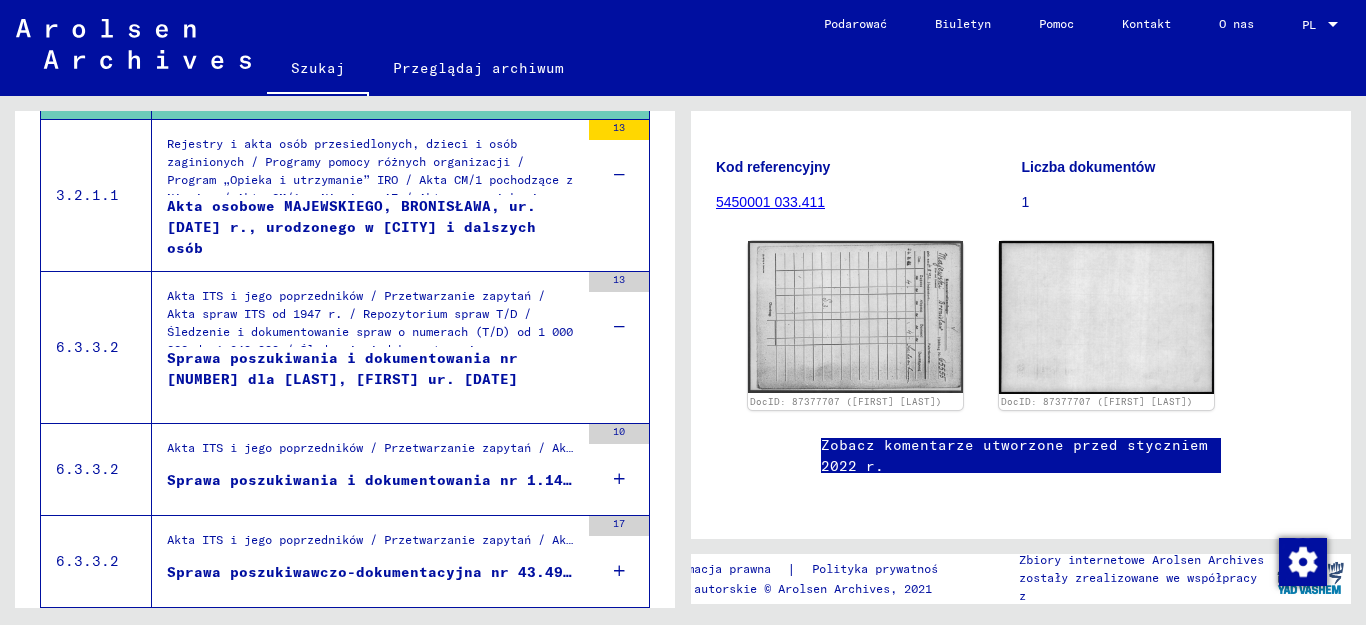 click at bounding box center (619, 479) 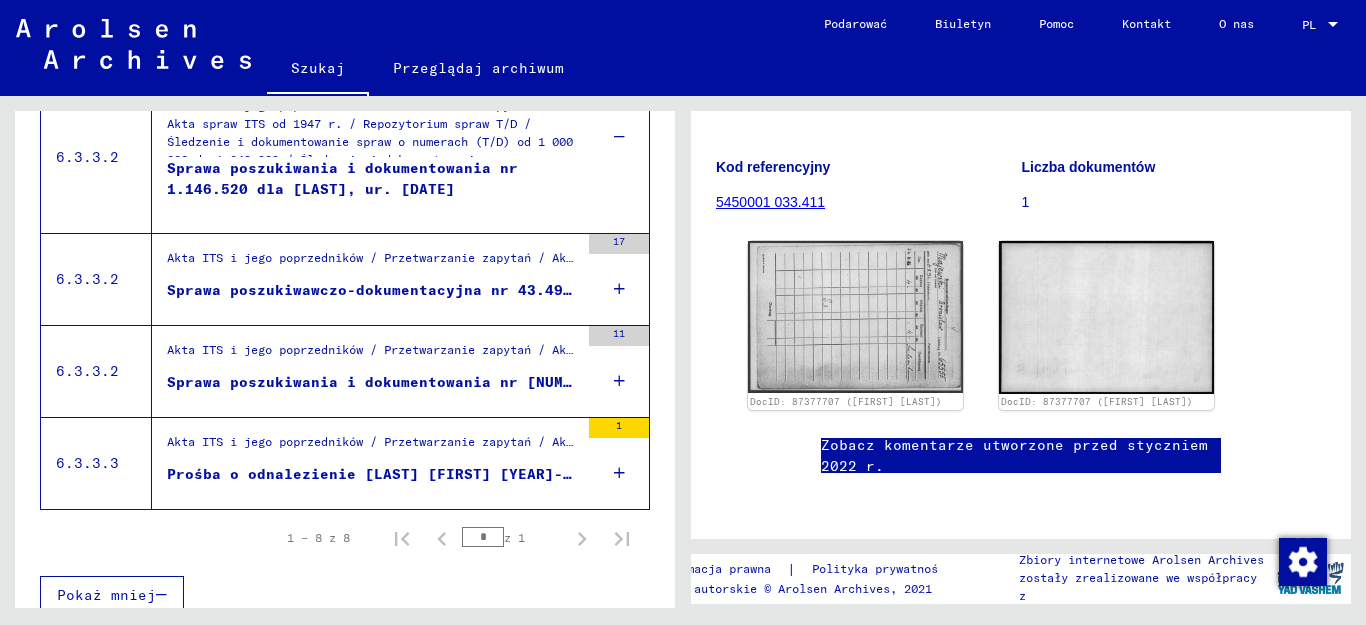 scroll, scrollTop: 1045, scrollLeft: 0, axis: vertical 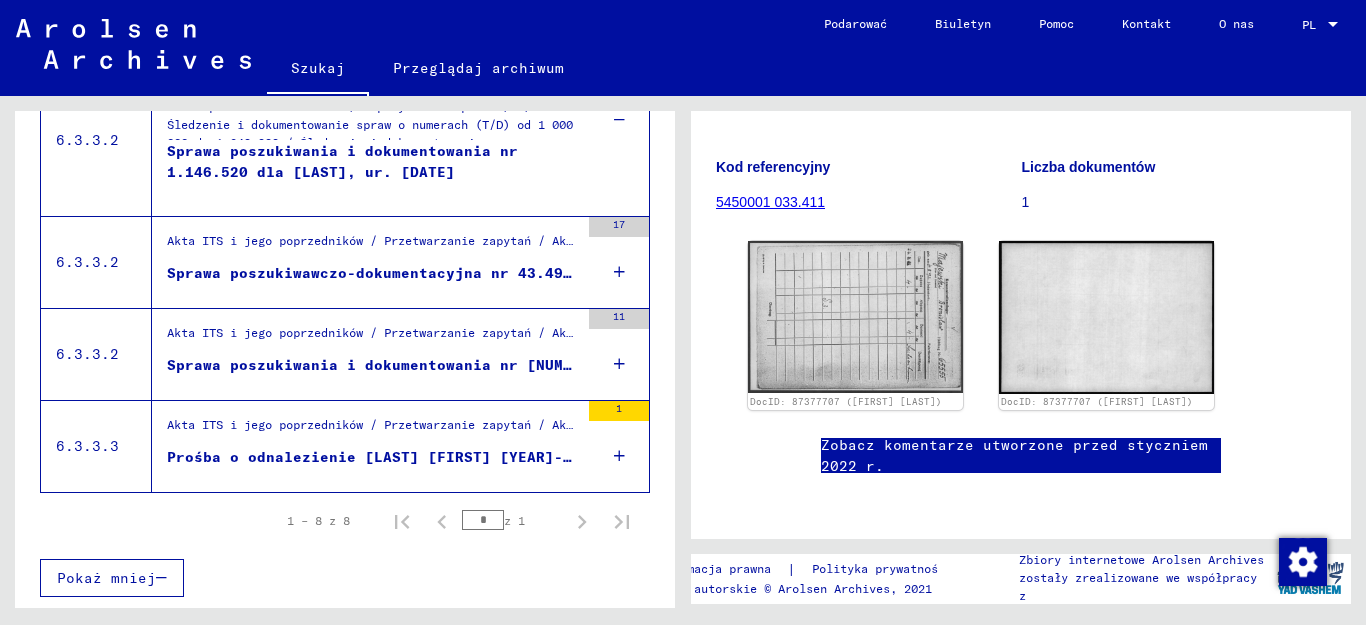 click at bounding box center [619, 364] 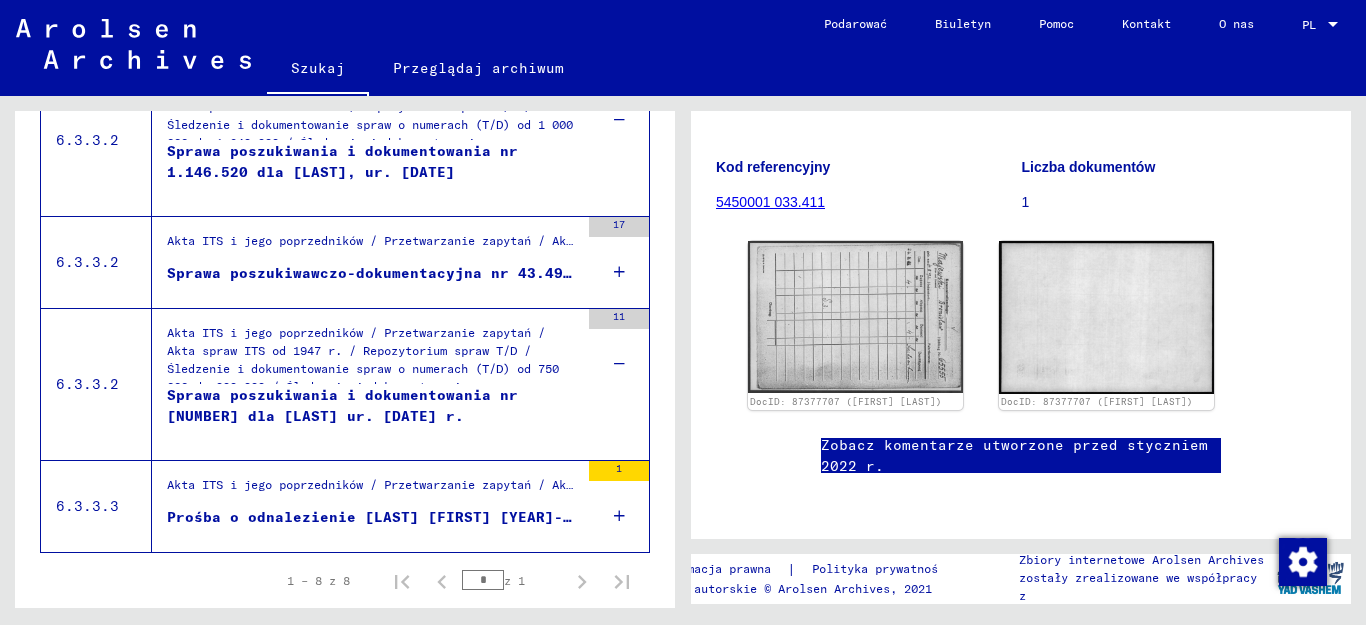 click at bounding box center (619, 272) 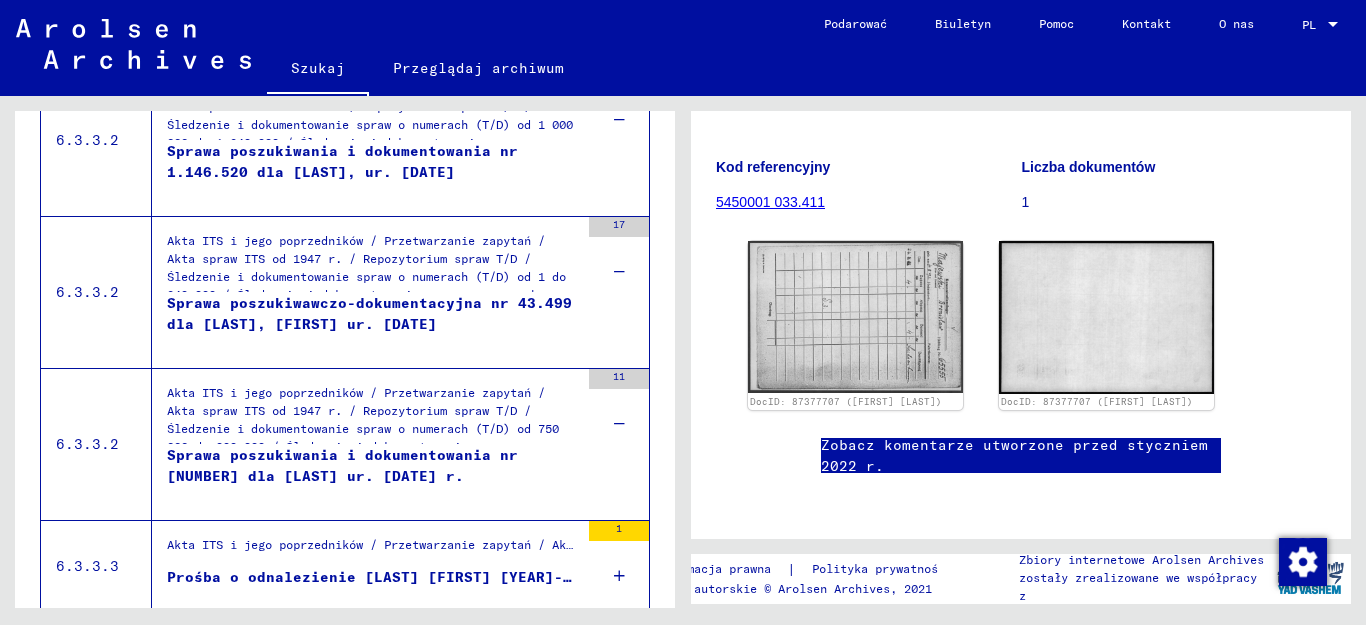 scroll, scrollTop: 1165, scrollLeft: 0, axis: vertical 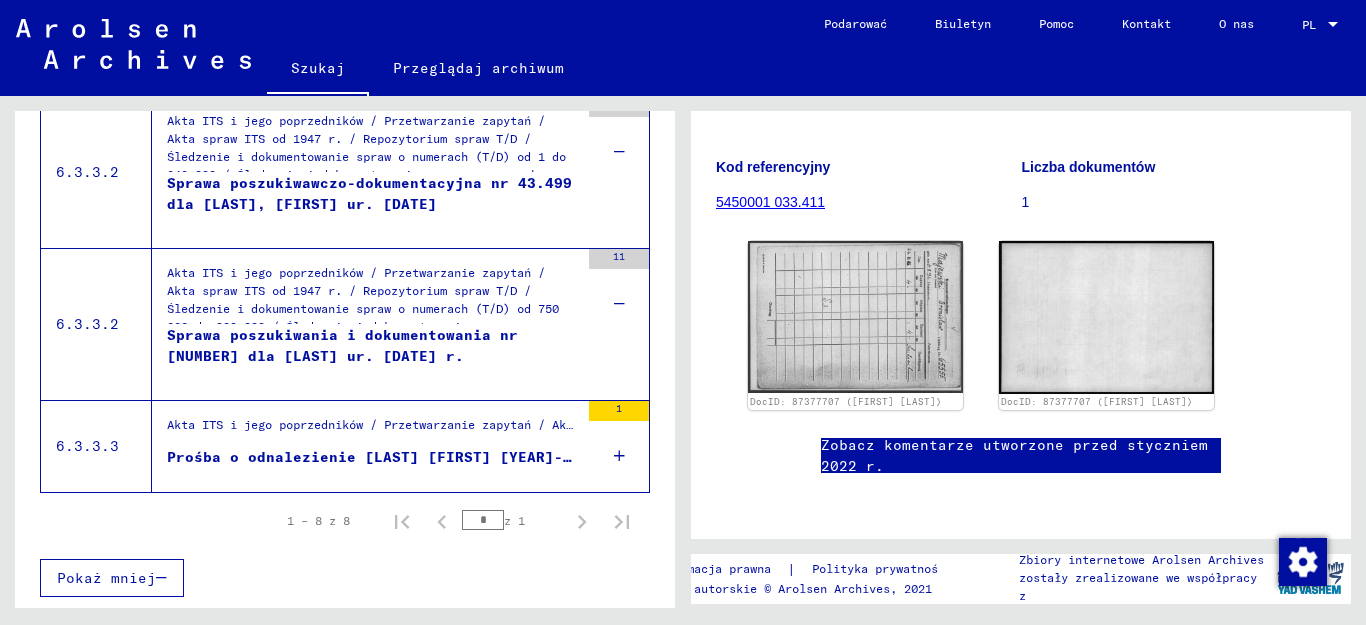 click on "1" at bounding box center (619, 446) 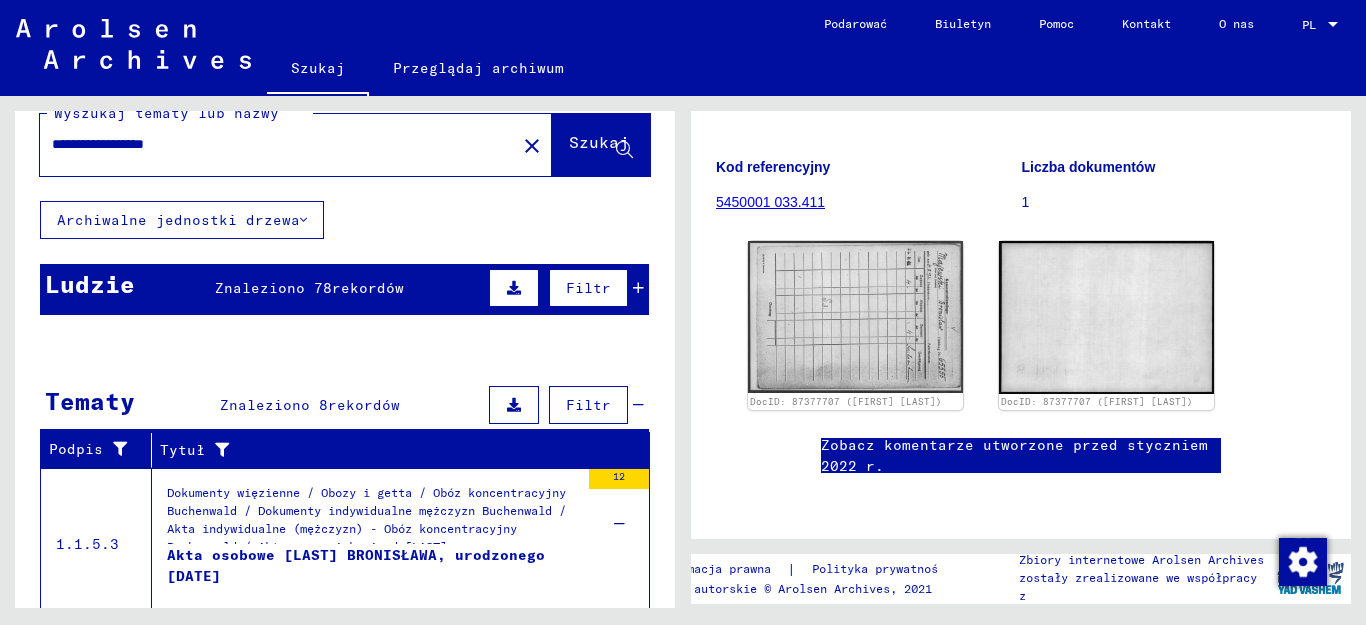 scroll, scrollTop: 0, scrollLeft: 0, axis: both 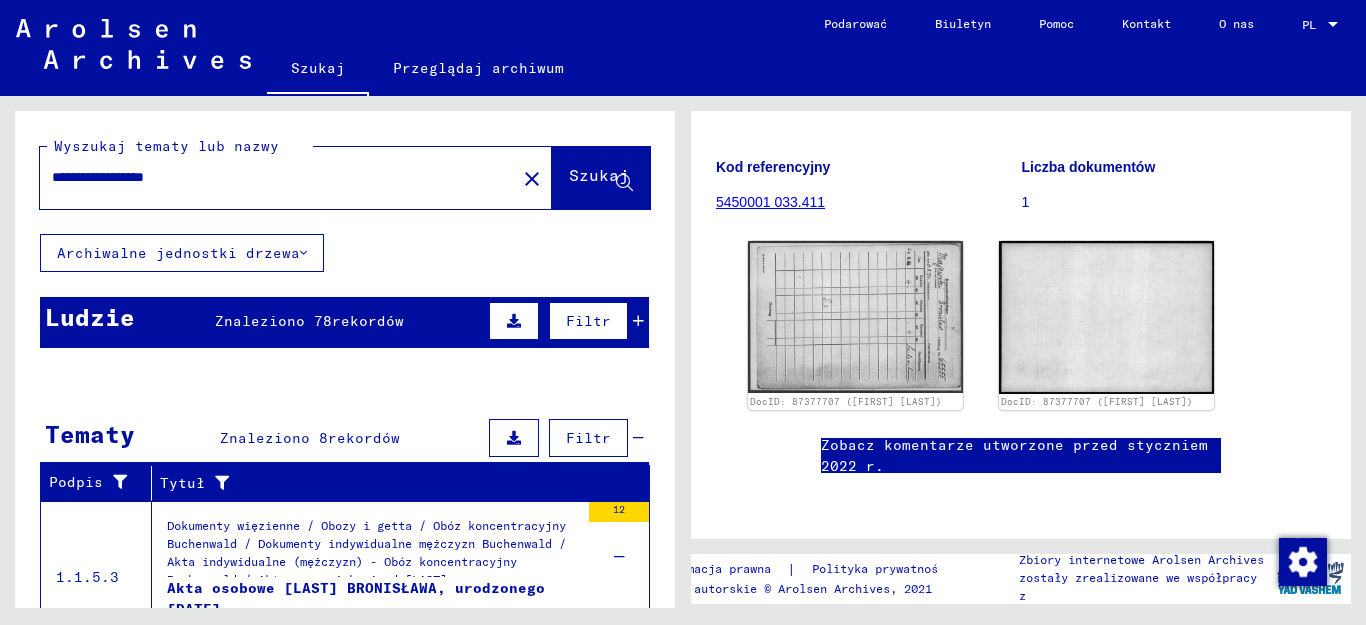 click at bounding box center (638, 321) 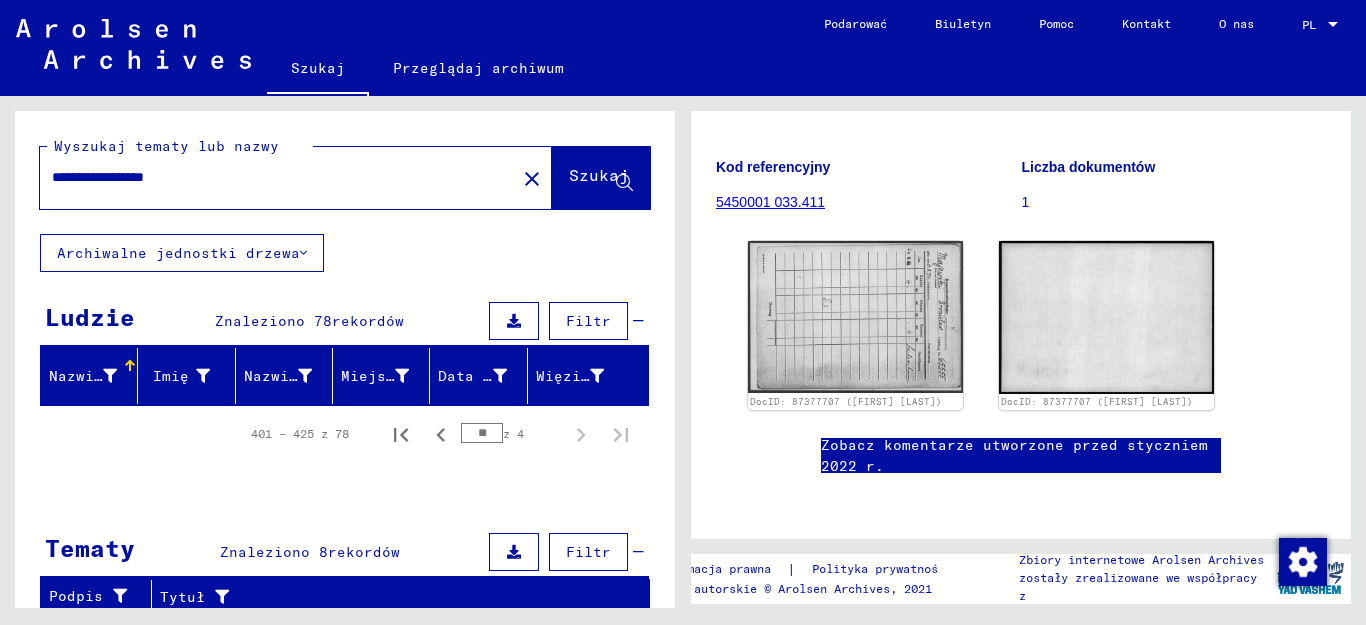scroll, scrollTop: 200, scrollLeft: 0, axis: vertical 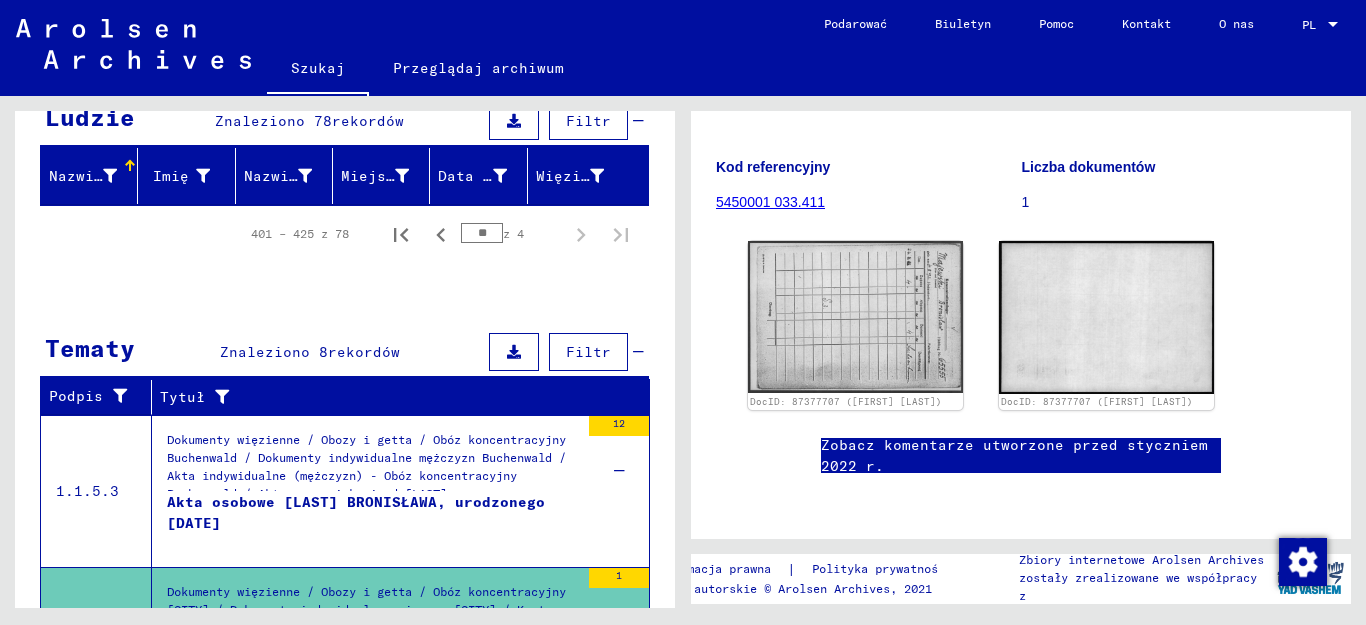 click 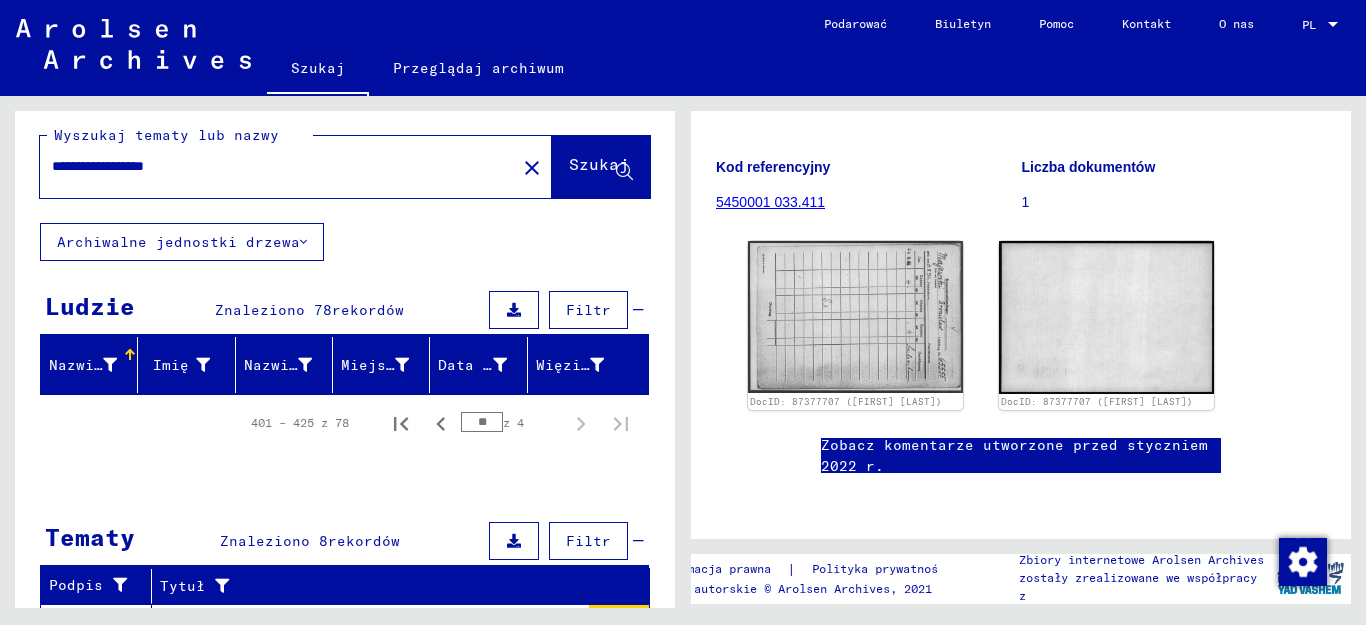 scroll, scrollTop: 0, scrollLeft: 0, axis: both 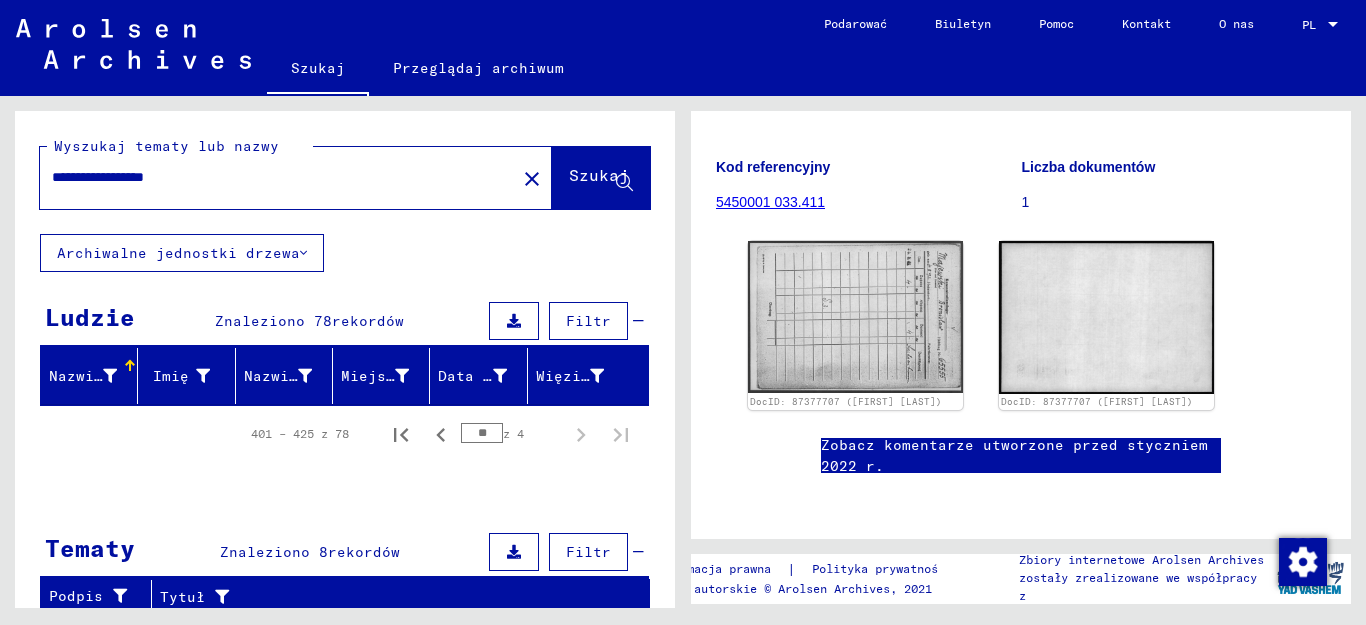 drag, startPoint x: 244, startPoint y: 179, endPoint x: 124, endPoint y: 179, distance: 120 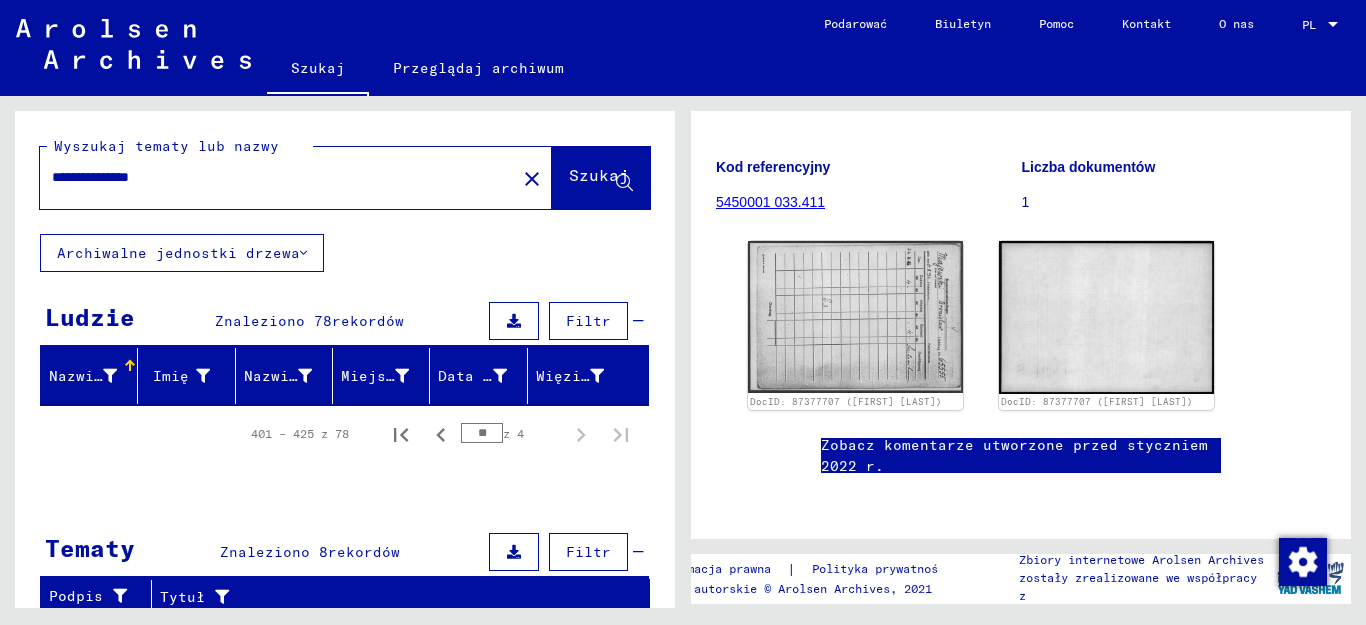 type on "**********" 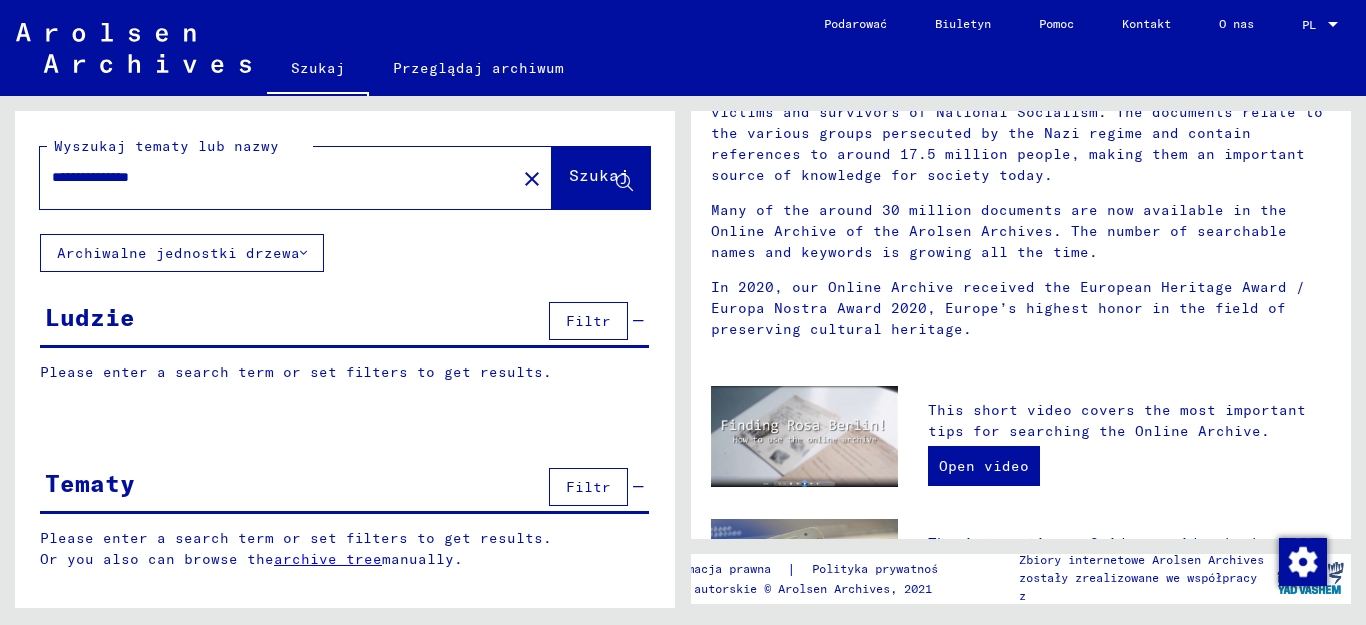 scroll, scrollTop: 0, scrollLeft: 0, axis: both 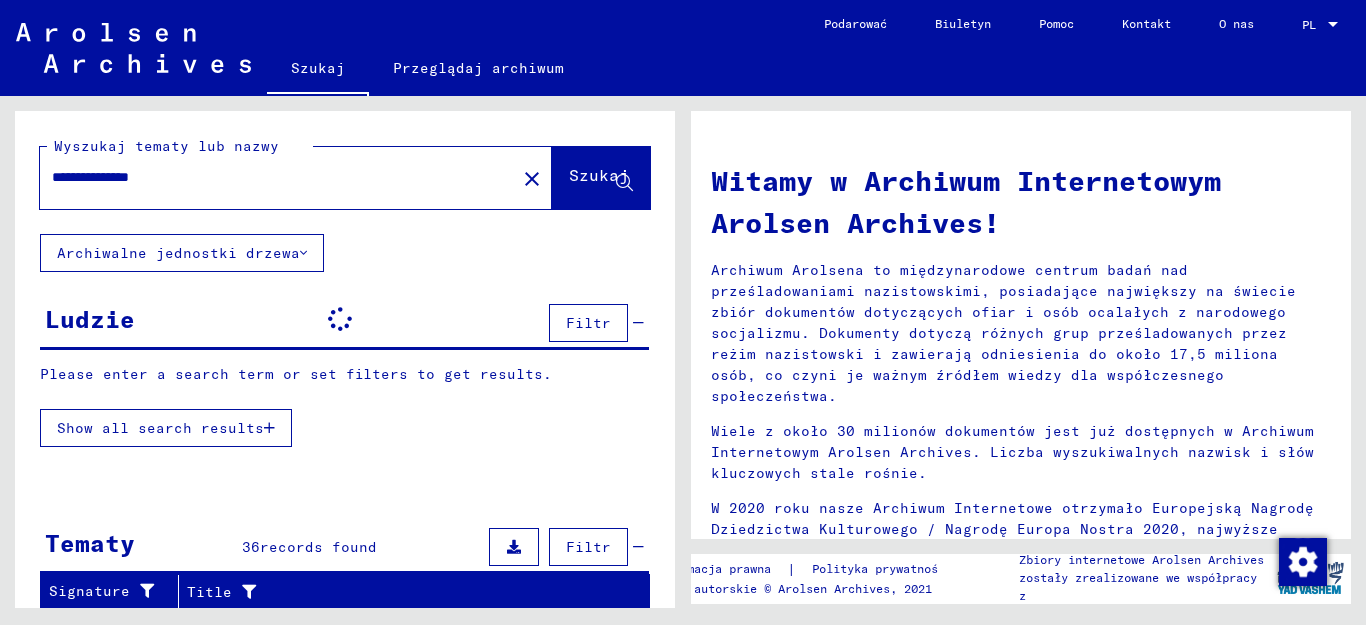 click at bounding box center (619, 666) 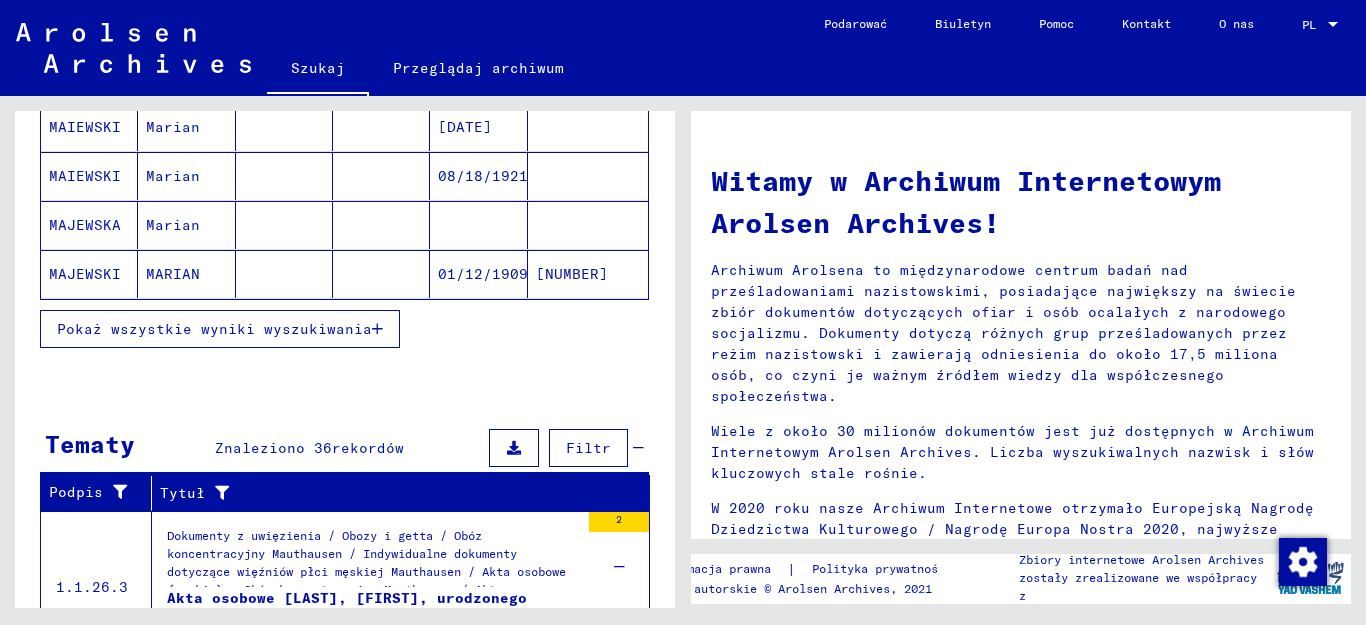 scroll, scrollTop: 731, scrollLeft: 0, axis: vertical 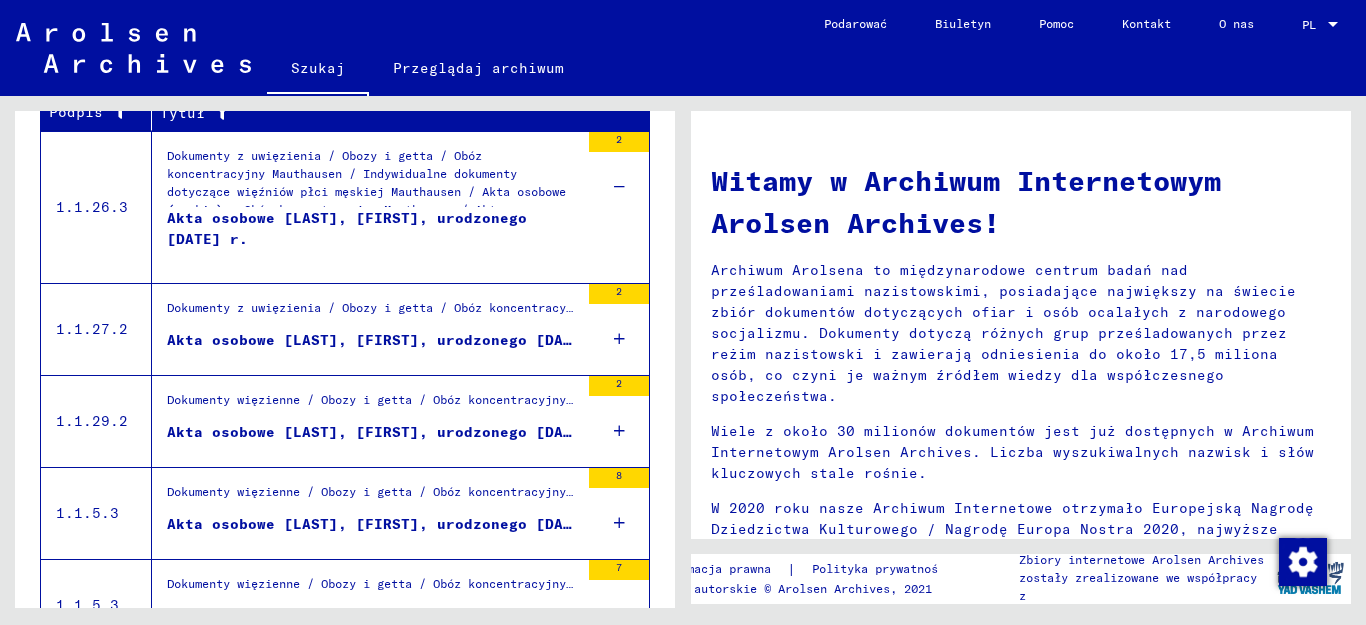 click on "2" at bounding box center (619, 329) 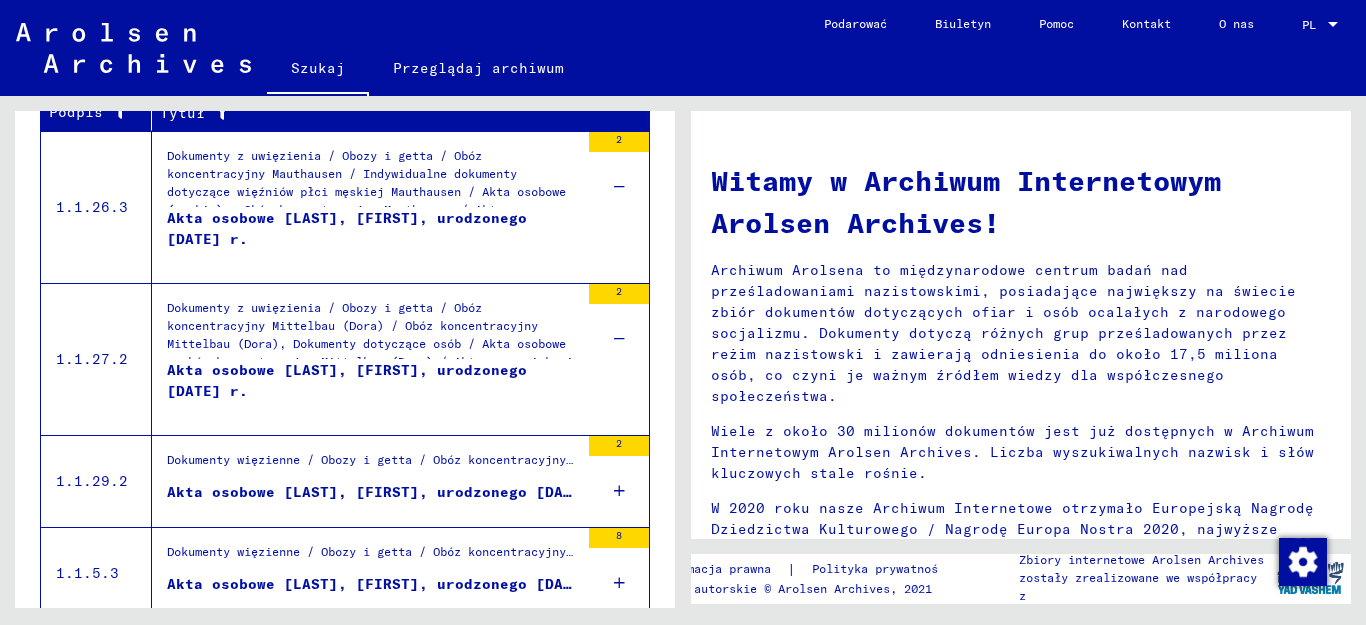 click at bounding box center [619, 491] 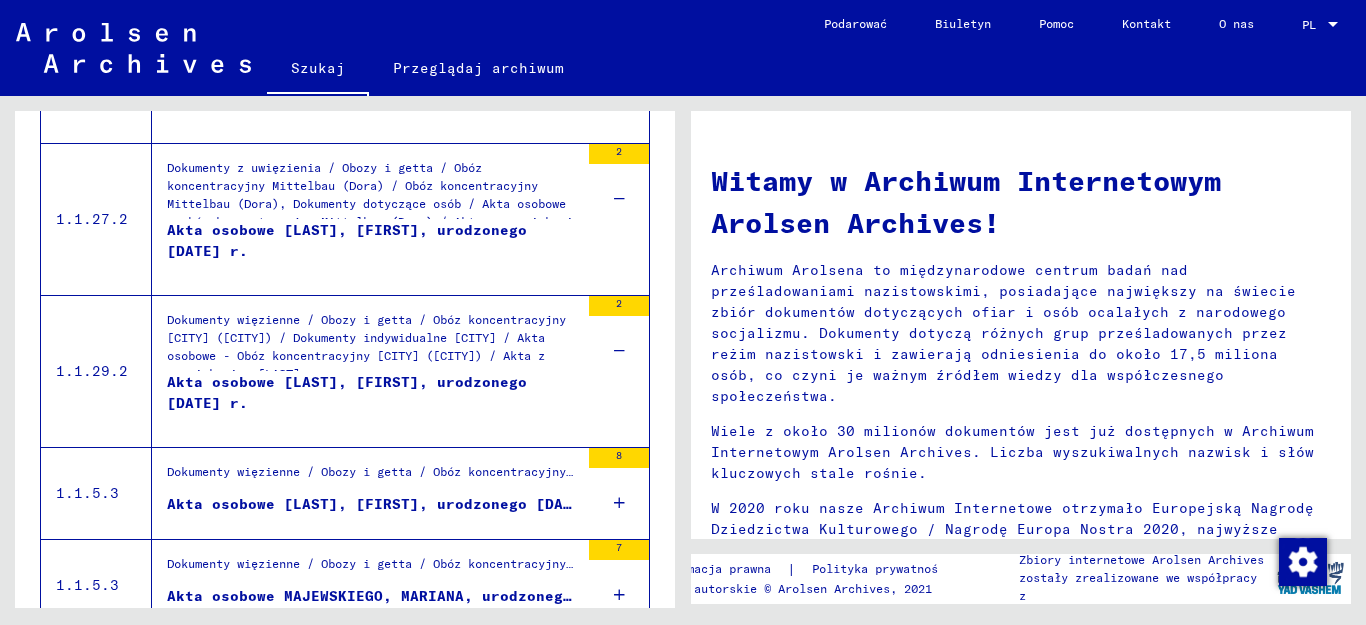 scroll, scrollTop: 931, scrollLeft: 0, axis: vertical 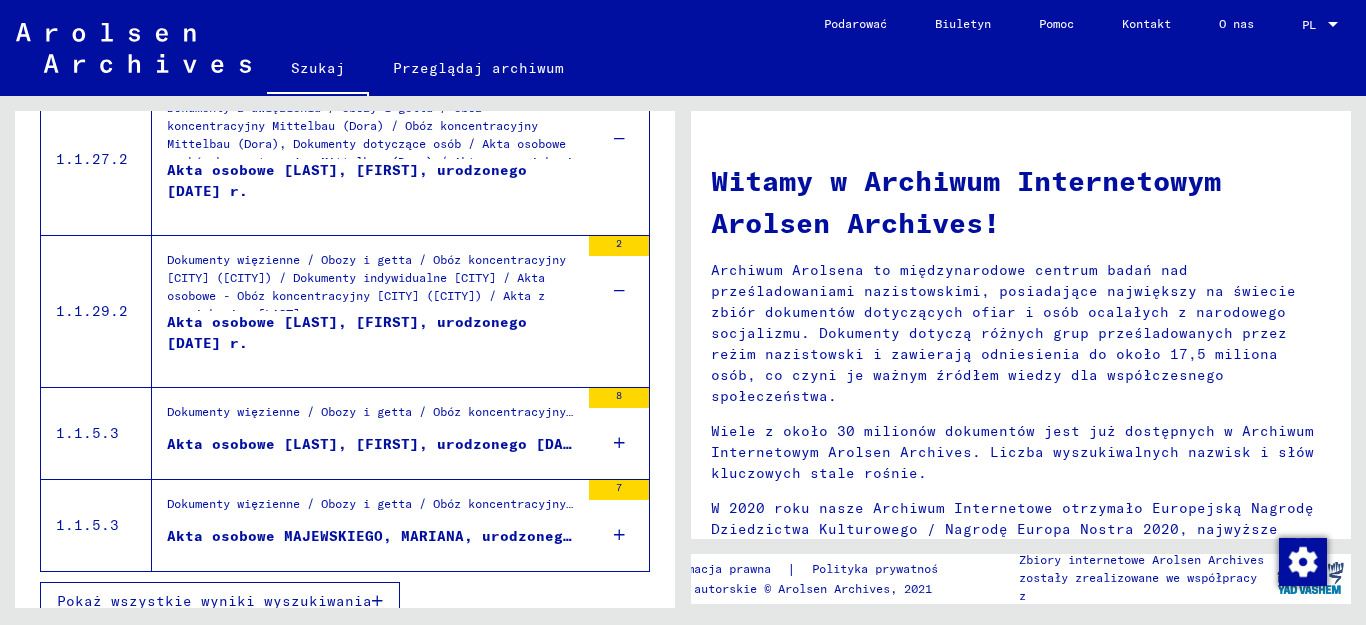 click at bounding box center [619, 443] 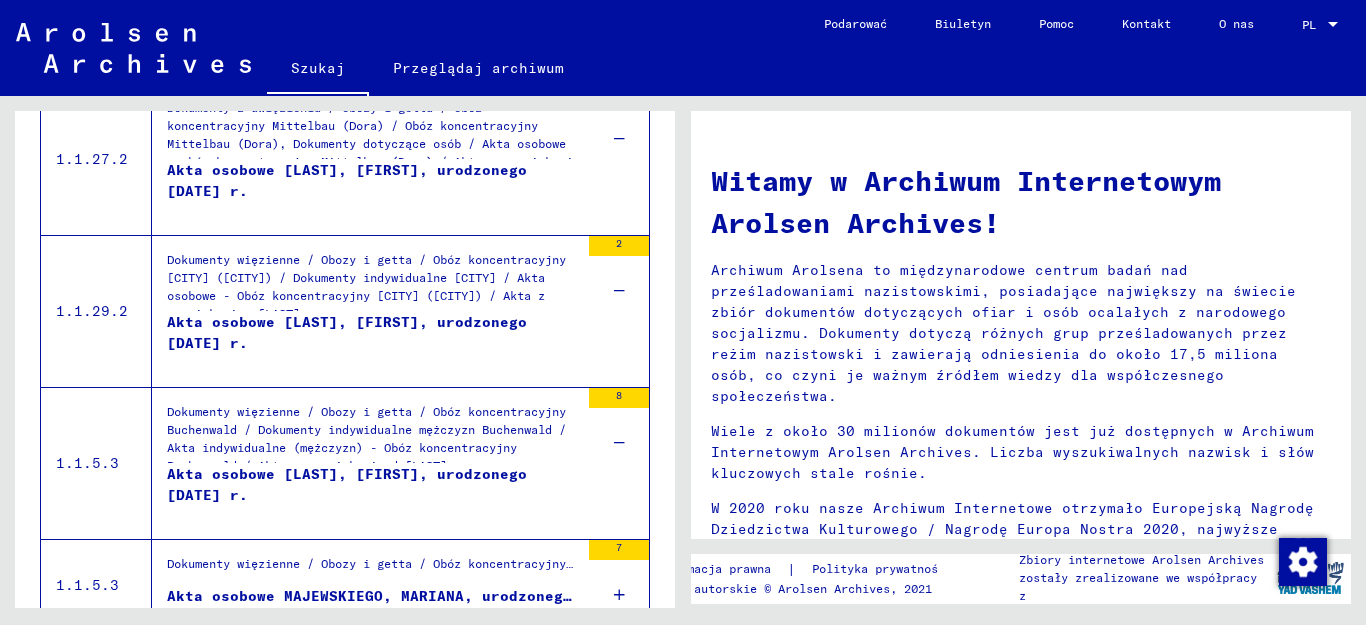 scroll, scrollTop: 1014, scrollLeft: 0, axis: vertical 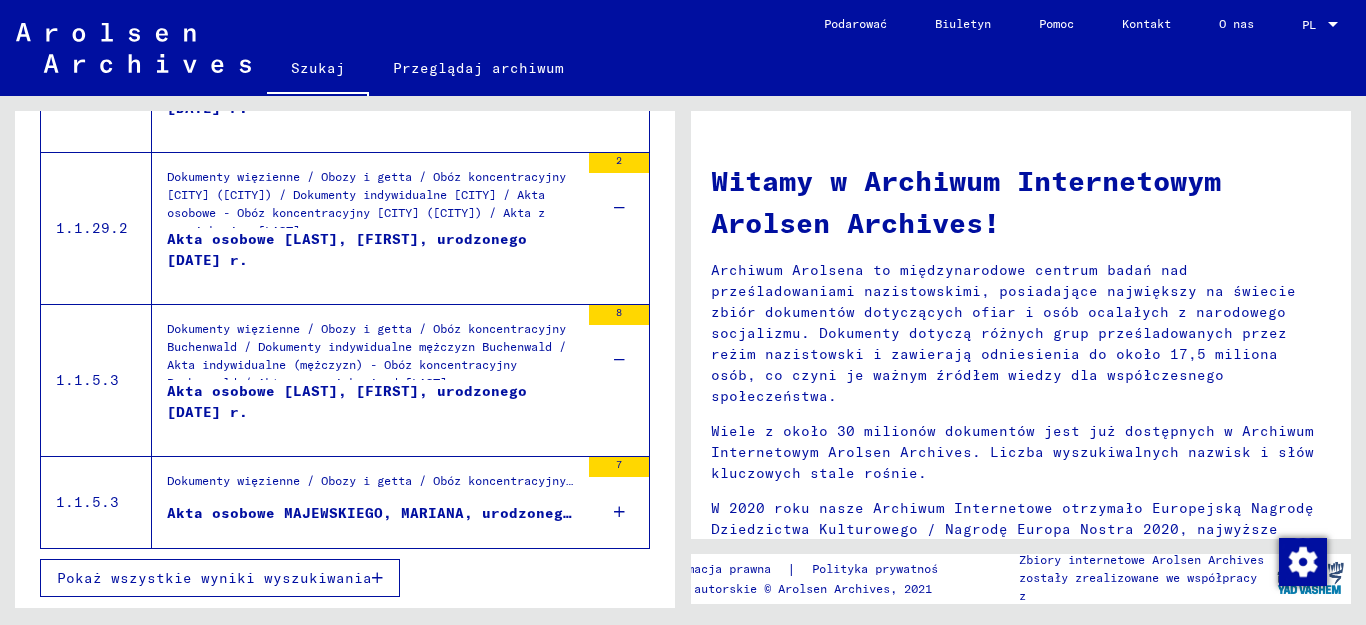 click at bounding box center [619, 512] 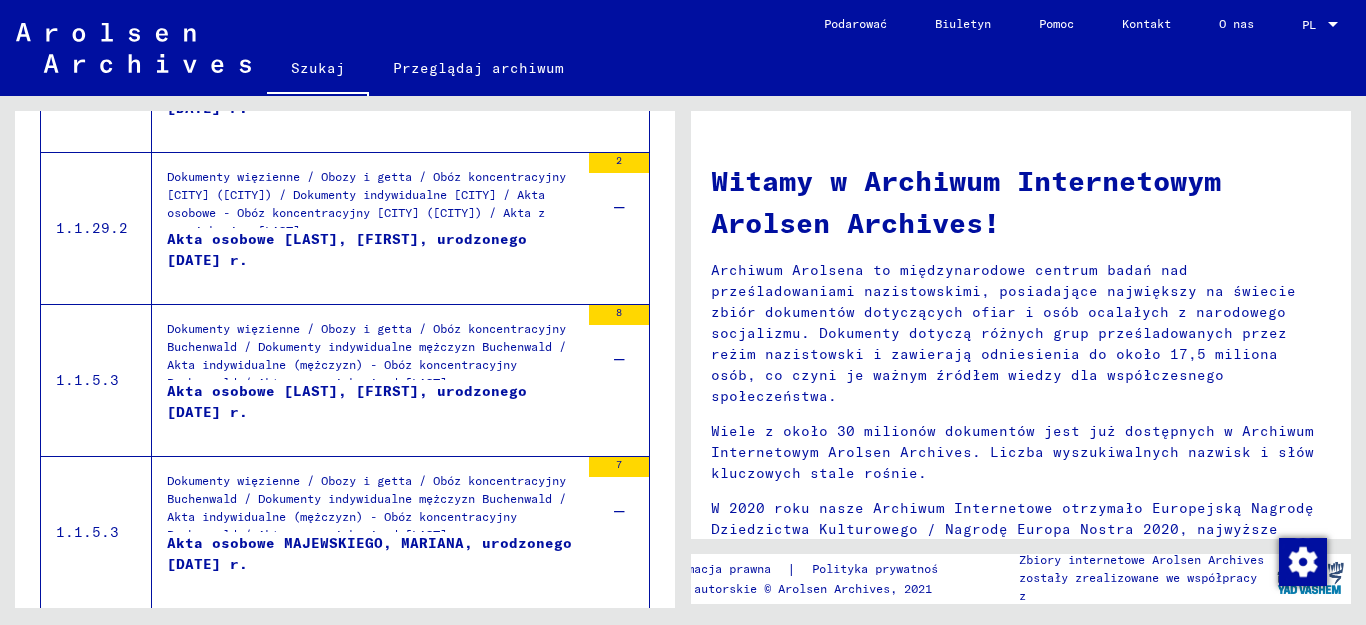 scroll, scrollTop: 1074, scrollLeft: 0, axis: vertical 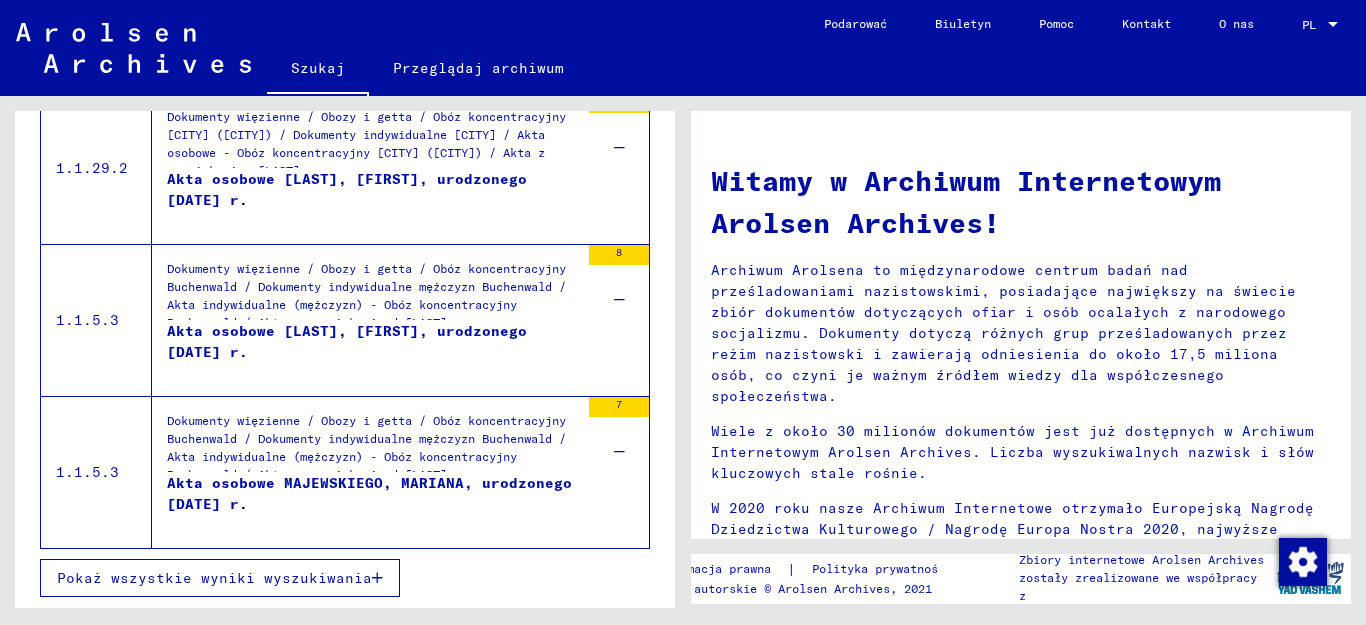click on "Pokaż wszystkie wyniki wyszukiwania" at bounding box center [214, 578] 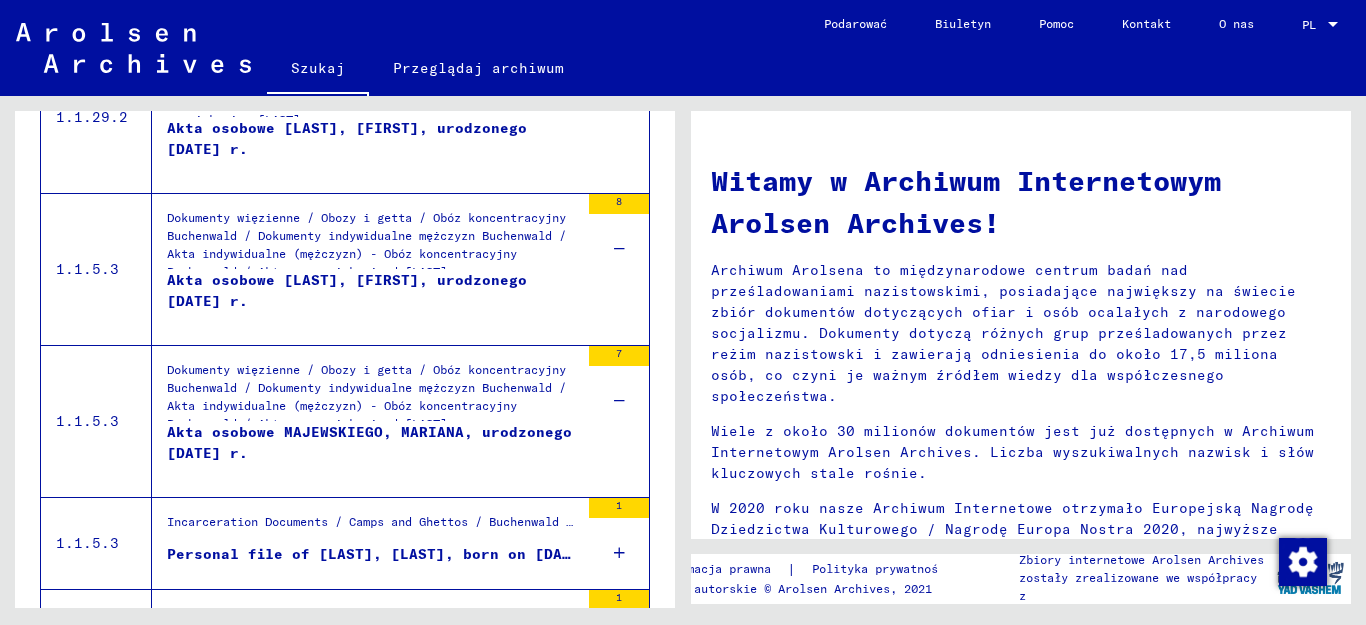 scroll, scrollTop: 1013, scrollLeft: 0, axis: vertical 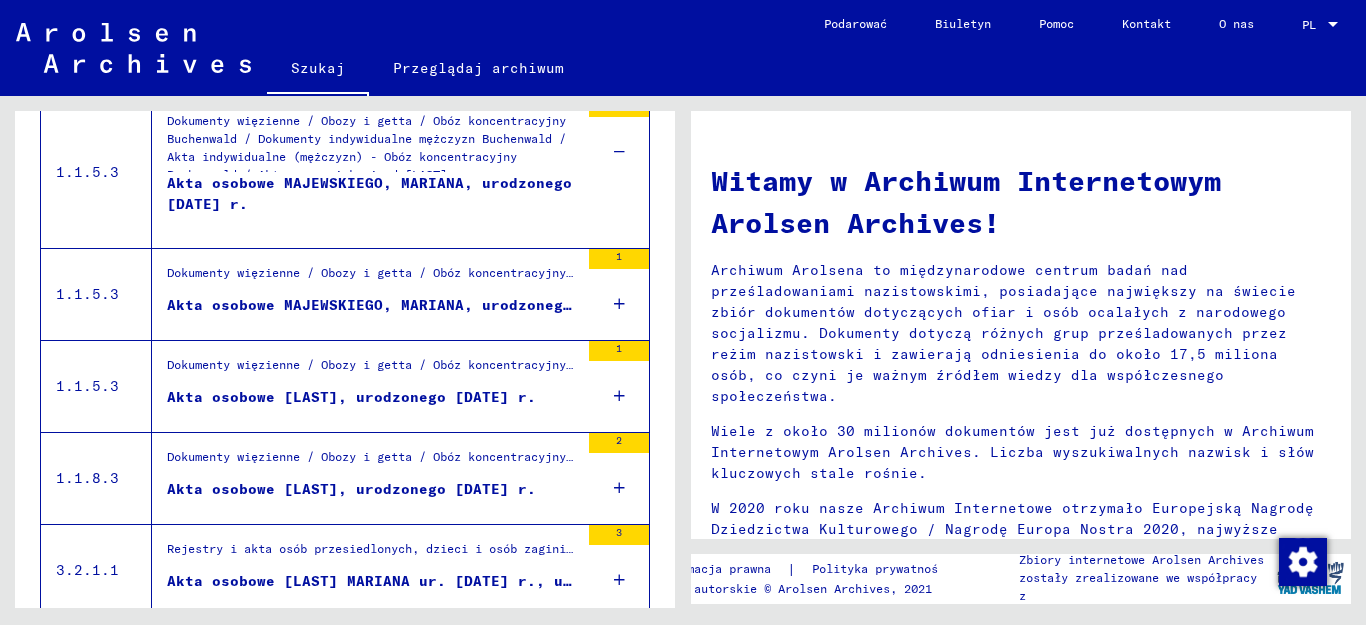click at bounding box center [619, 304] 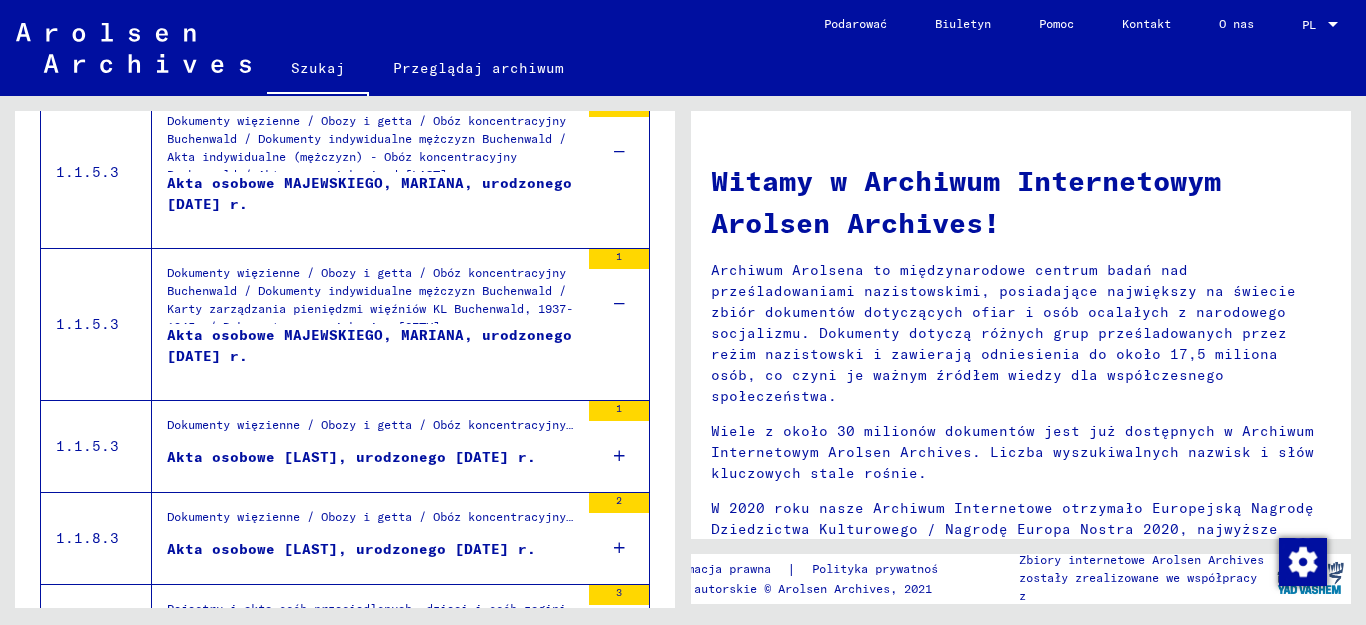 click on "1" at bounding box center (619, 446) 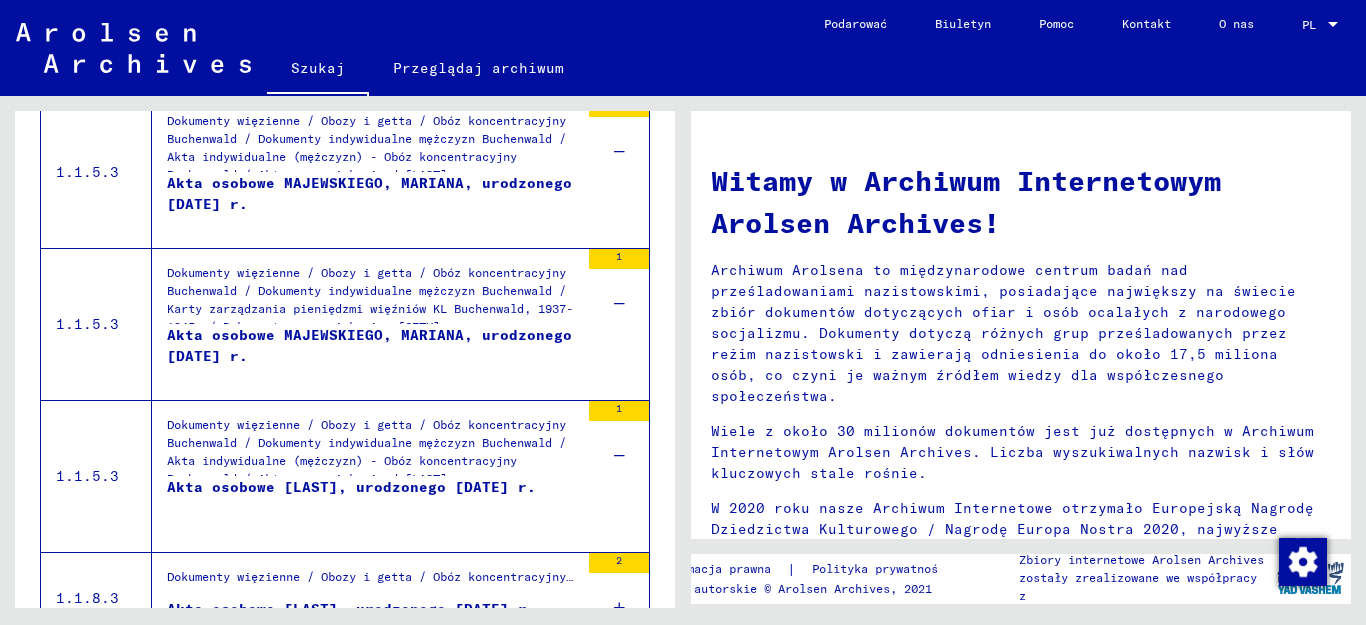 scroll, scrollTop: 1213, scrollLeft: 0, axis: vertical 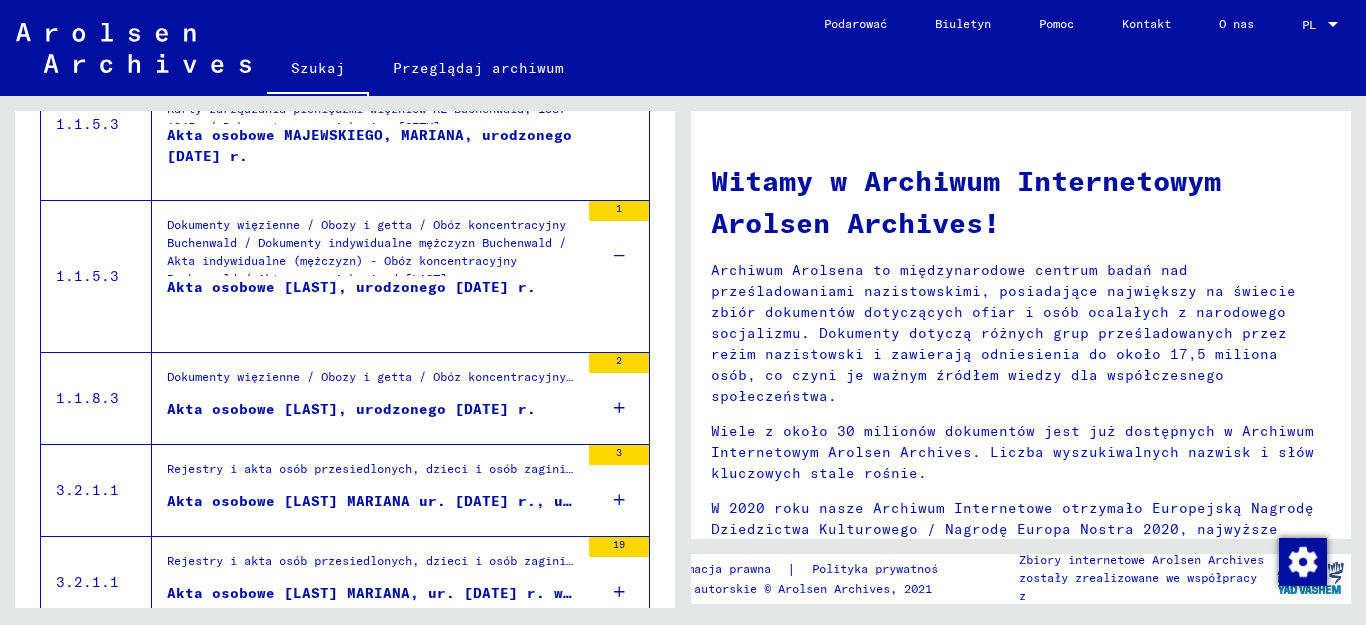 click at bounding box center [619, 408] 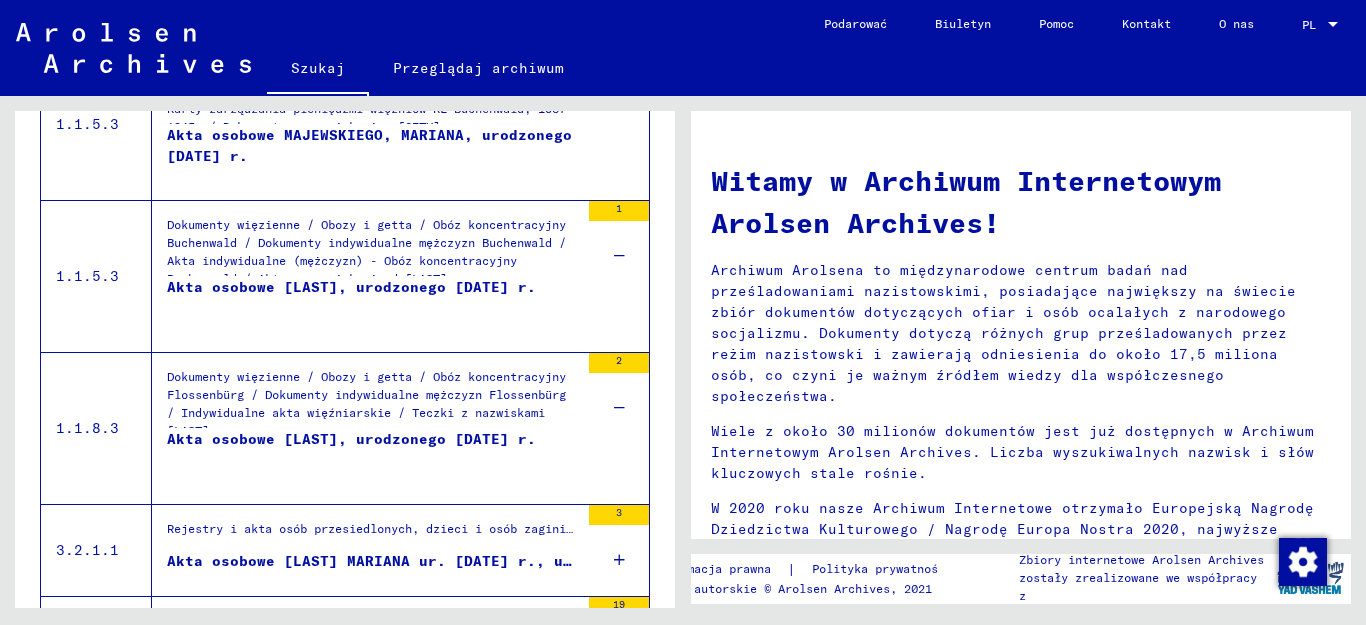 scroll, scrollTop: 1413, scrollLeft: 0, axis: vertical 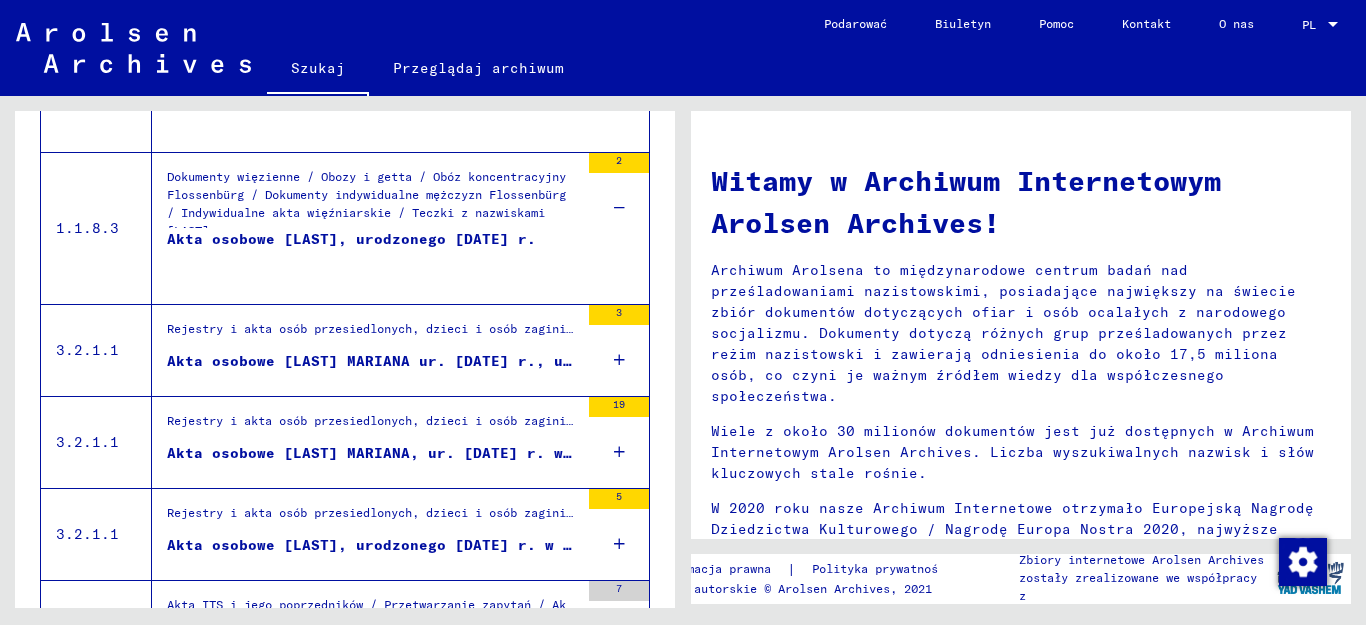 click at bounding box center (619, 360) 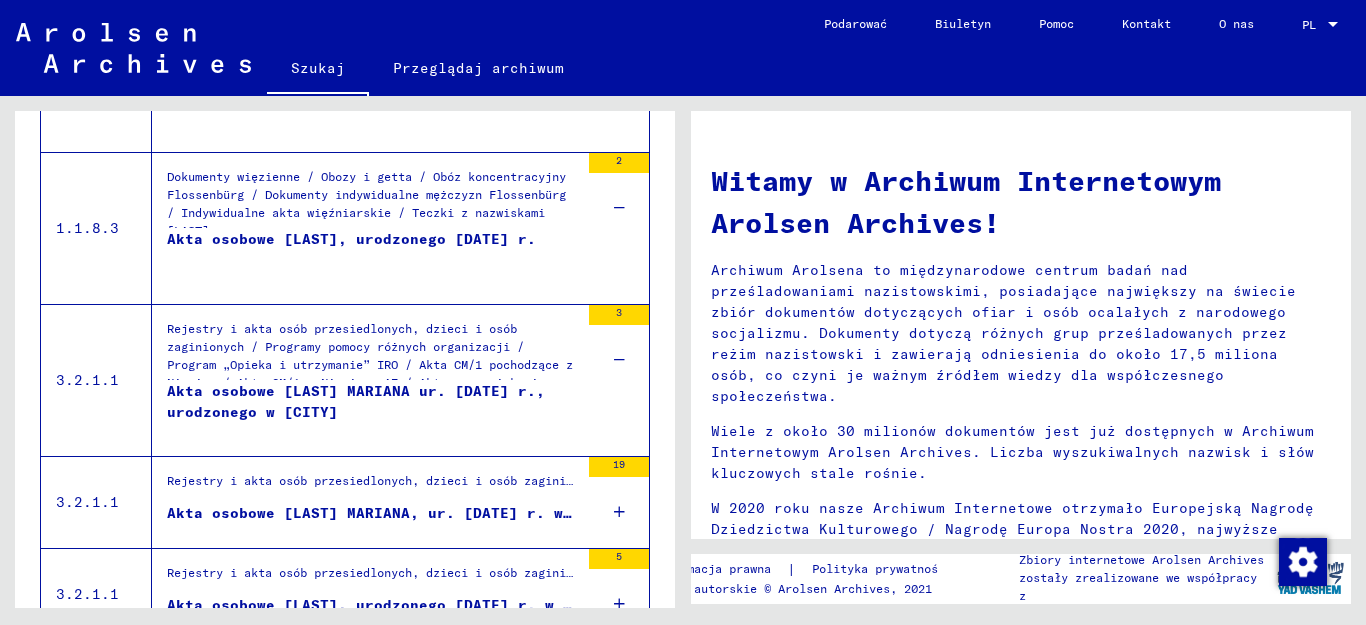 scroll, scrollTop: 1613, scrollLeft: 0, axis: vertical 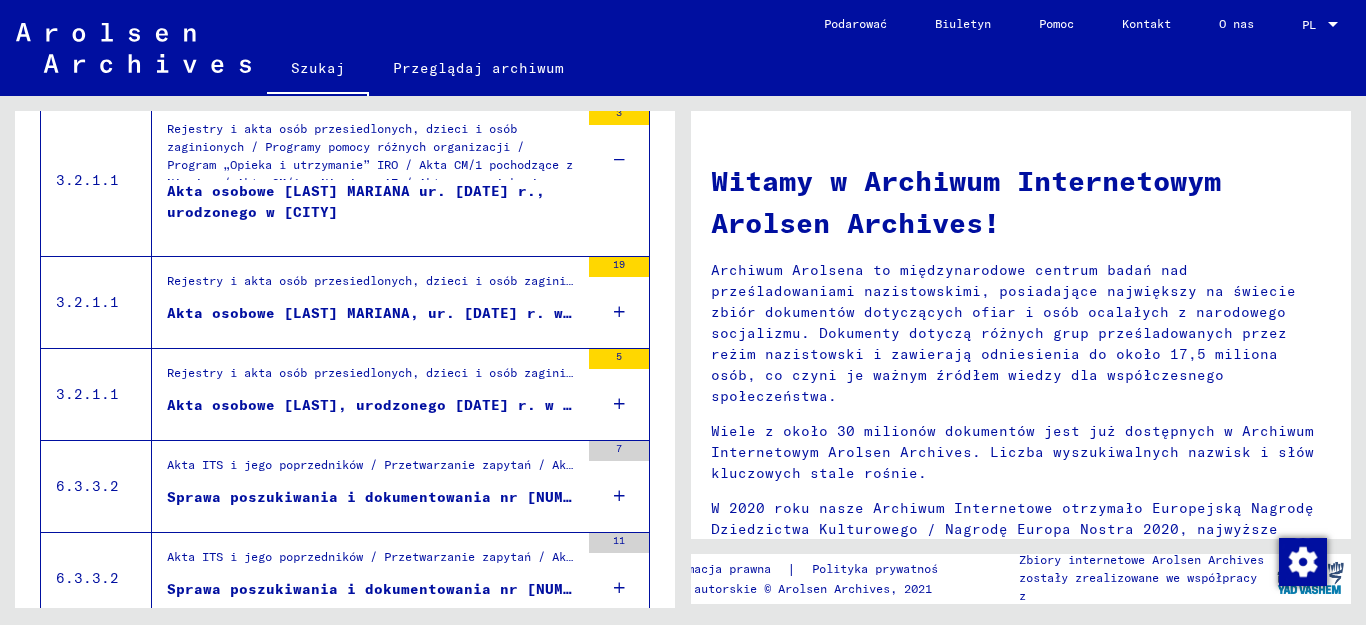 click at bounding box center (619, 404) 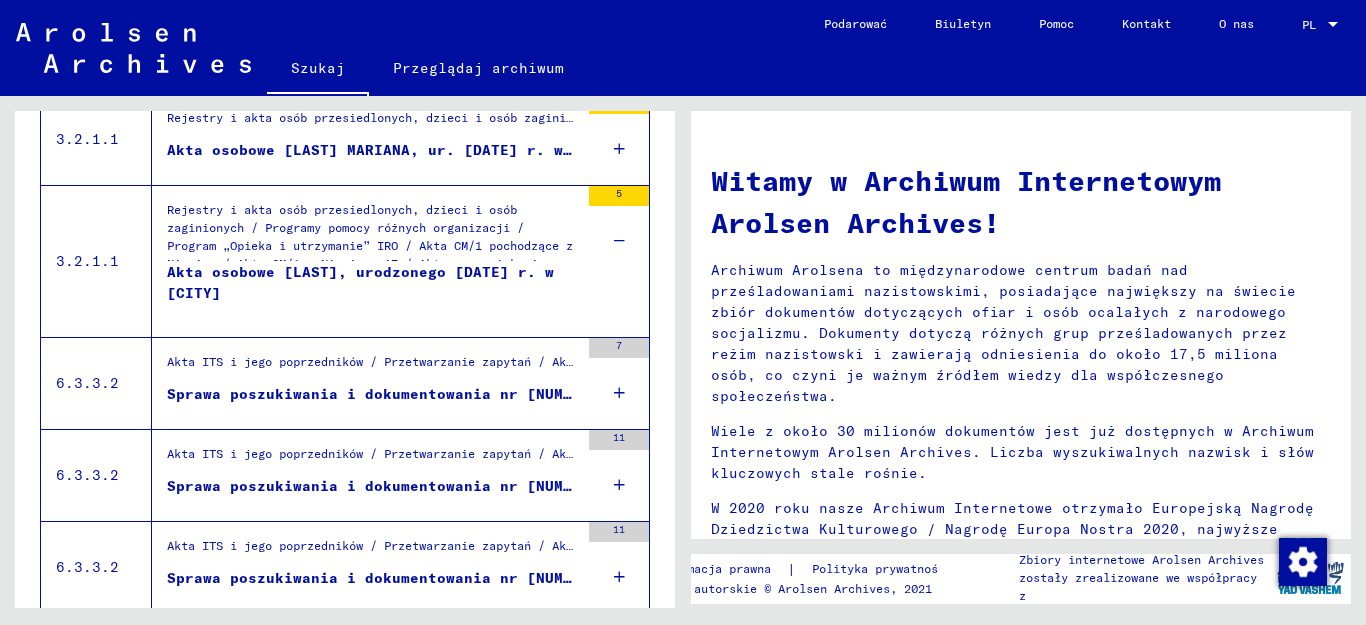 scroll, scrollTop: 1813, scrollLeft: 0, axis: vertical 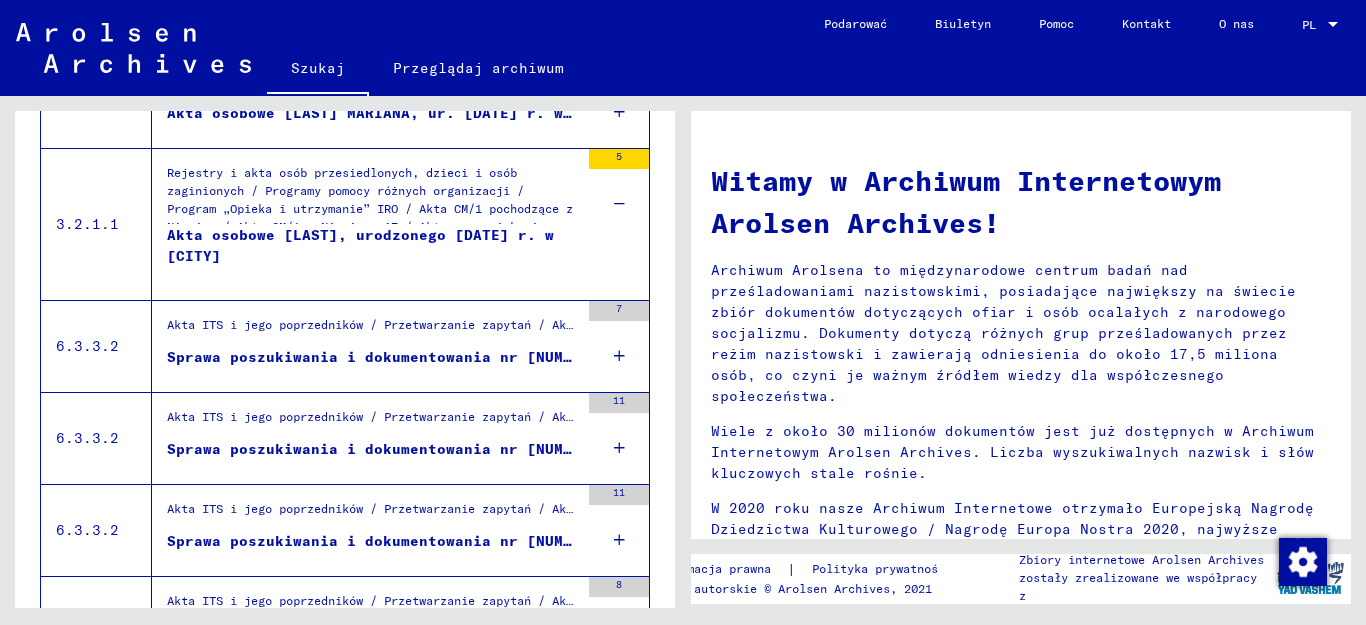 click at bounding box center [619, 356] 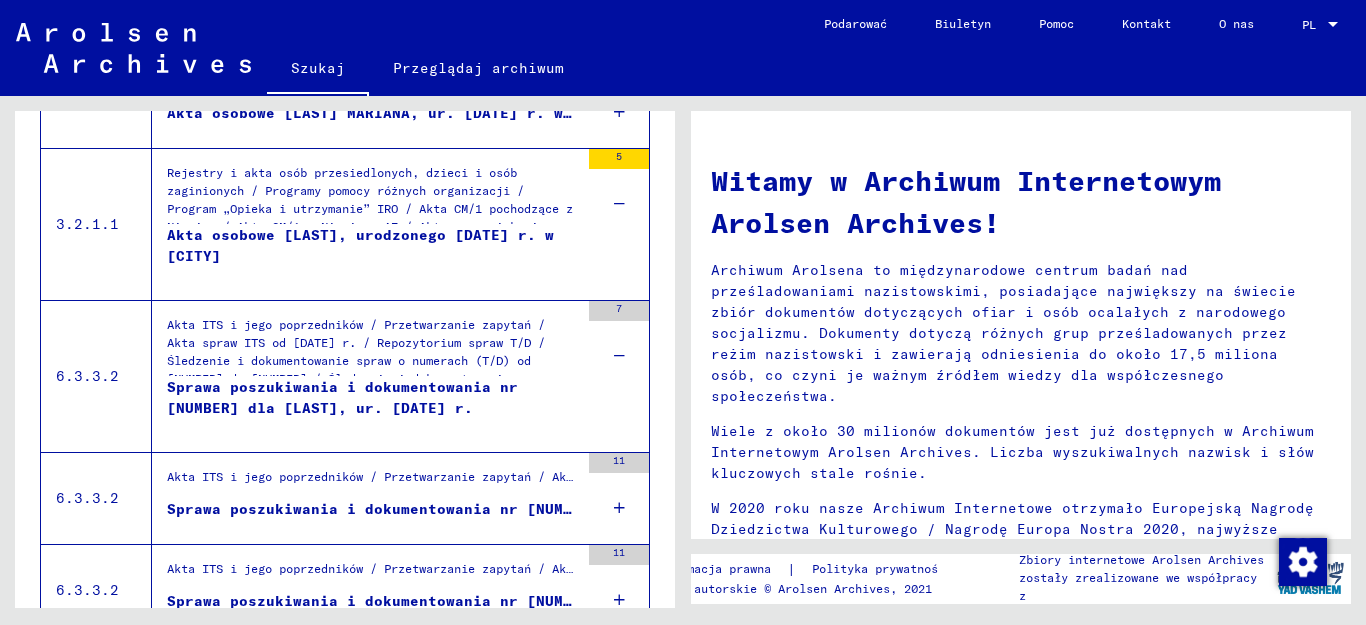 scroll, scrollTop: 2013, scrollLeft: 0, axis: vertical 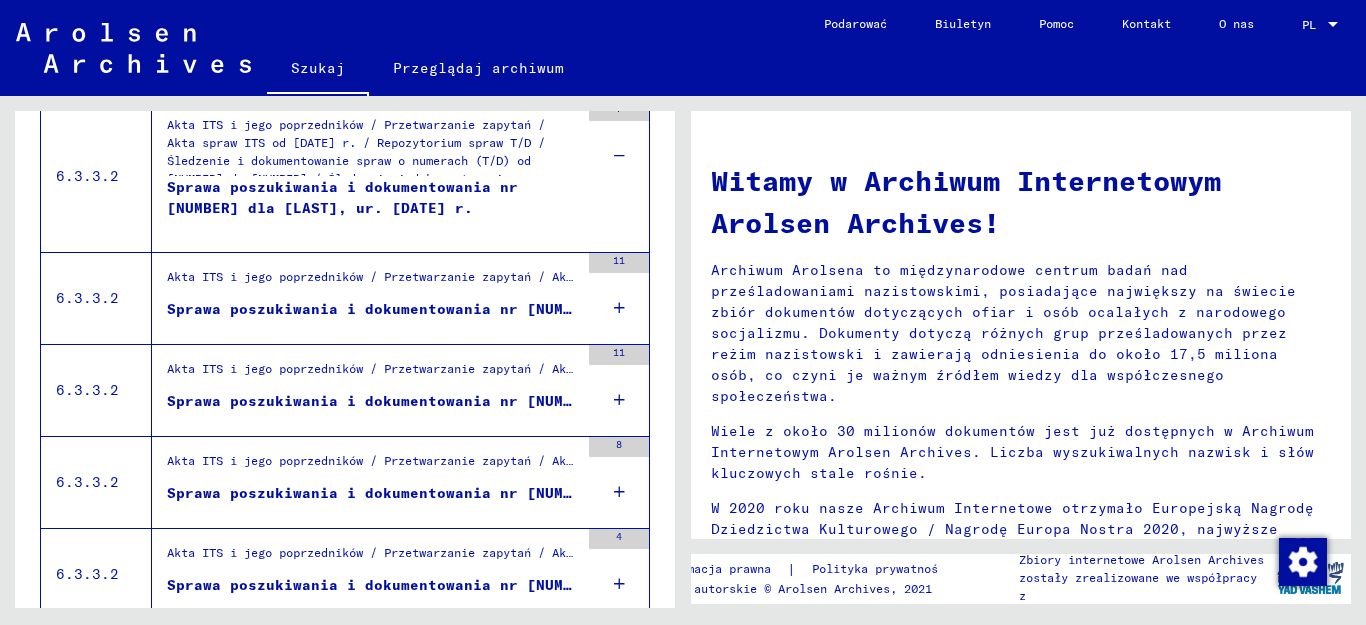 click on "11" at bounding box center (619, 298) 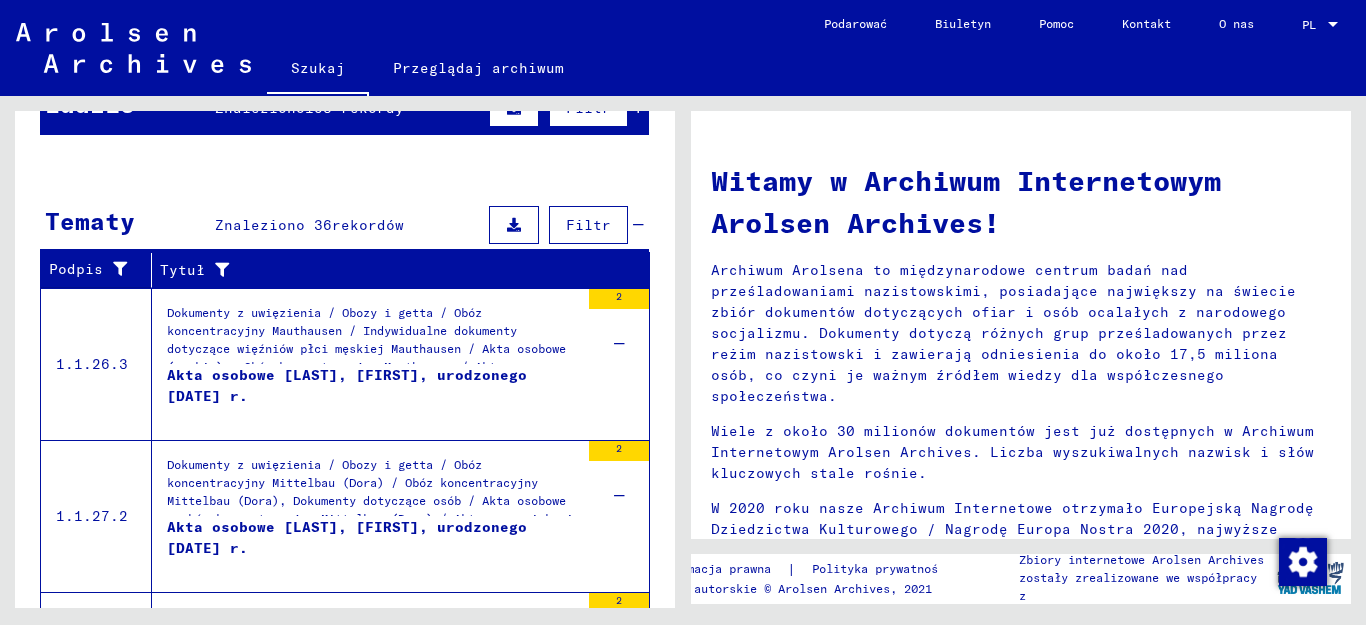 scroll, scrollTop: 0, scrollLeft: 0, axis: both 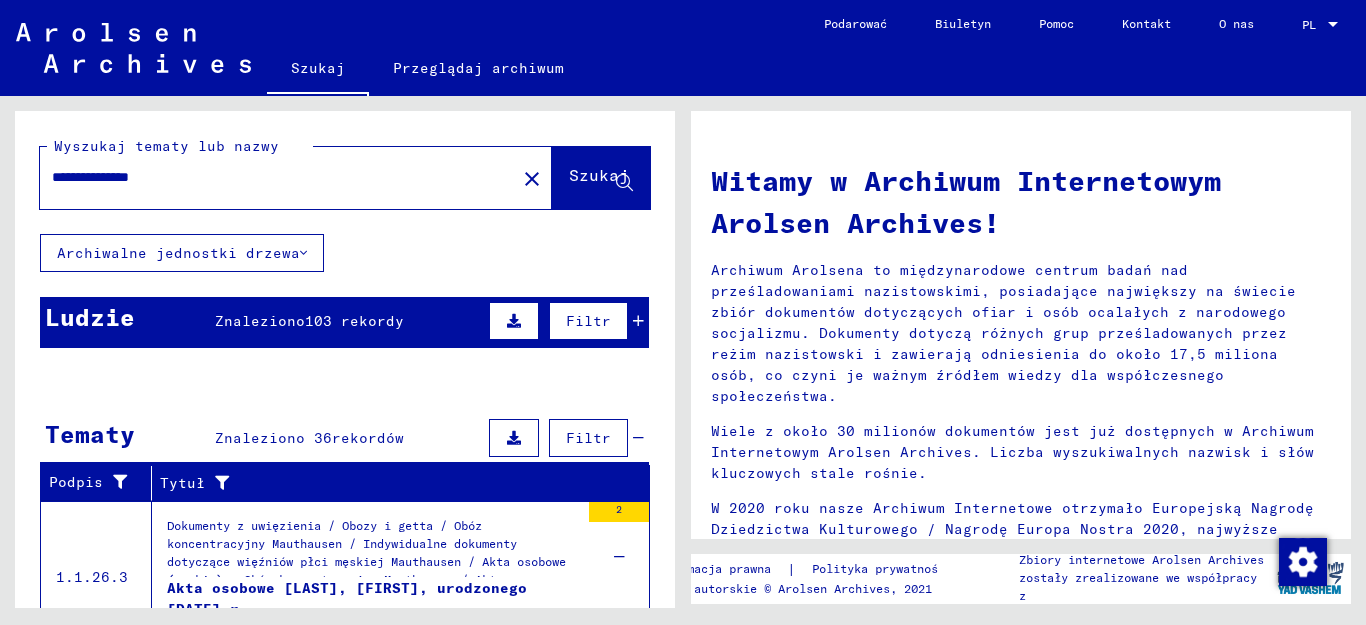 click at bounding box center (638, 321) 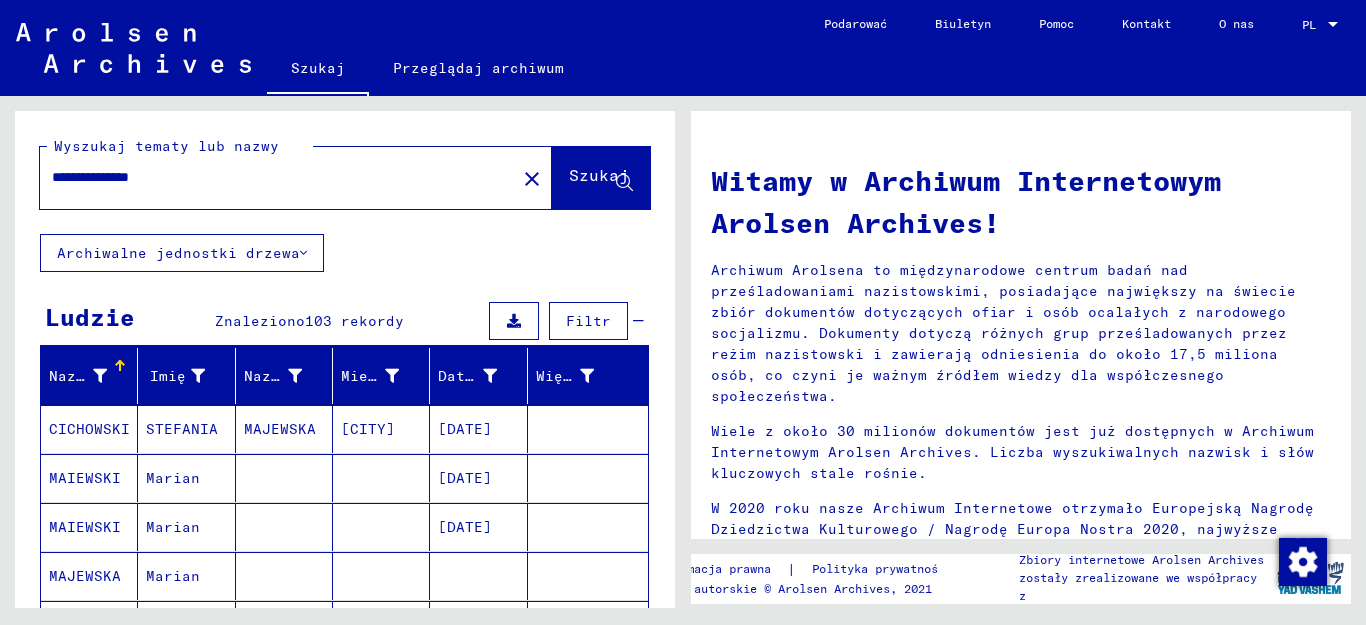 scroll, scrollTop: 200, scrollLeft: 0, axis: vertical 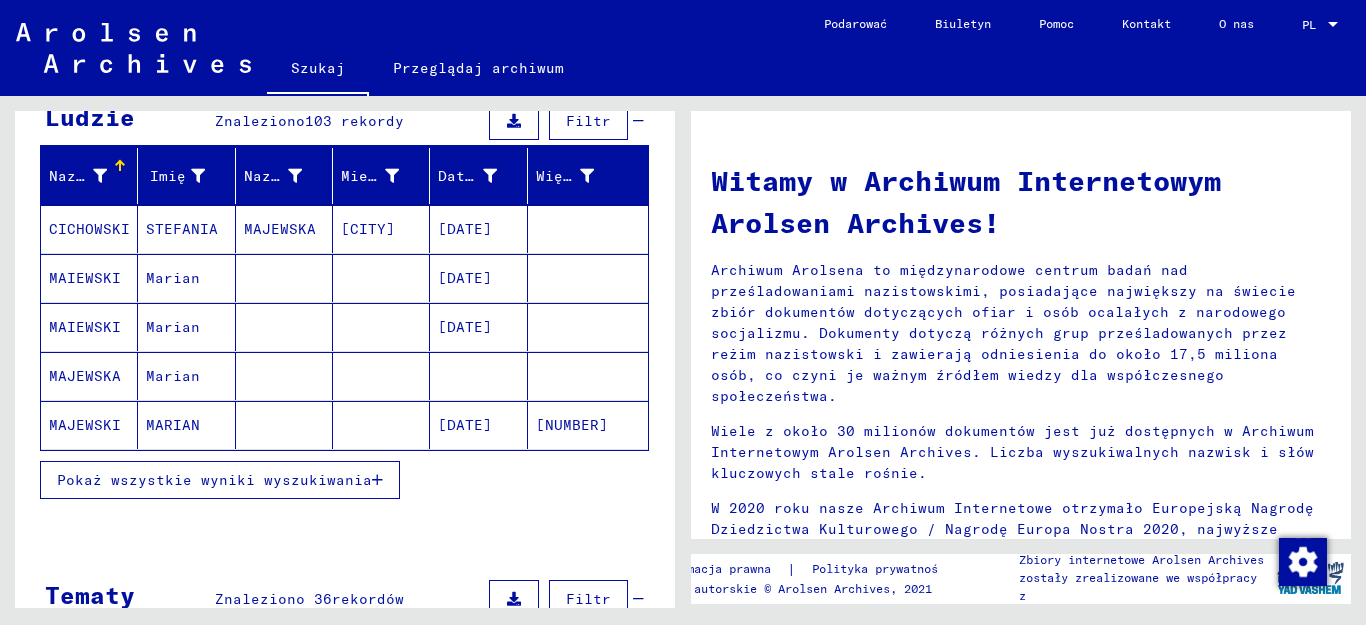 click on "Pokaż wszystkie wyniki wyszukiwania" at bounding box center [214, 480] 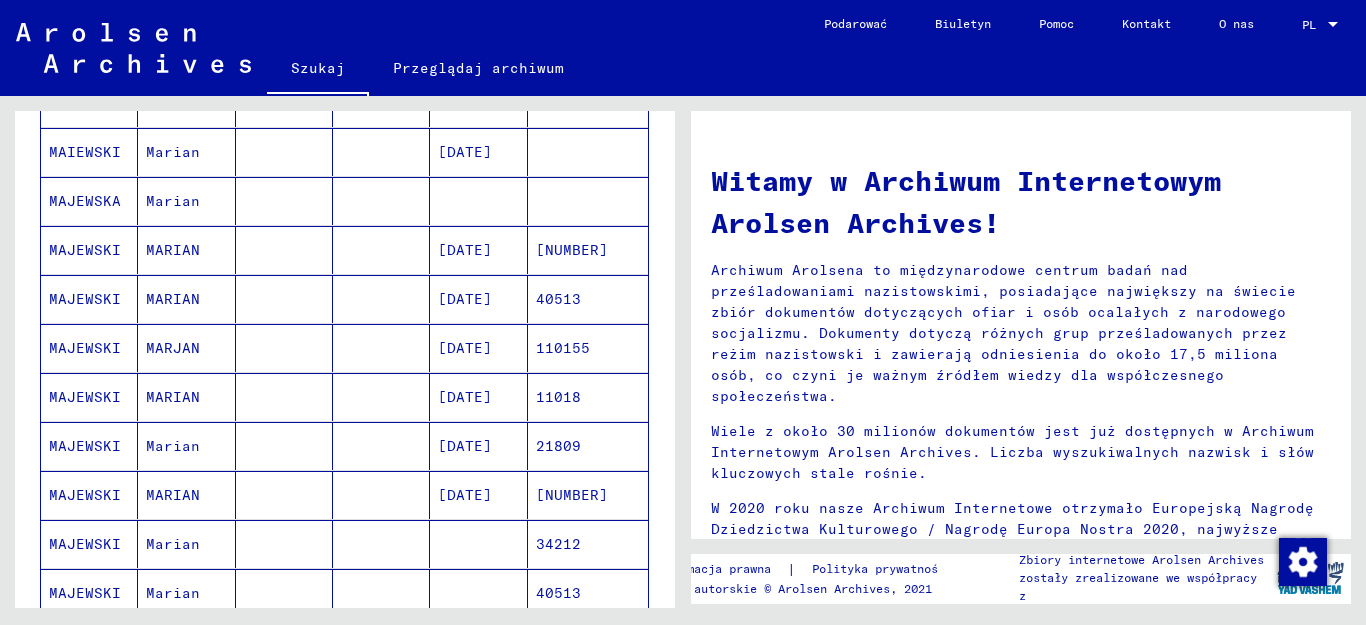 scroll, scrollTop: 400, scrollLeft: 0, axis: vertical 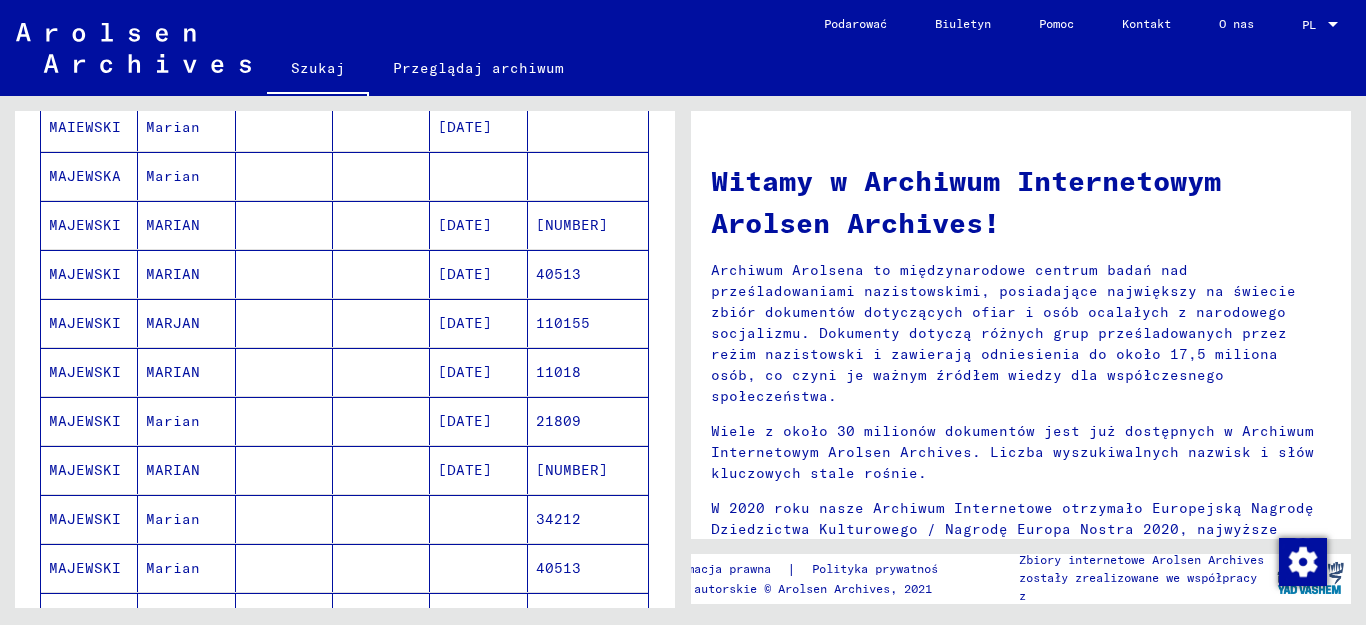 click on "MARJAN" at bounding box center (173, 372) 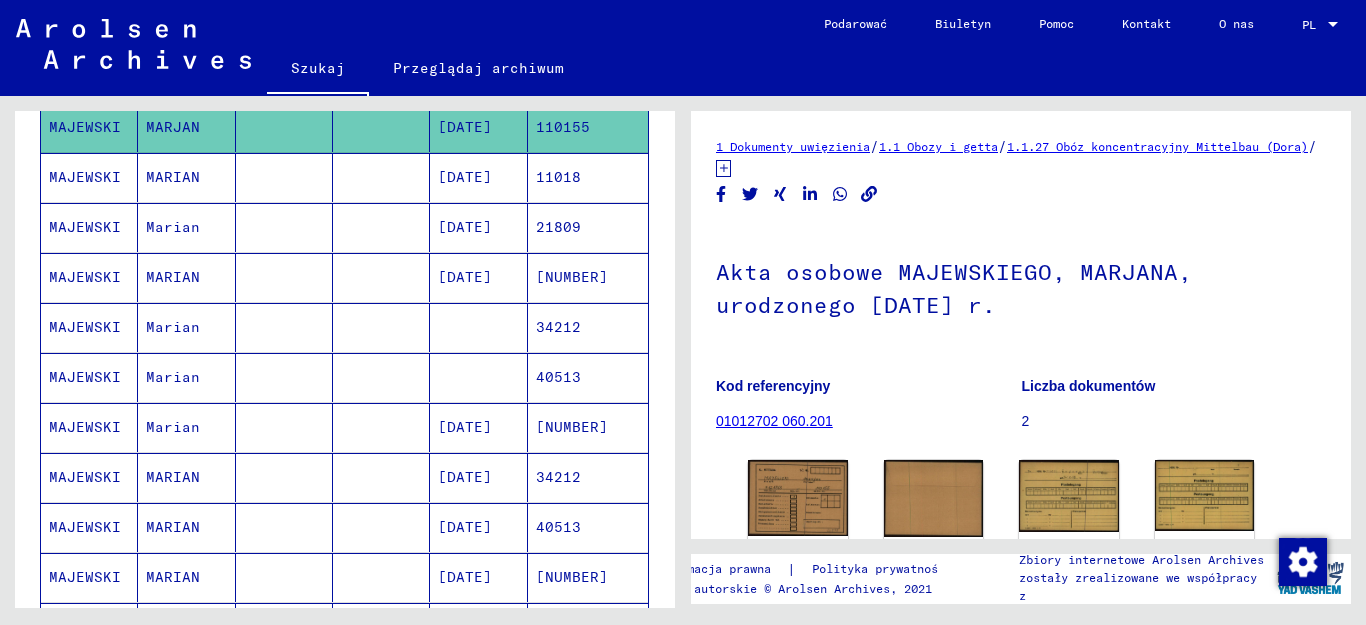scroll, scrollTop: 802, scrollLeft: 0, axis: vertical 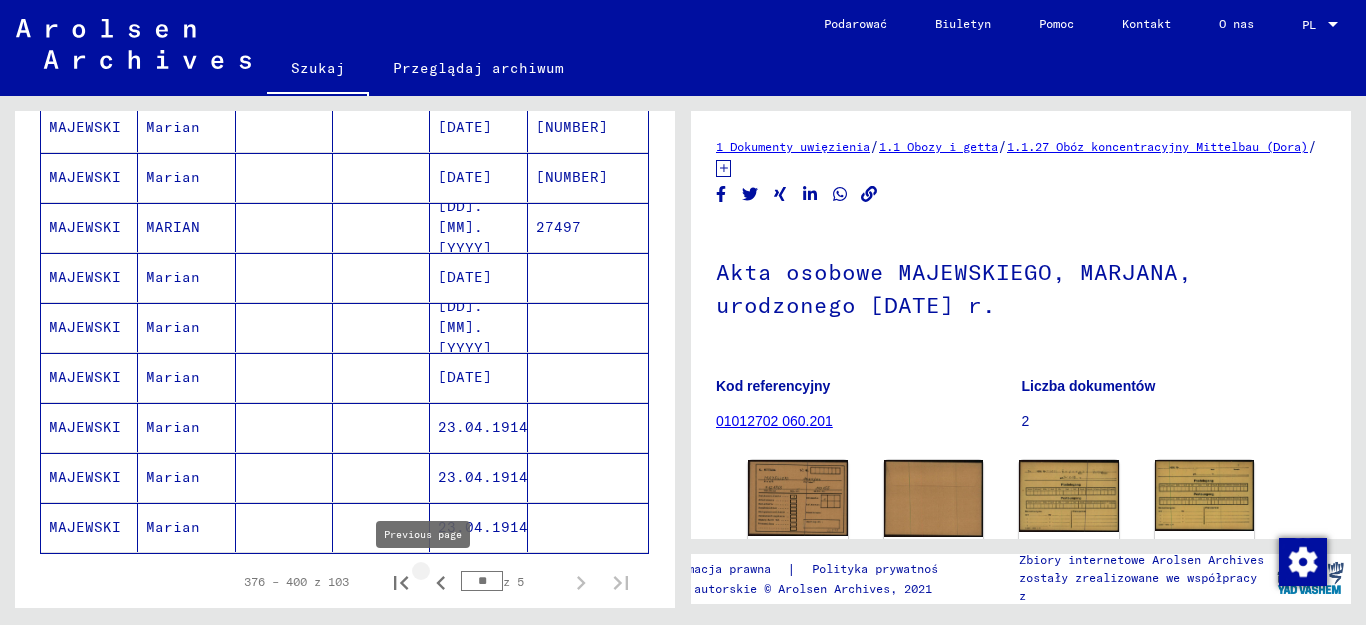 click 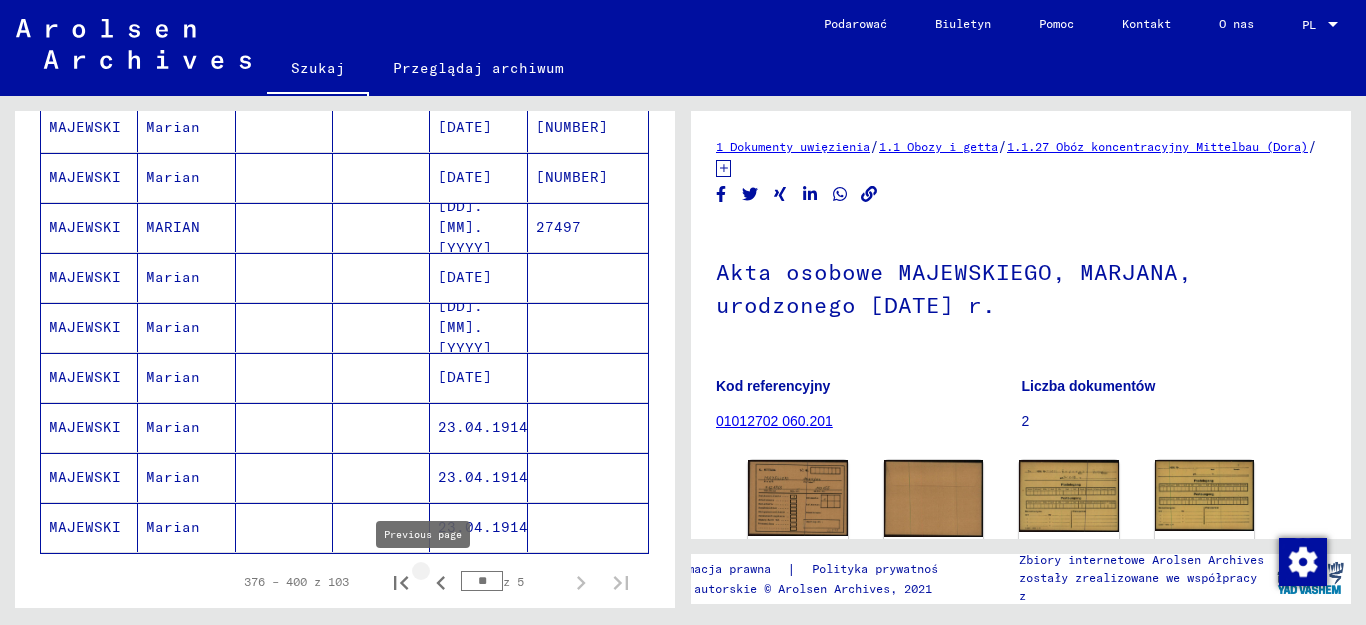 type on "**" 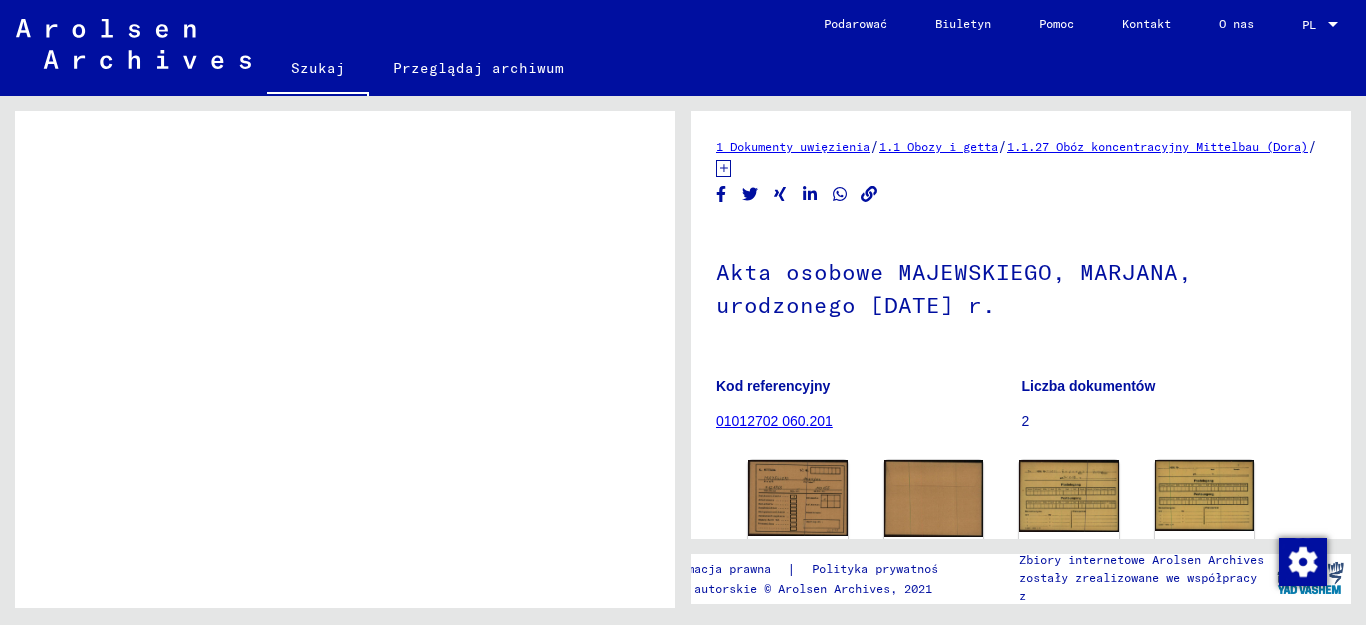 scroll, scrollTop: 802, scrollLeft: 0, axis: vertical 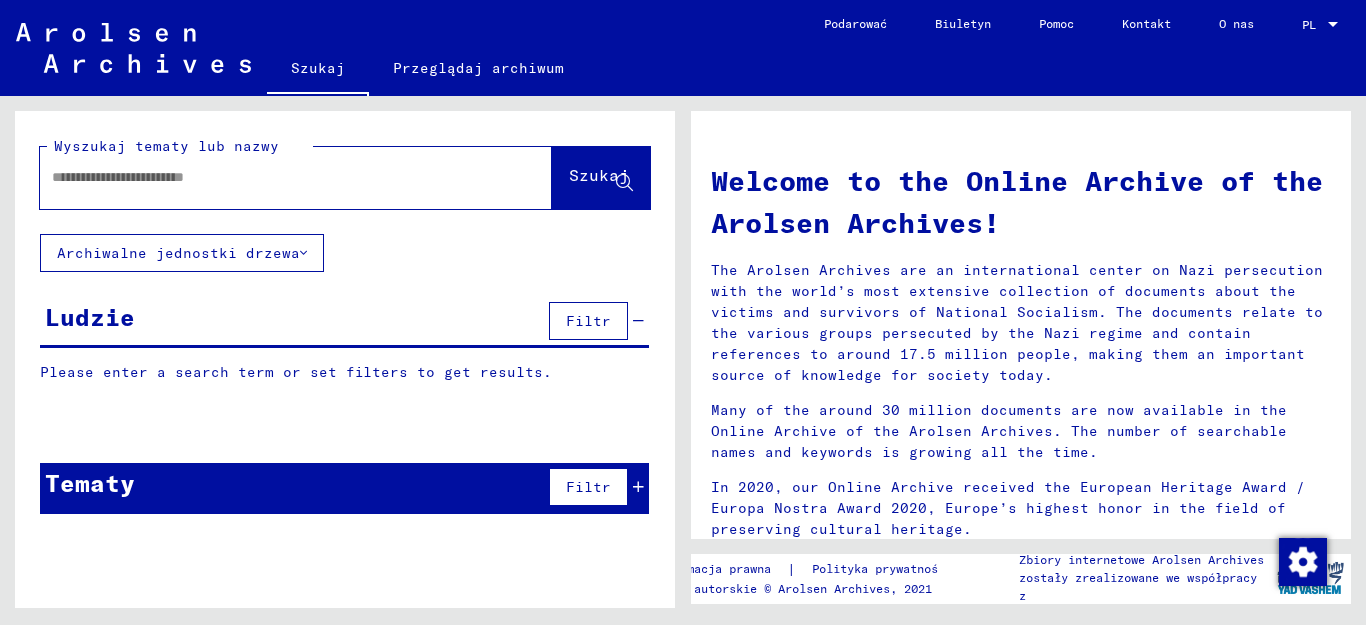 click at bounding box center [272, 177] 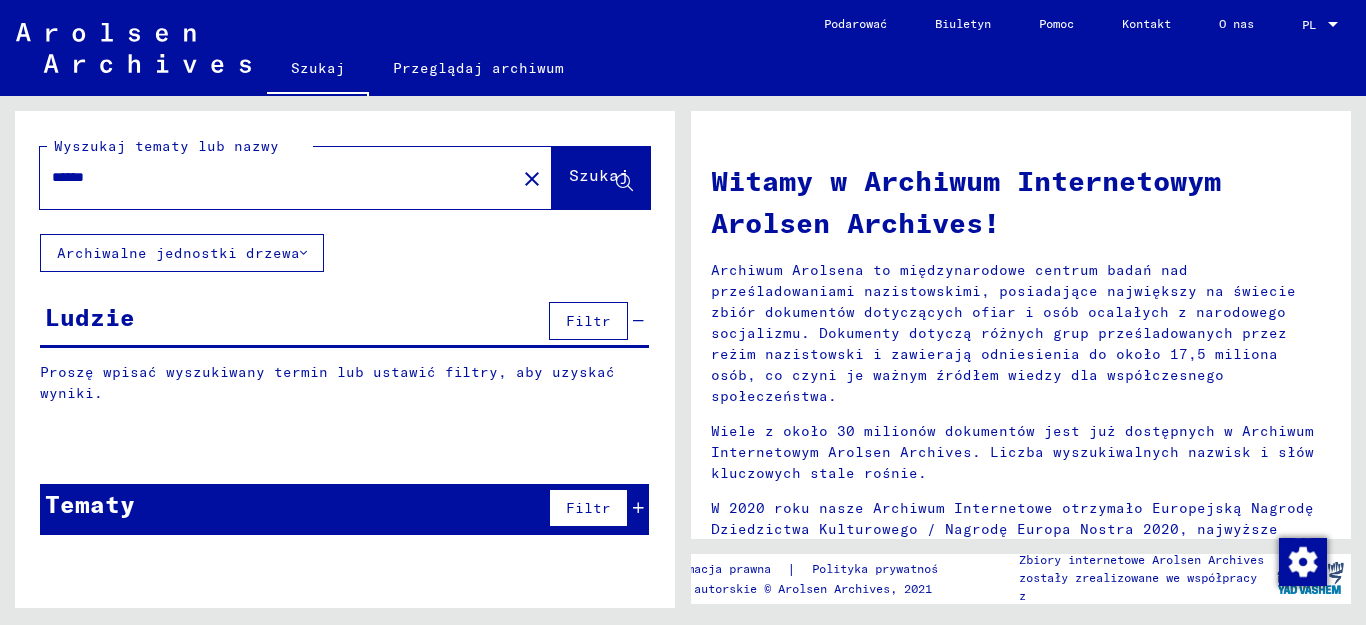 type on "******" 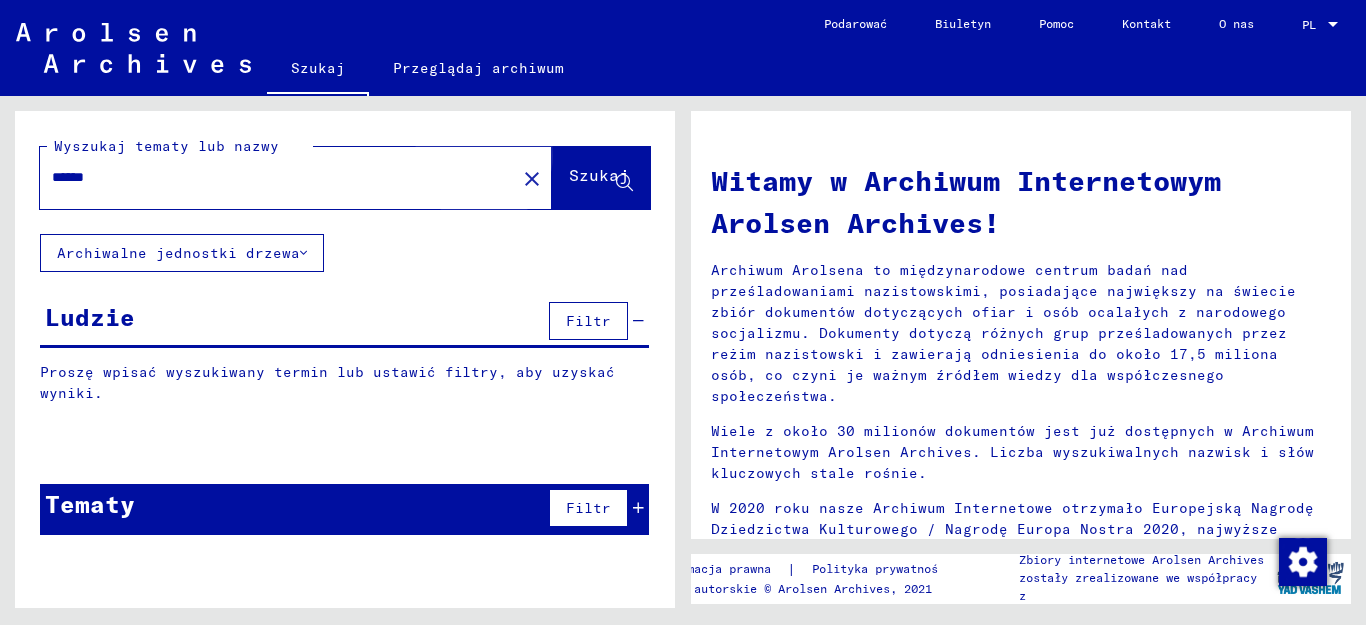 click on "Szukaj" 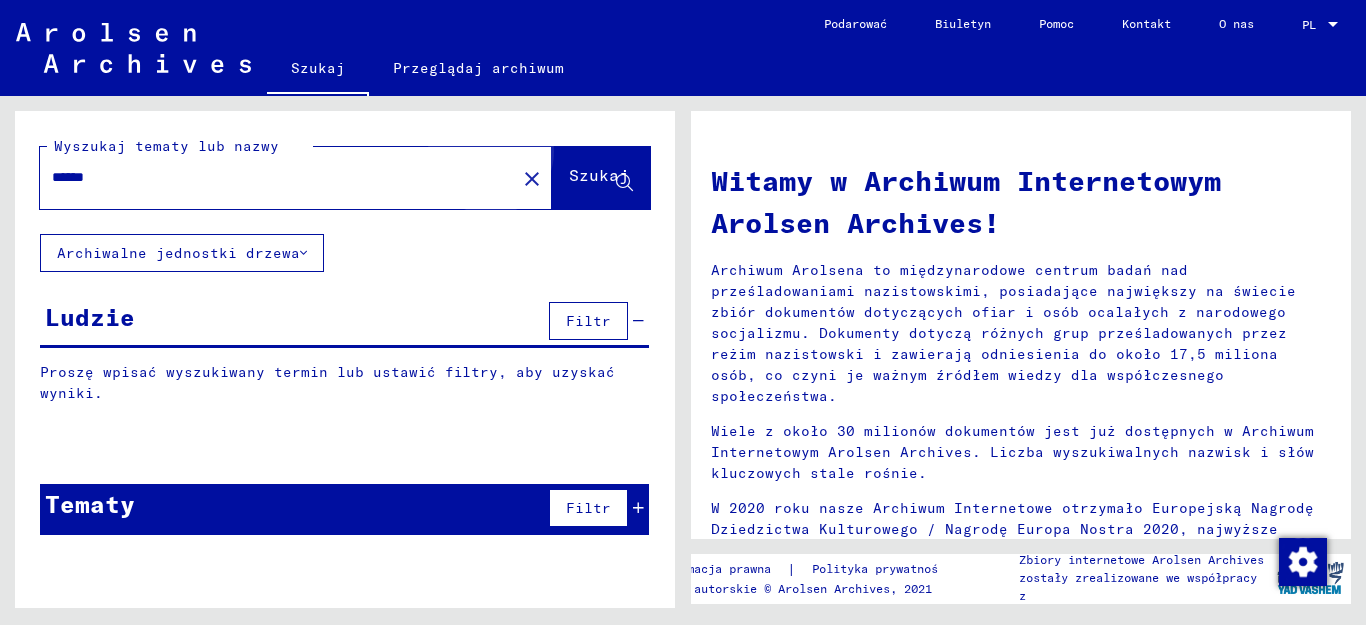 click on "Szukaj" 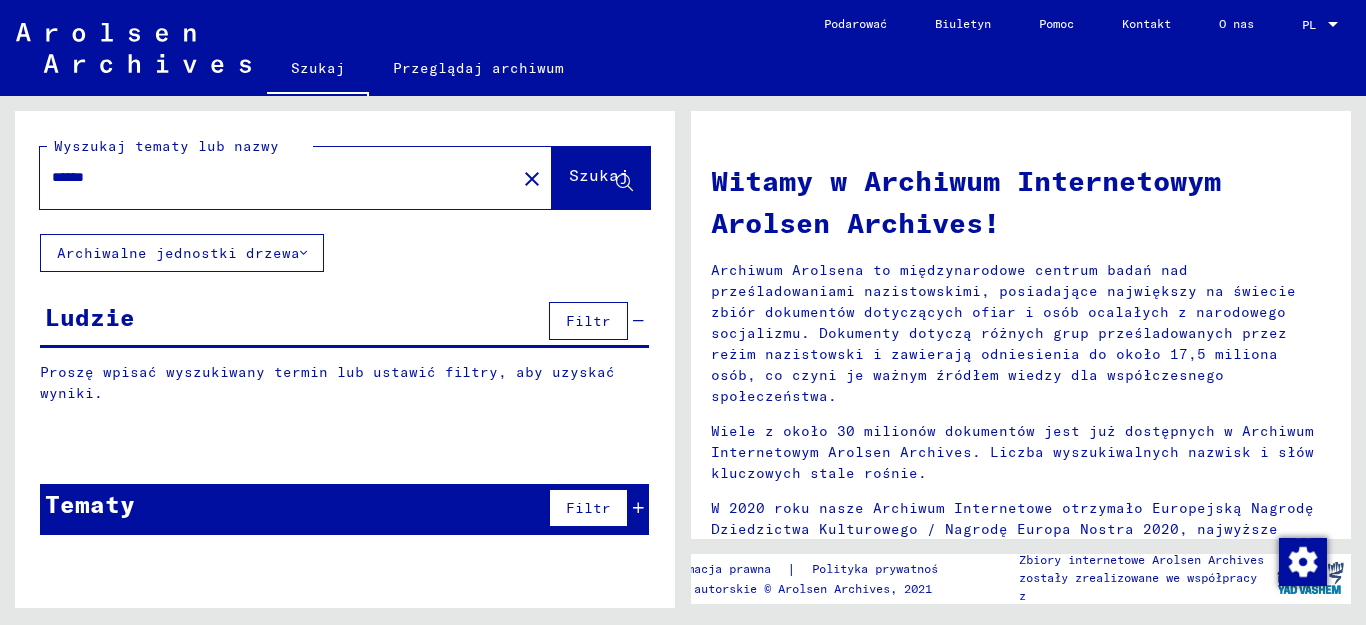 click 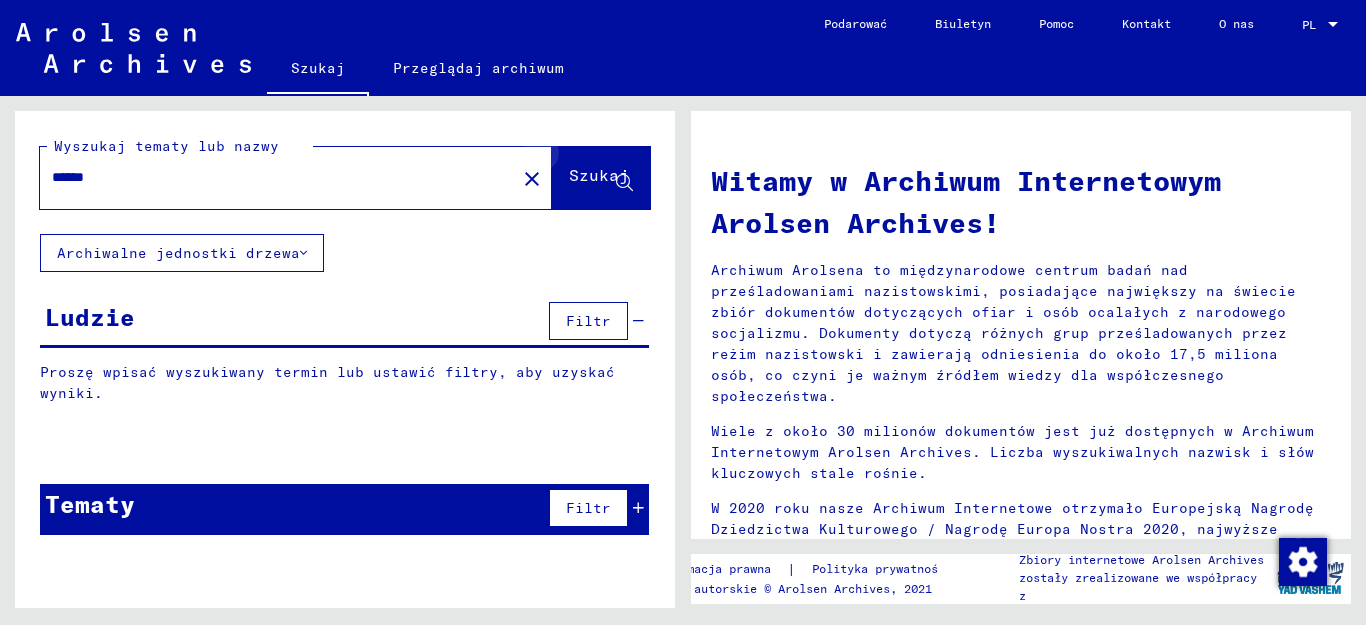 click 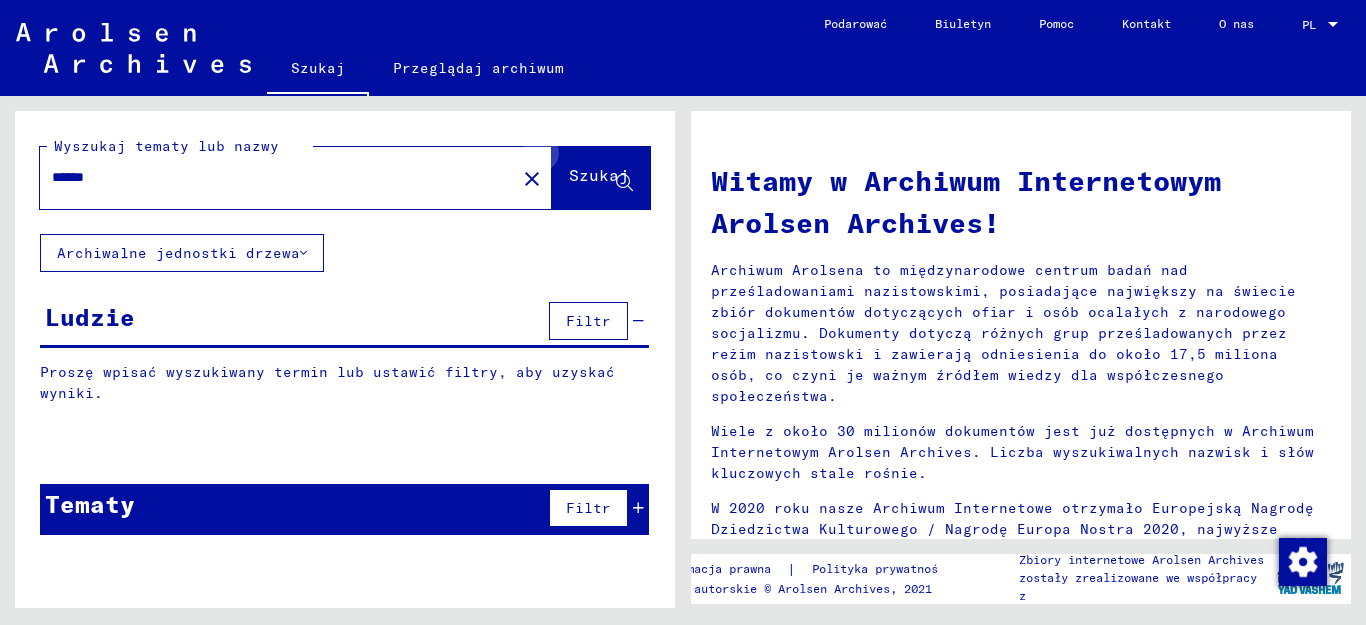 click 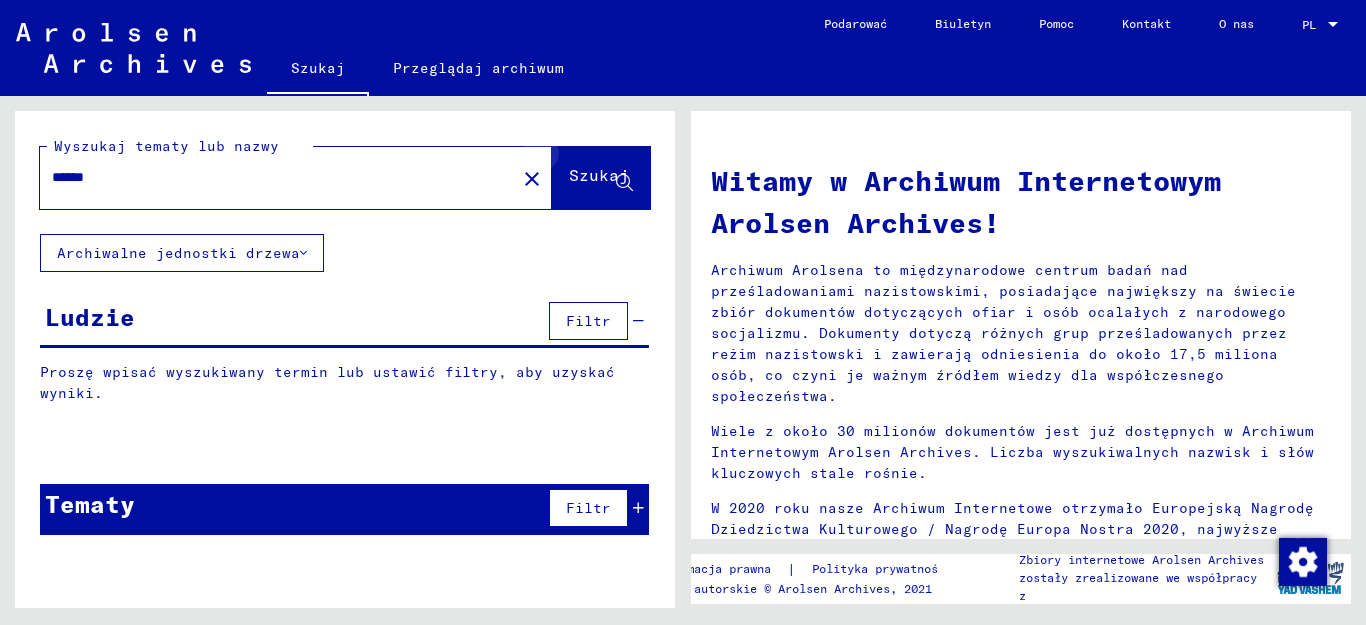 click 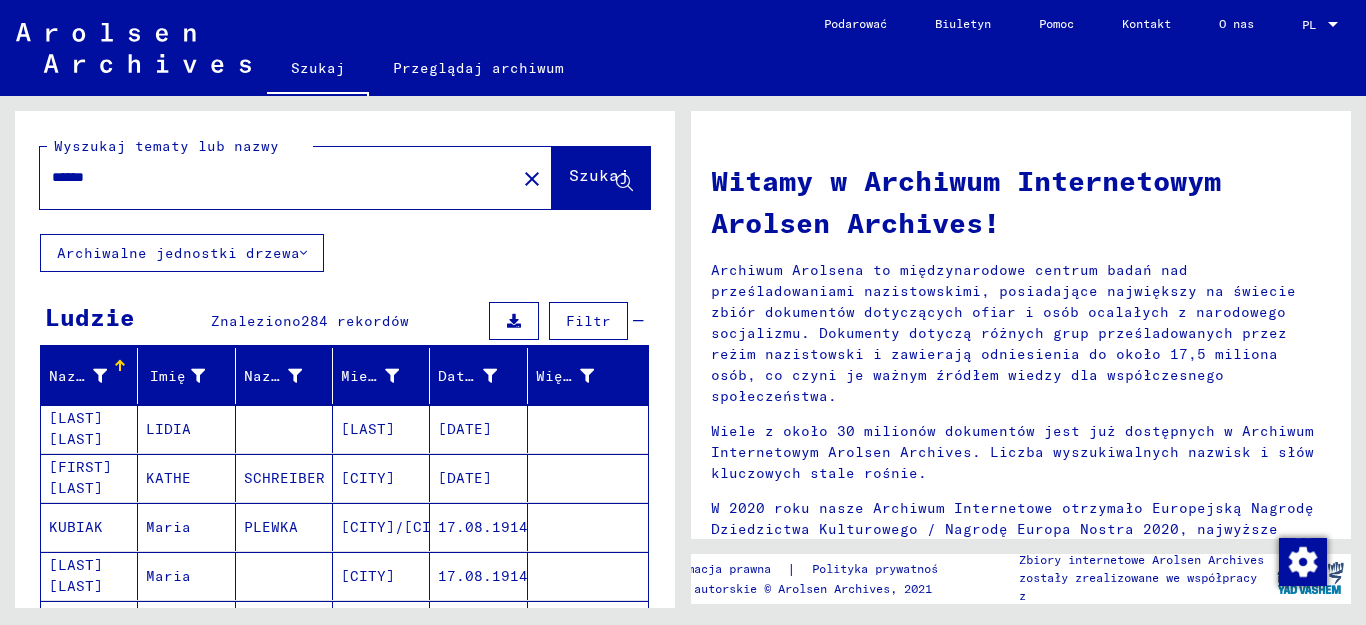 scroll, scrollTop: 200, scrollLeft: 0, axis: vertical 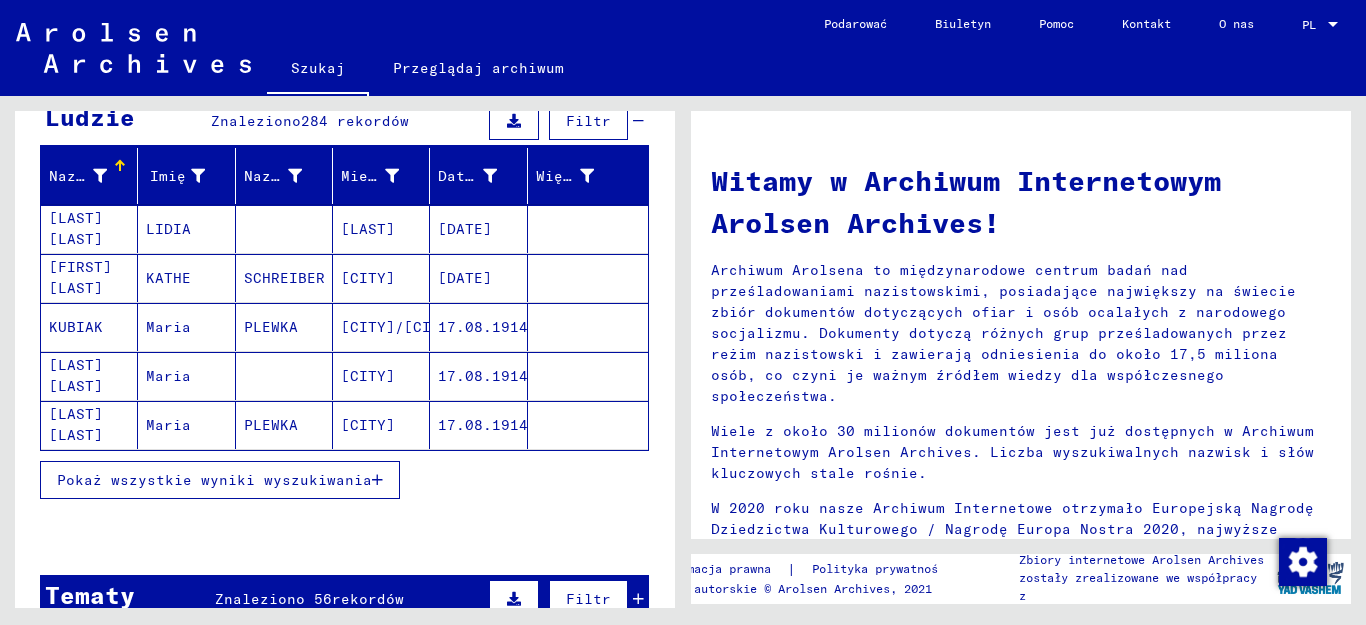 click on "Pokaż wszystkie wyniki wyszukiwania" at bounding box center (214, 480) 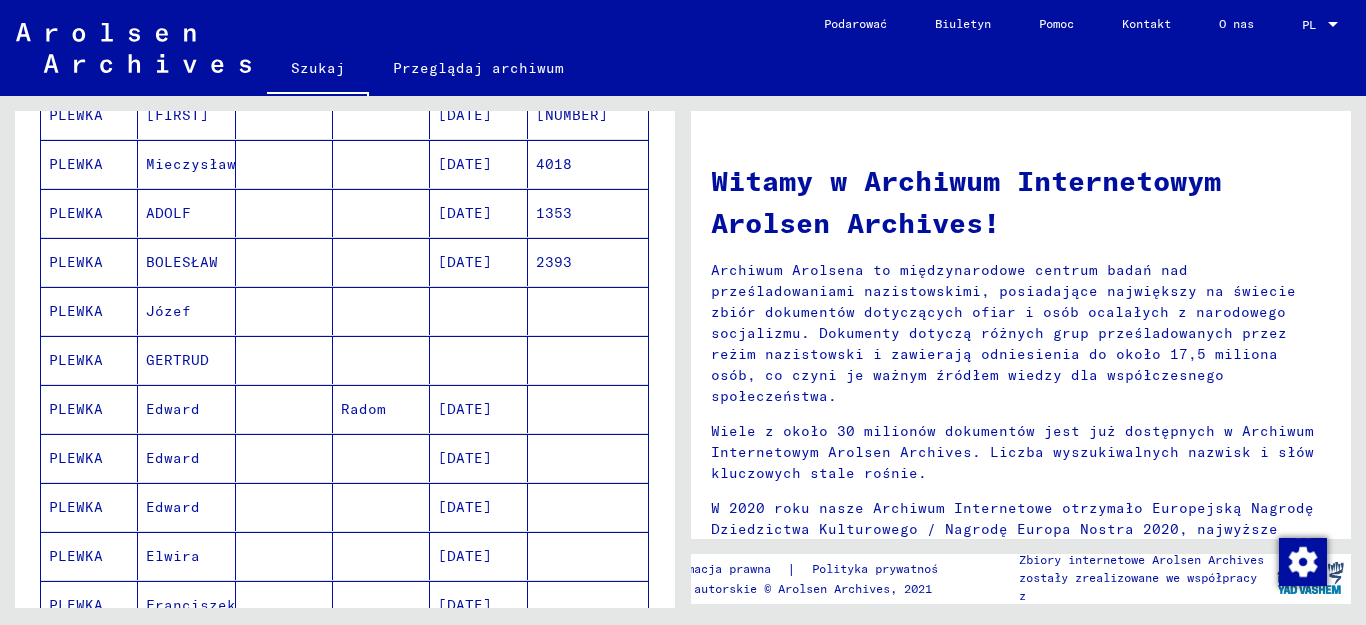 scroll, scrollTop: 1100, scrollLeft: 0, axis: vertical 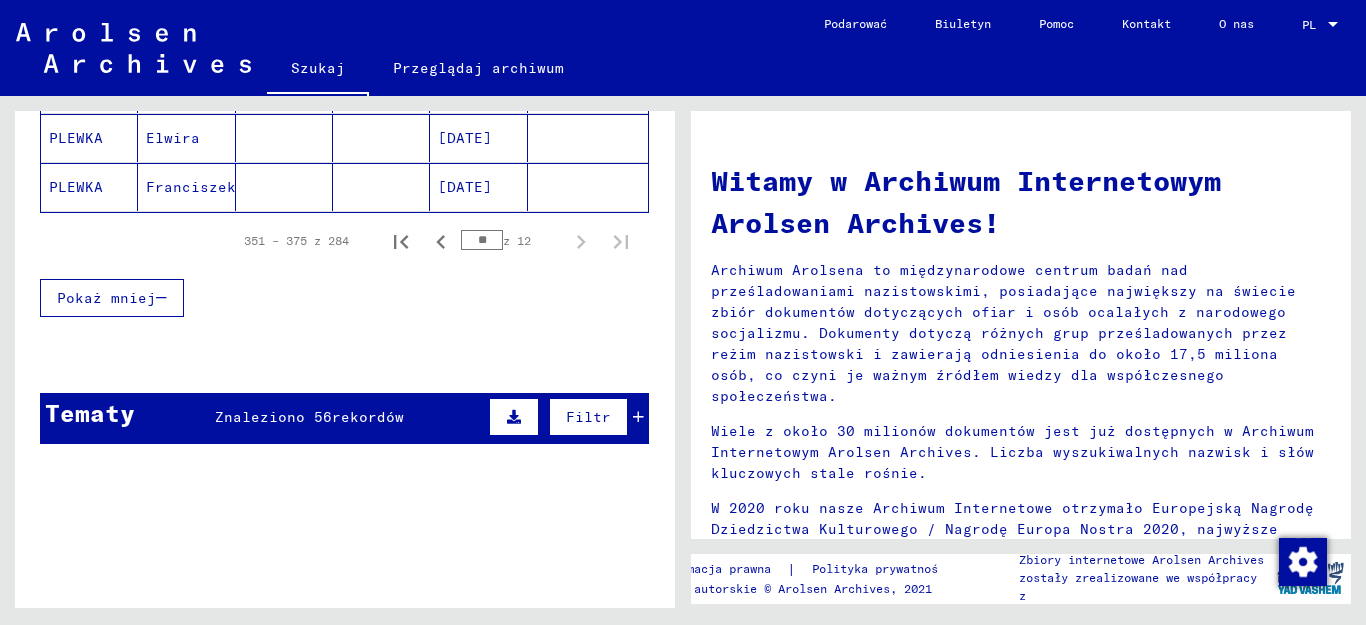 click at bounding box center (638, 417) 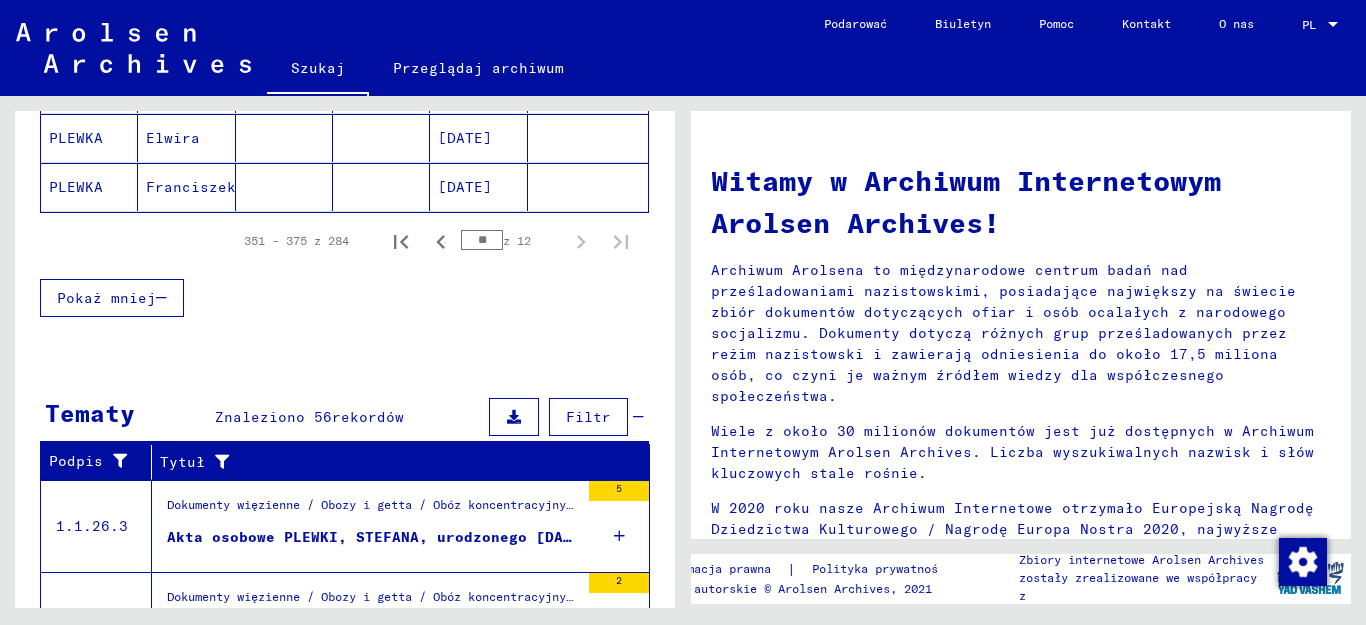scroll, scrollTop: 1518, scrollLeft: 0, axis: vertical 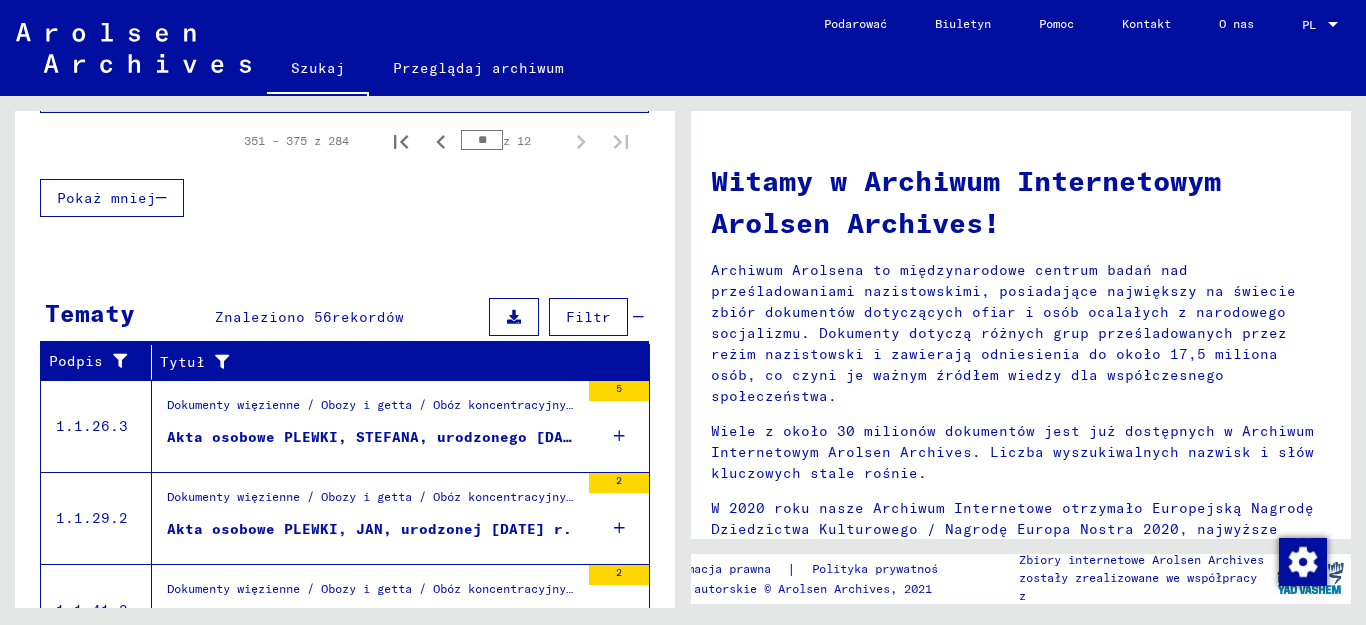 click at bounding box center [619, 436] 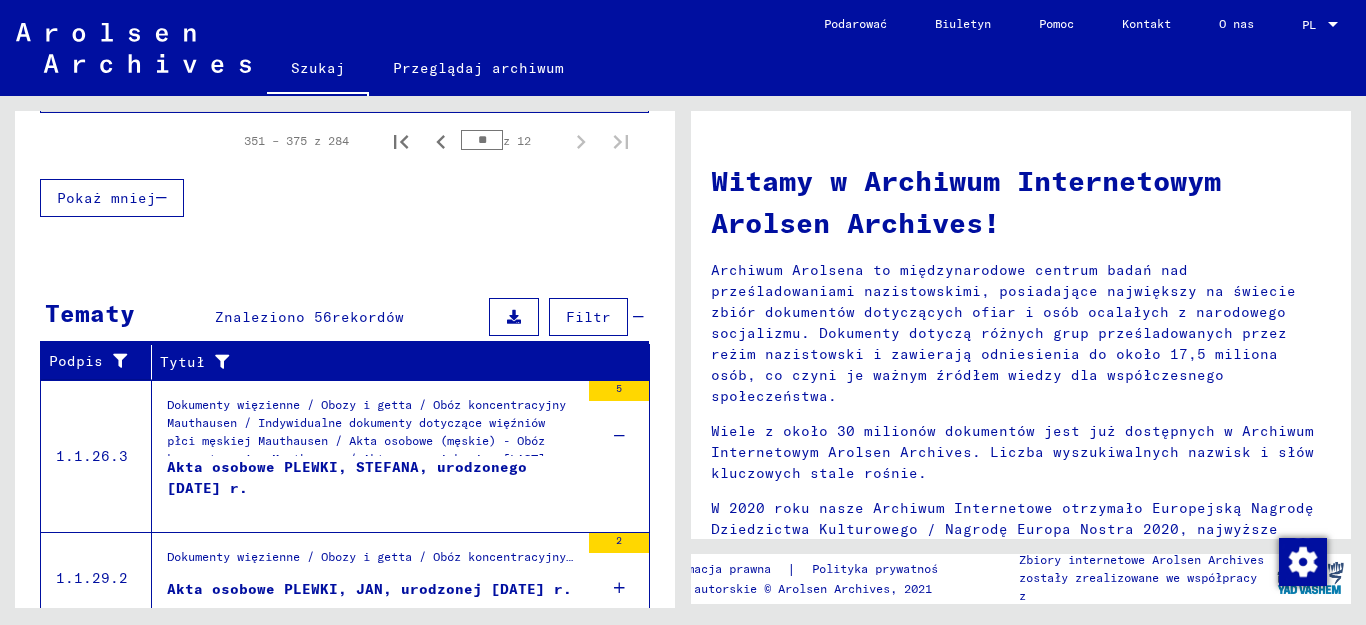 scroll, scrollTop: 1718, scrollLeft: 0, axis: vertical 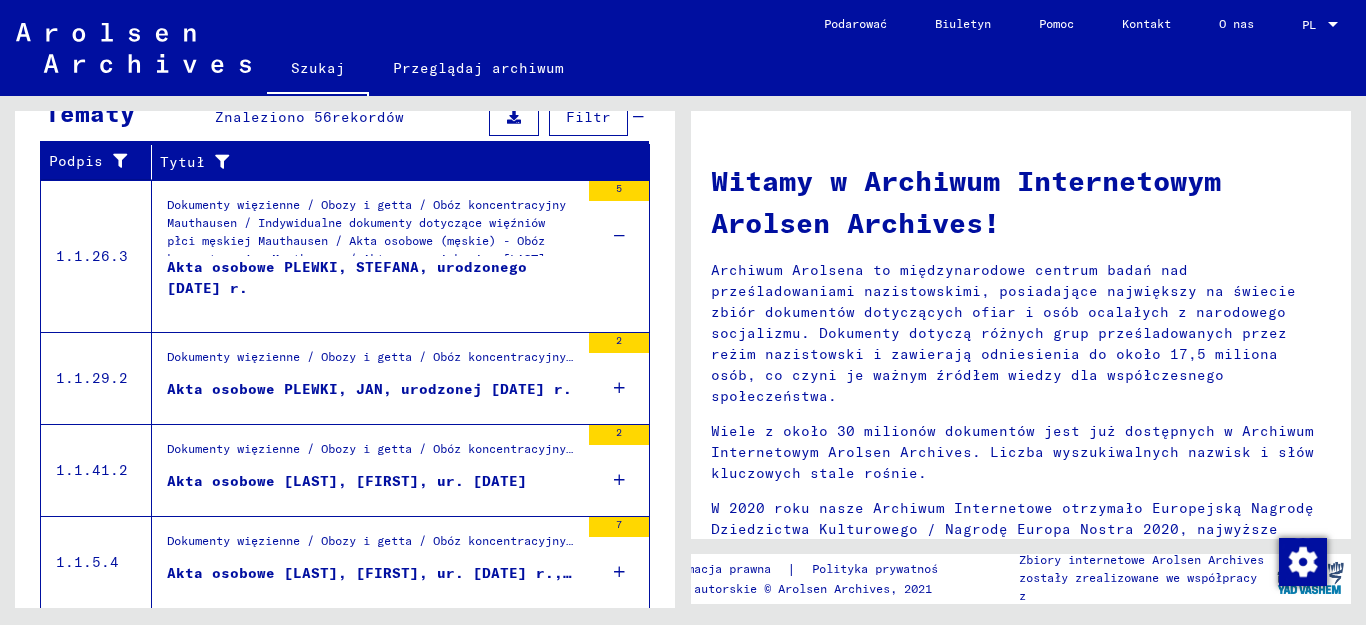 click at bounding box center [619, 480] 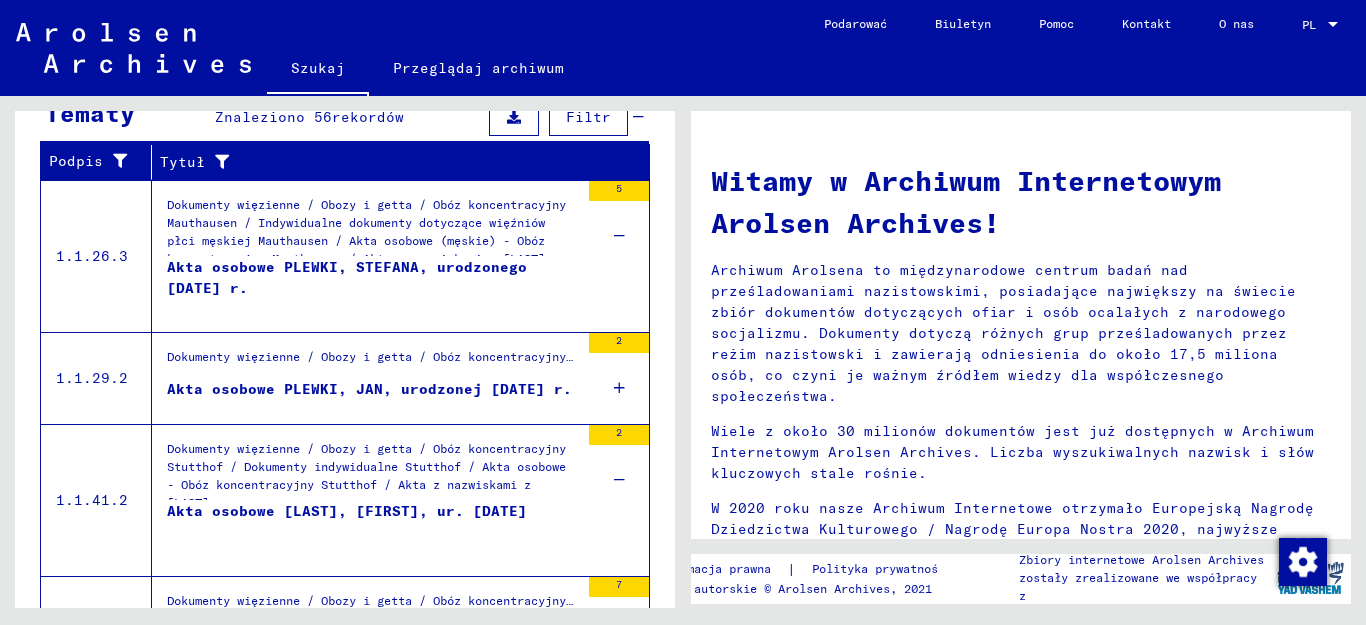 scroll, scrollTop: 1818, scrollLeft: 0, axis: vertical 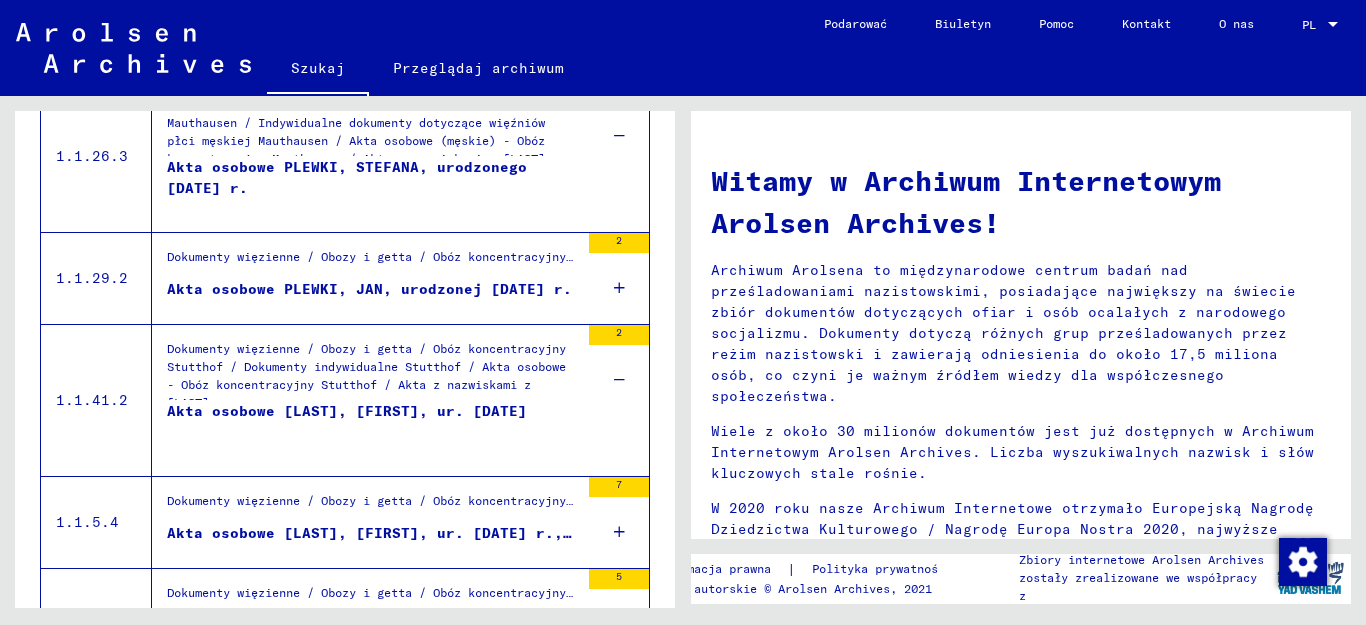 click on "Akta osobowe [LAST], [FIRST], ur. [DATE]" at bounding box center (347, 411) 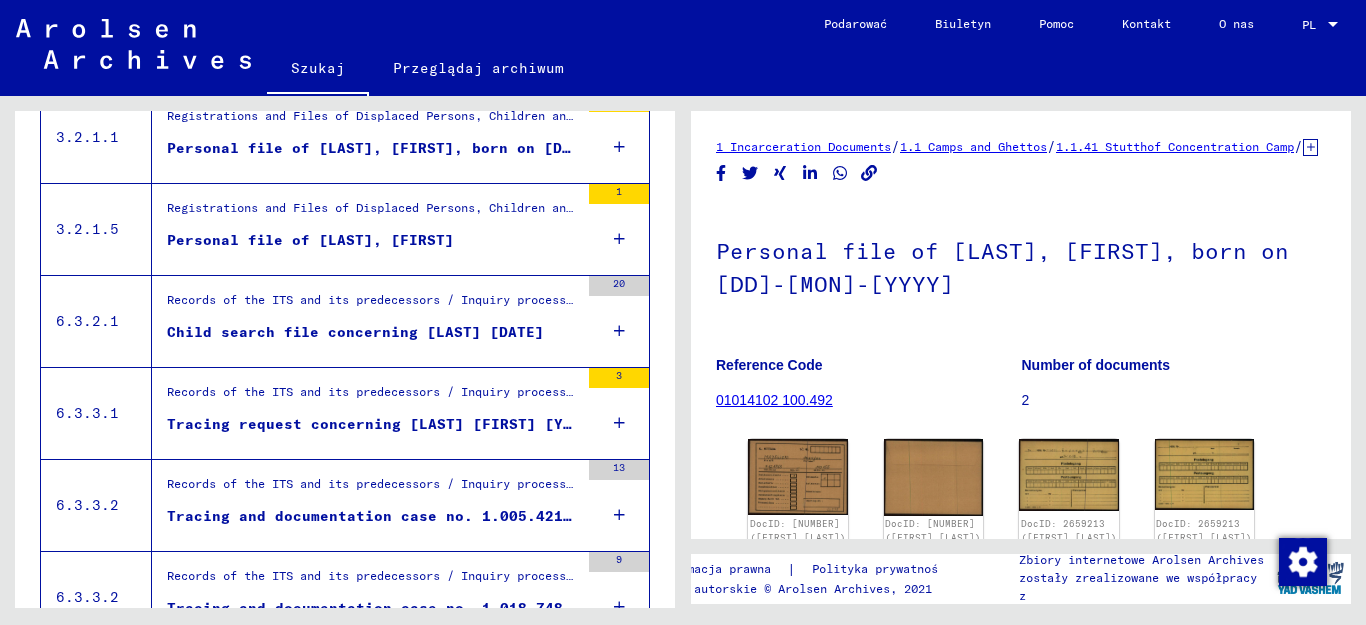 scroll, scrollTop: 421, scrollLeft: 0, axis: vertical 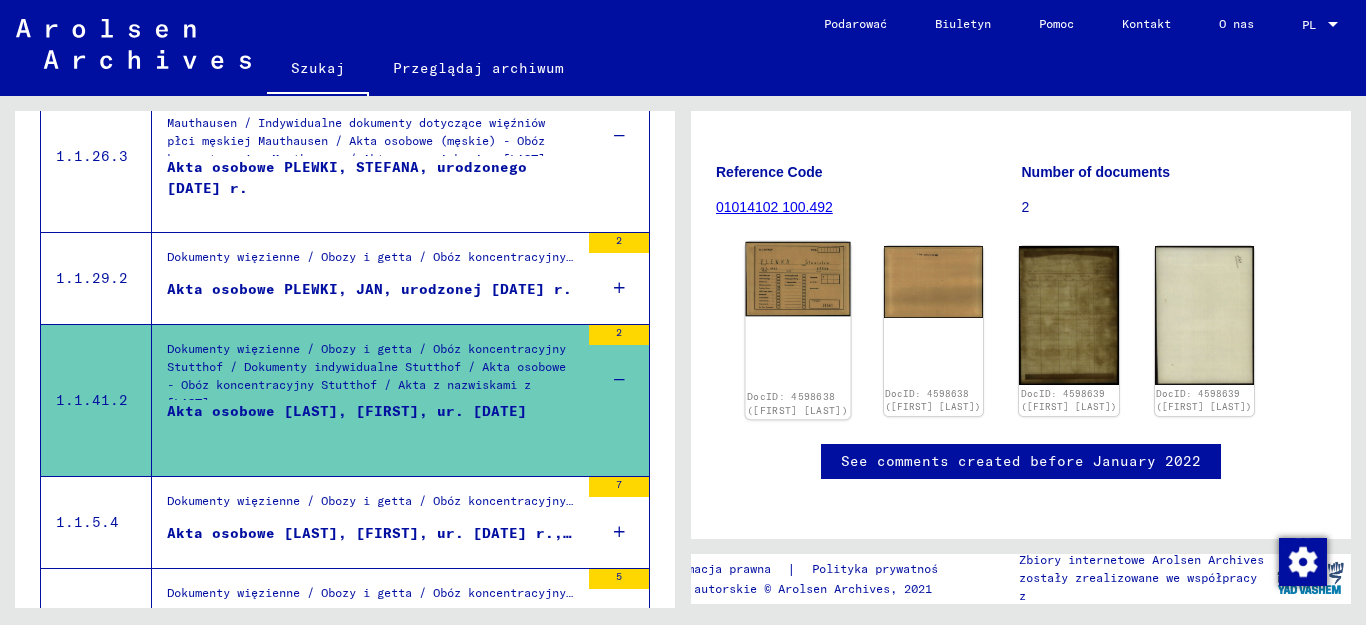 click 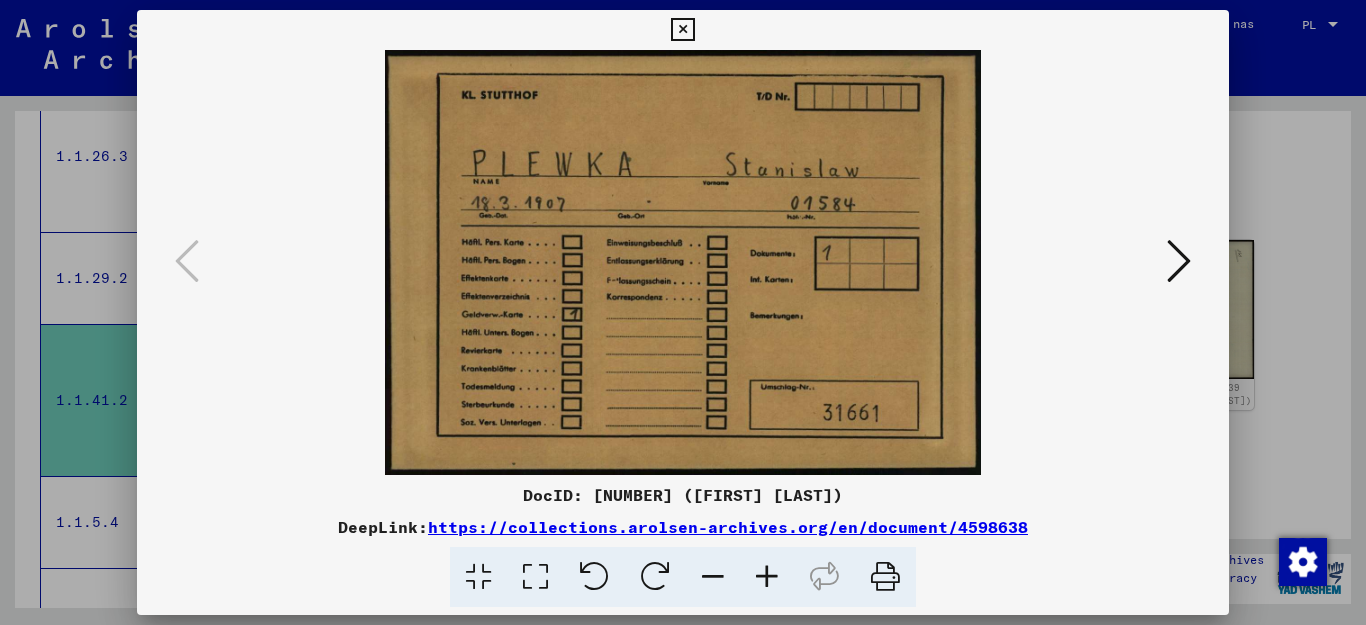 click at bounding box center [682, 30] 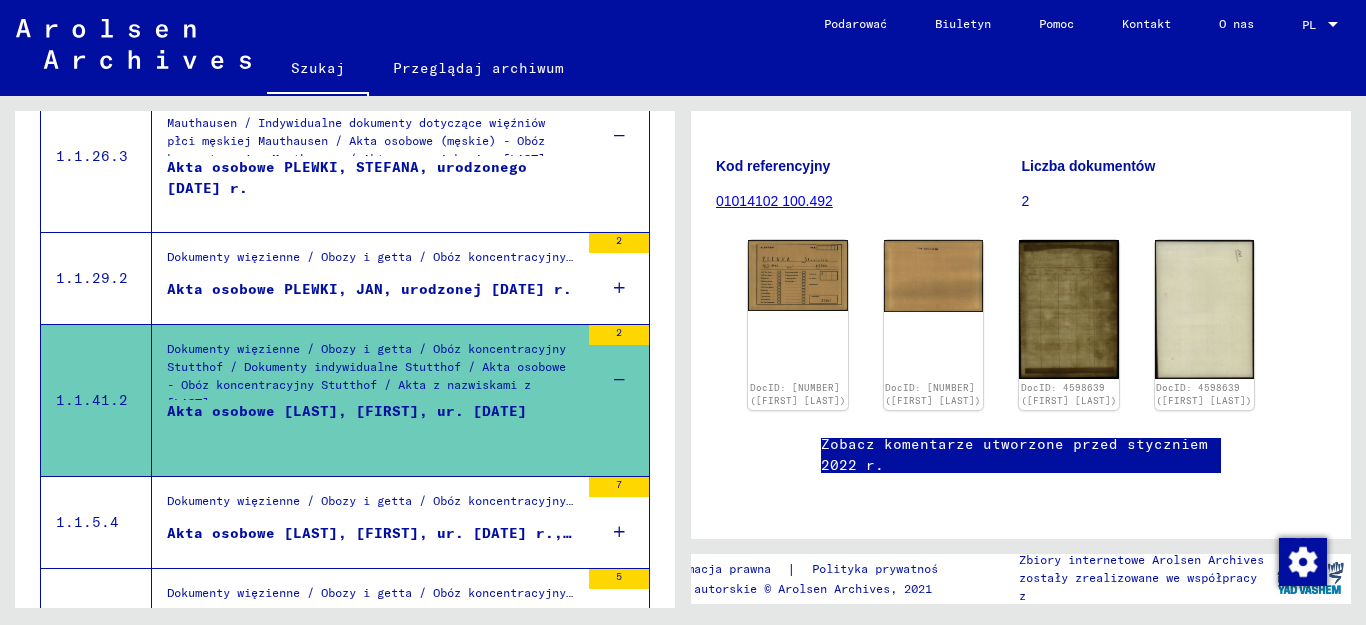 click on "[NUMBER]" at bounding box center (588, 558) 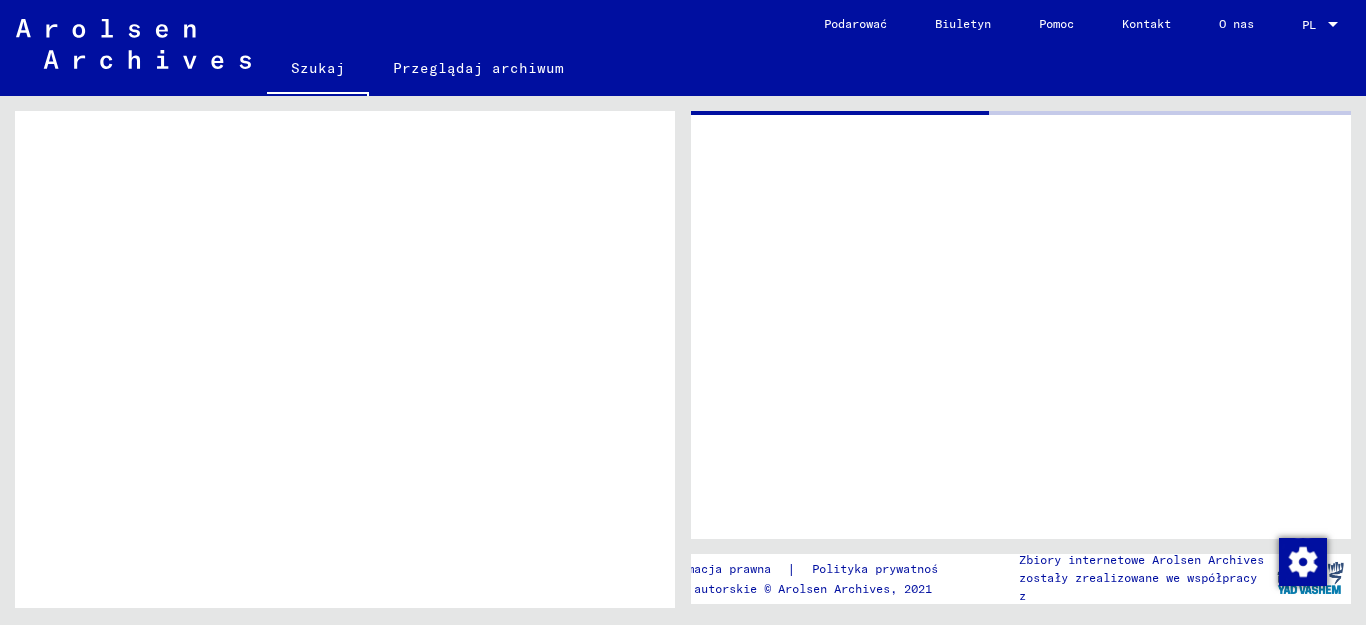 scroll, scrollTop: 0, scrollLeft: 0, axis: both 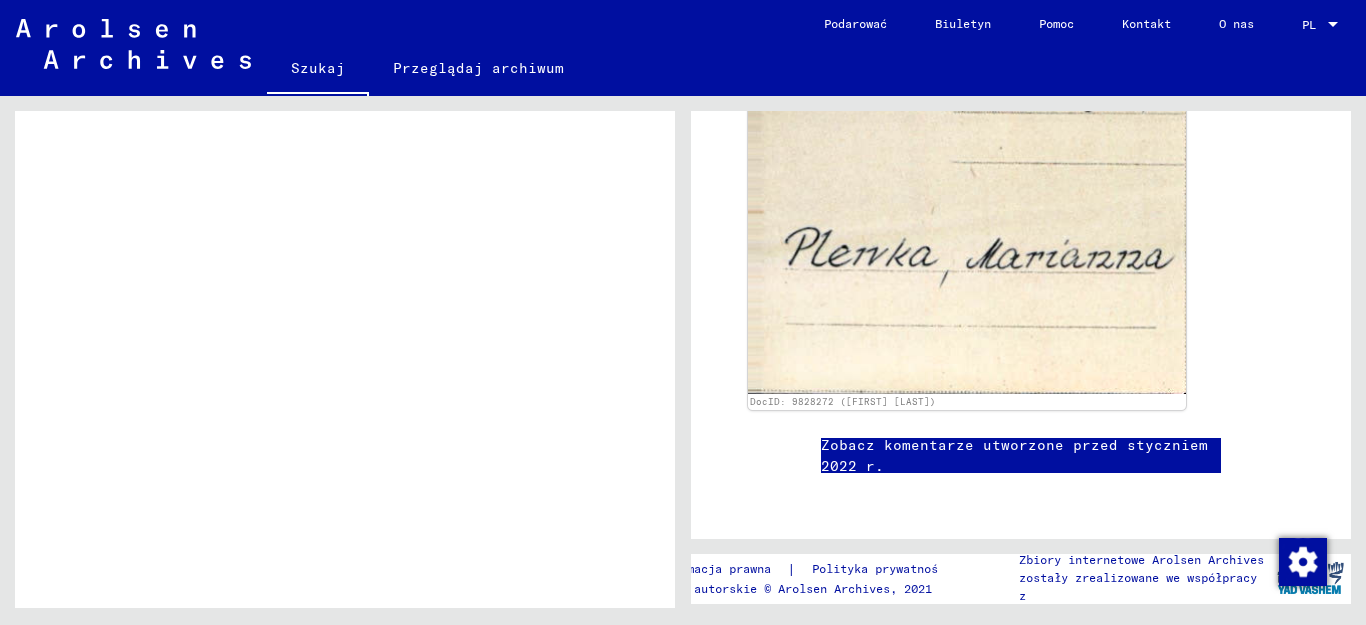 drag, startPoint x: 657, startPoint y: 308, endPoint x: 666, endPoint y: 165, distance: 143.28294 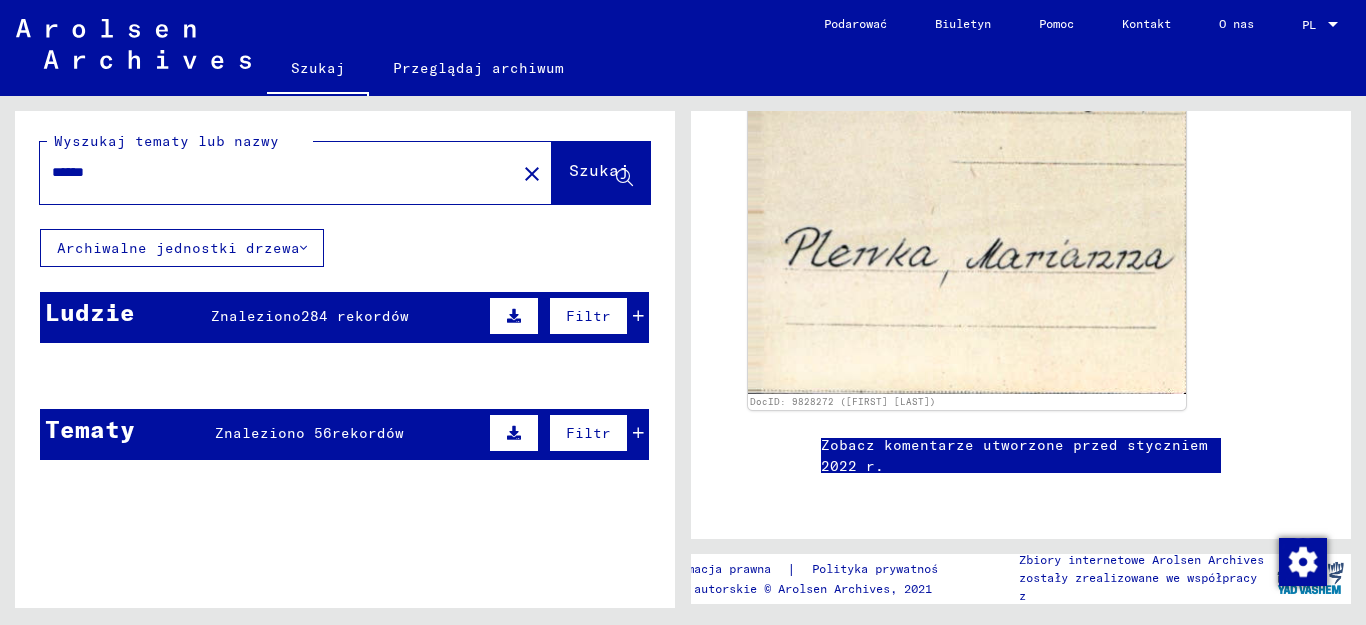 scroll, scrollTop: 0, scrollLeft: 0, axis: both 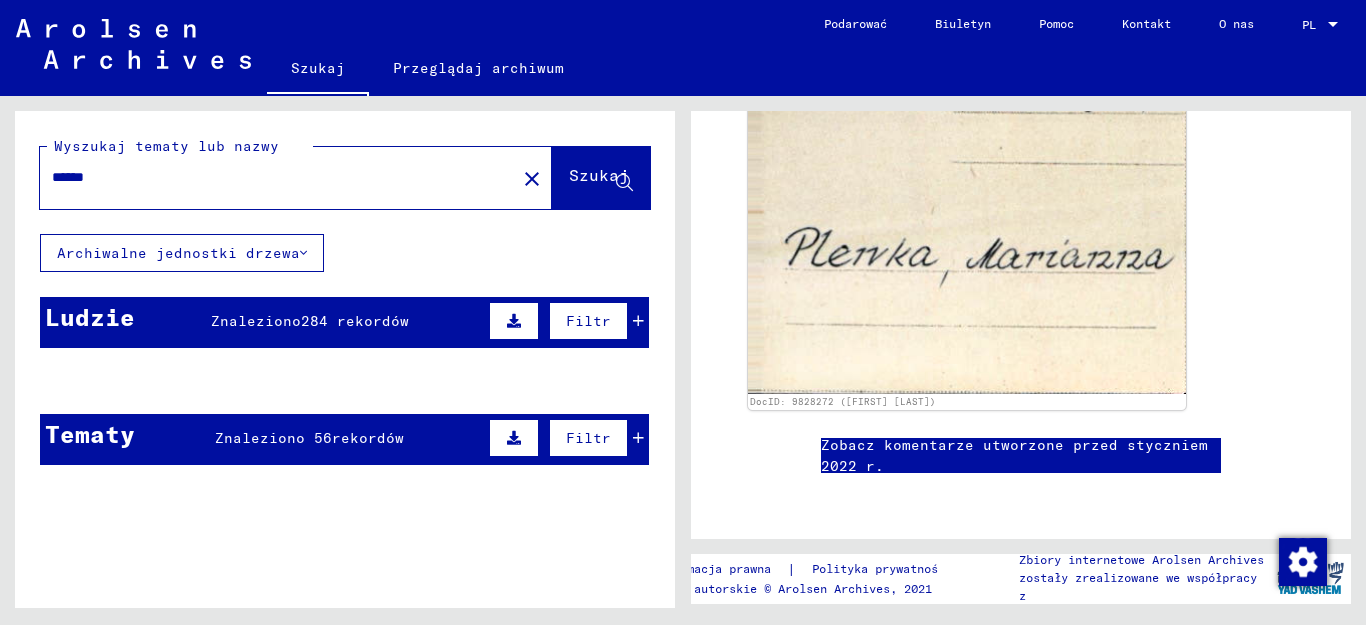 click at bounding box center [638, 321] 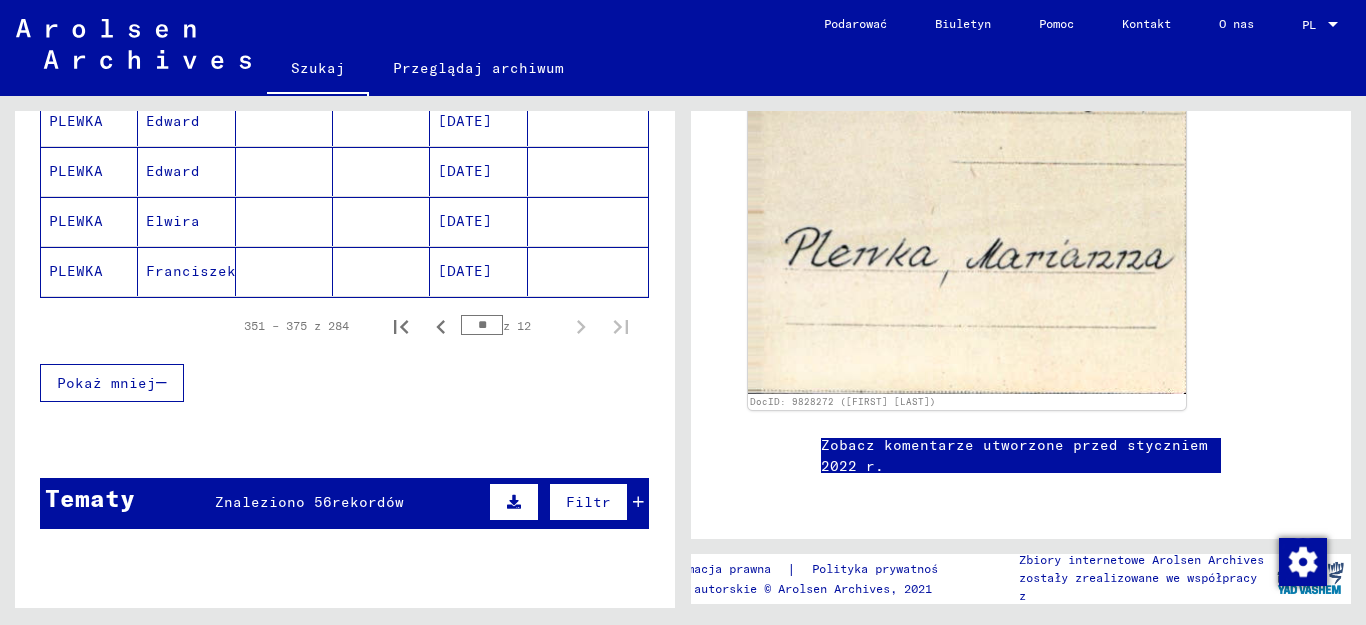 scroll, scrollTop: 1700, scrollLeft: 0, axis: vertical 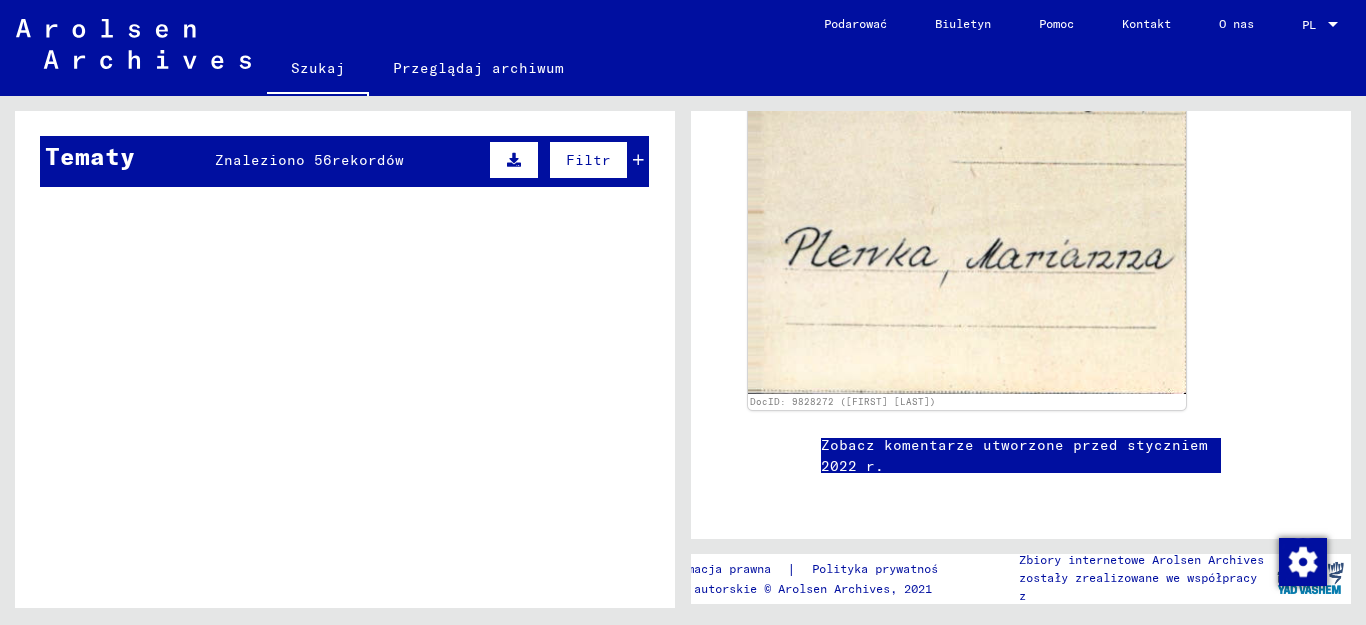 click at bounding box center [638, 160] 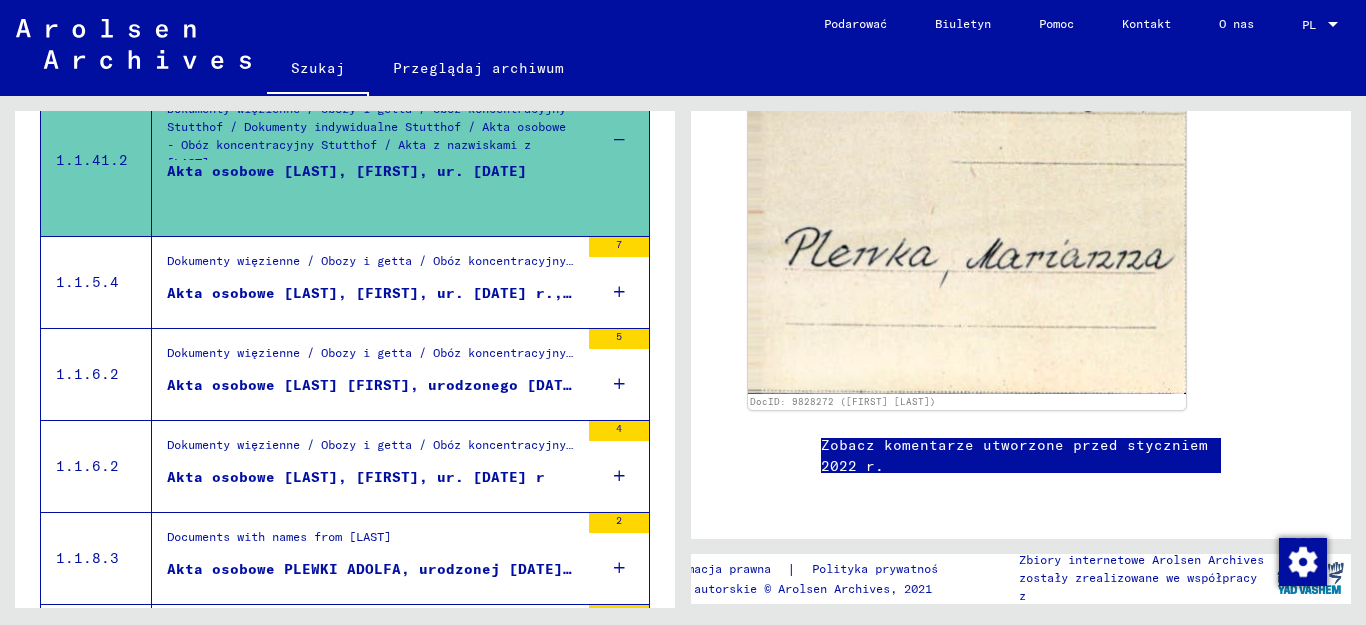 scroll, scrollTop: 2100, scrollLeft: 0, axis: vertical 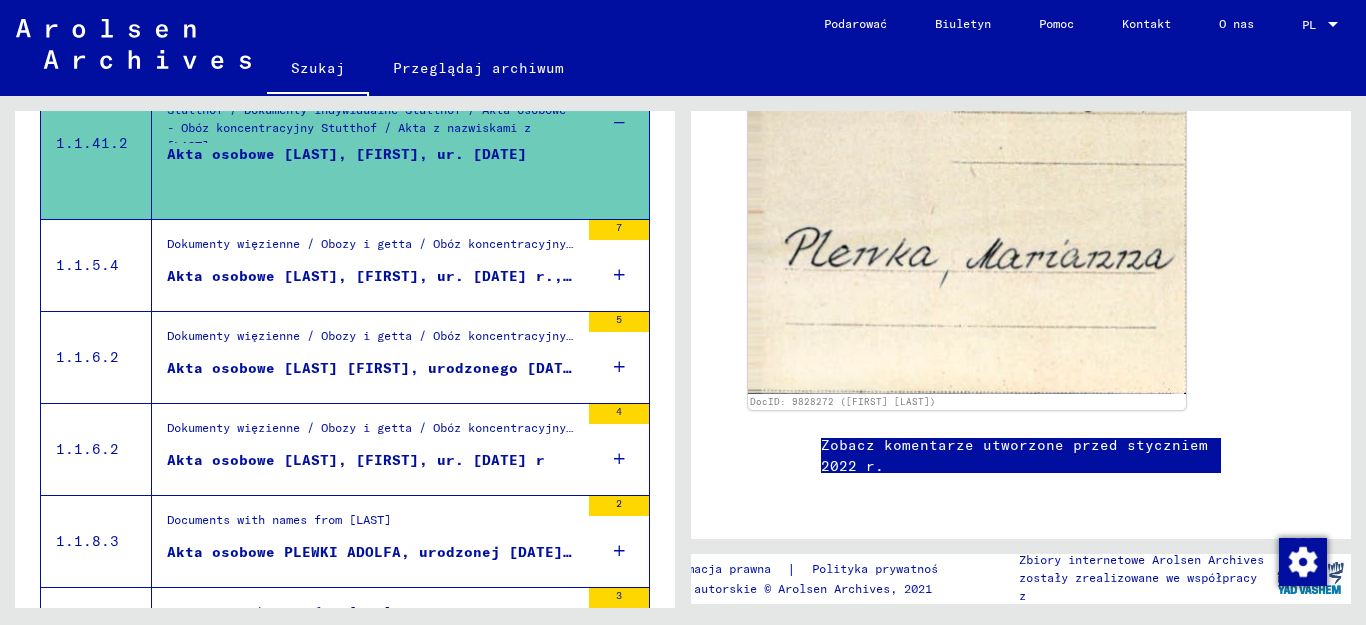 click at bounding box center [619, 275] 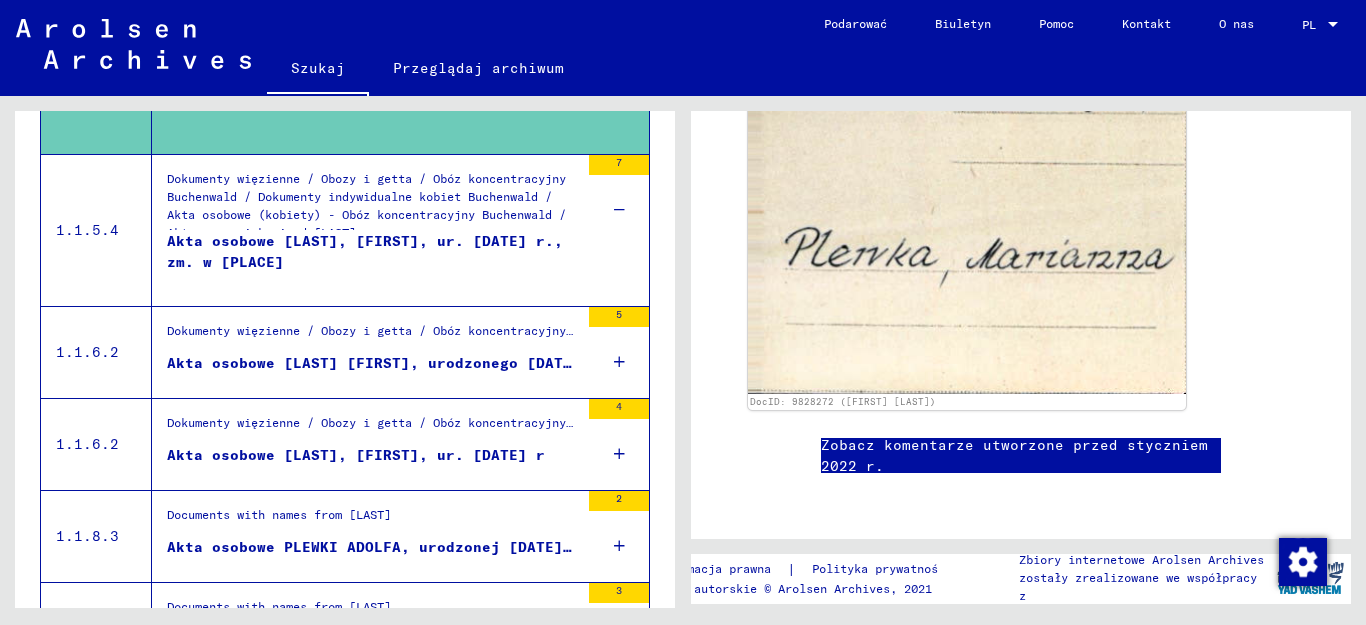 scroll, scrollTop: 2200, scrollLeft: 0, axis: vertical 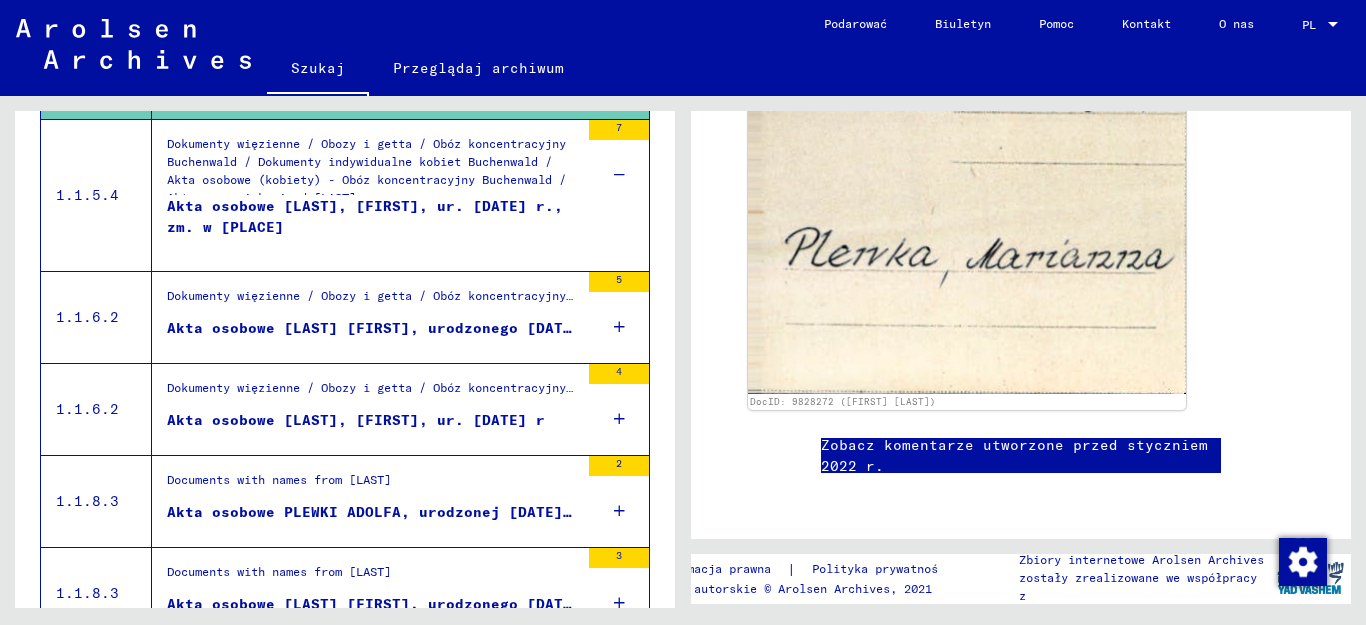 click at bounding box center [619, 327] 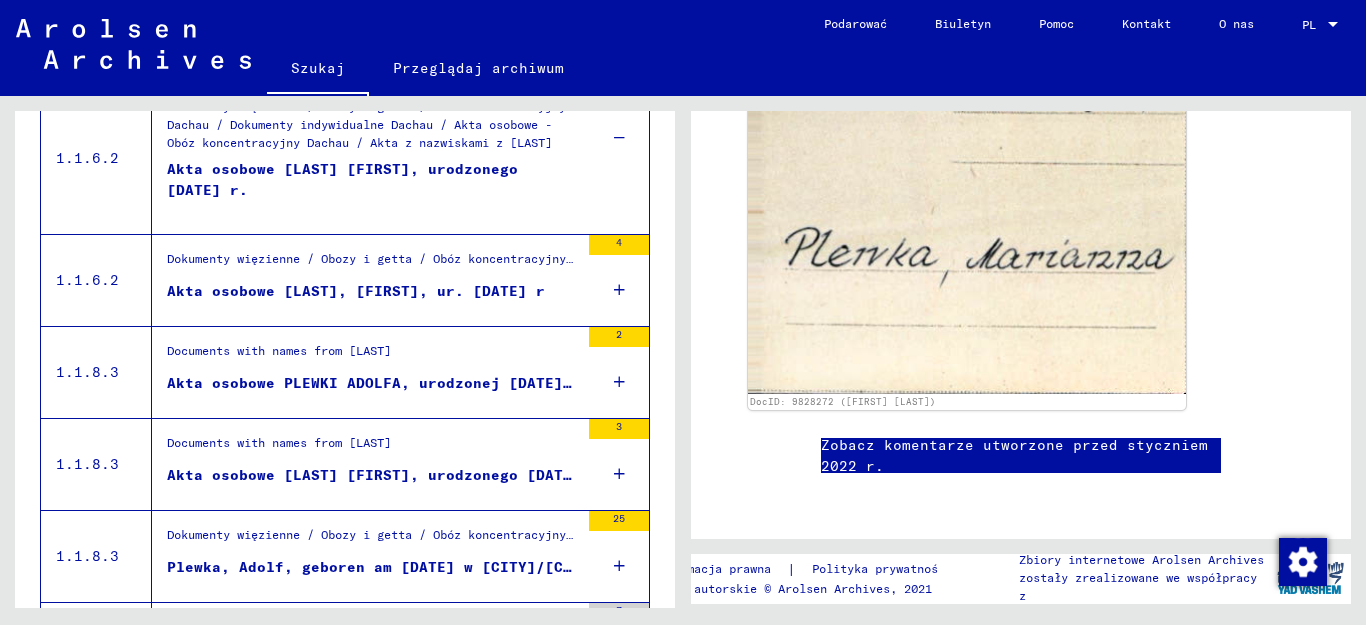 scroll, scrollTop: 2400, scrollLeft: 0, axis: vertical 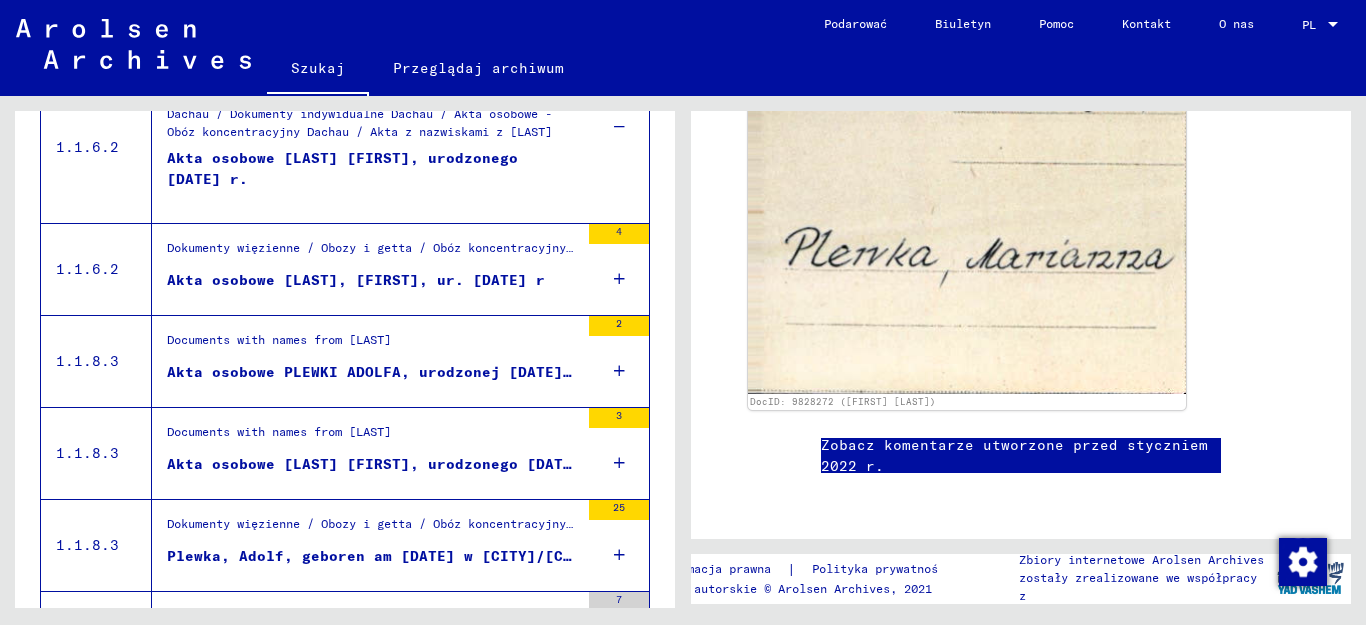 click at bounding box center [619, 371] 